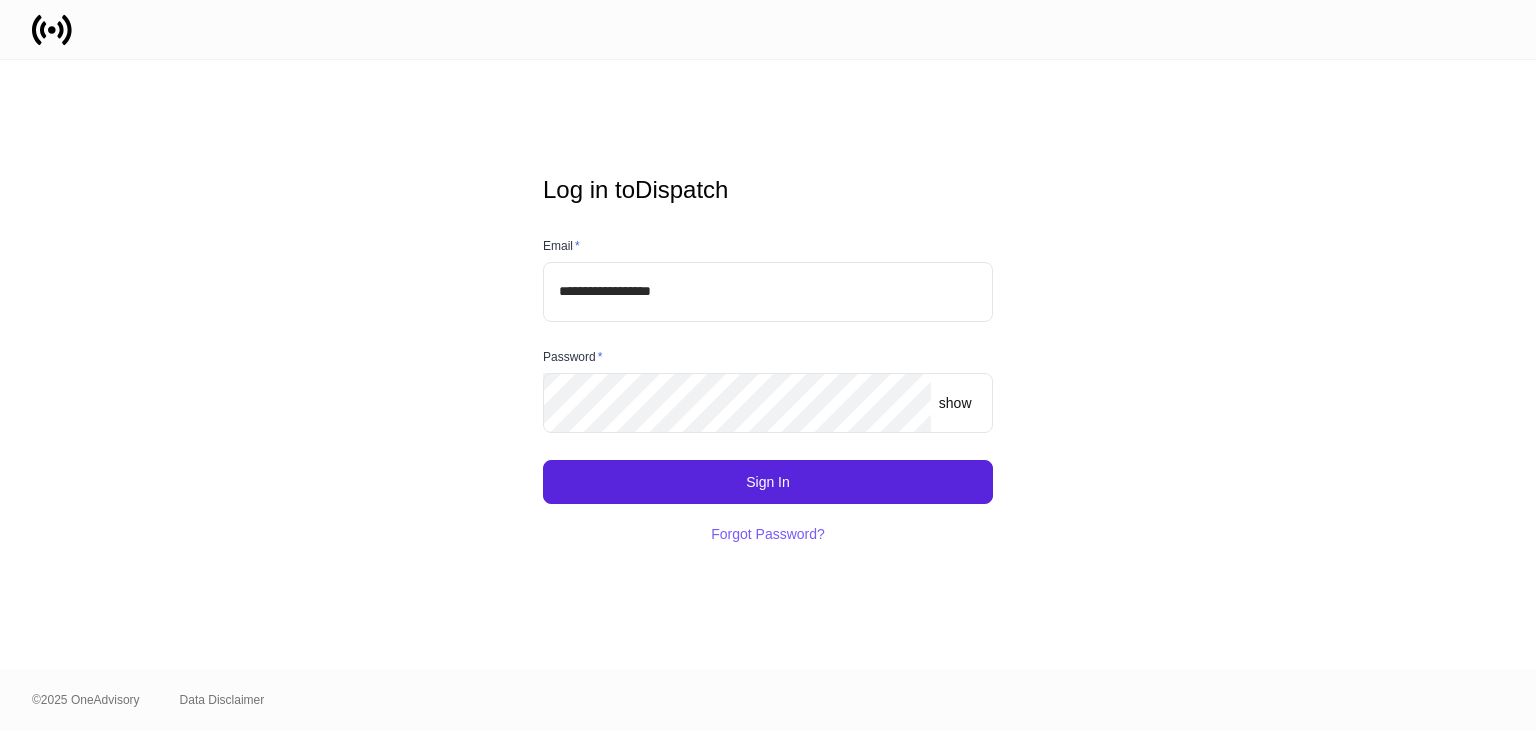 scroll, scrollTop: 0, scrollLeft: 0, axis: both 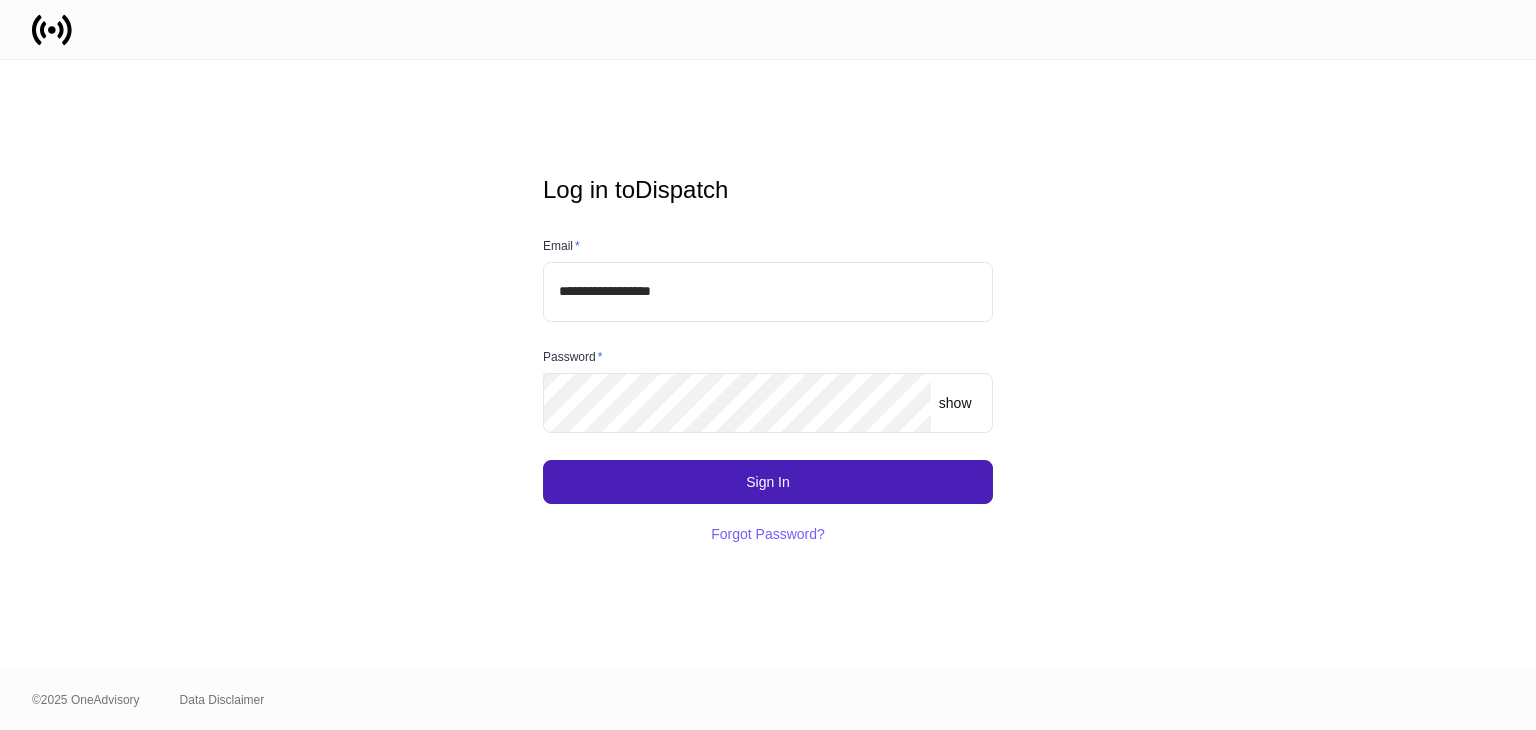 click on "Sign In" at bounding box center (768, 482) 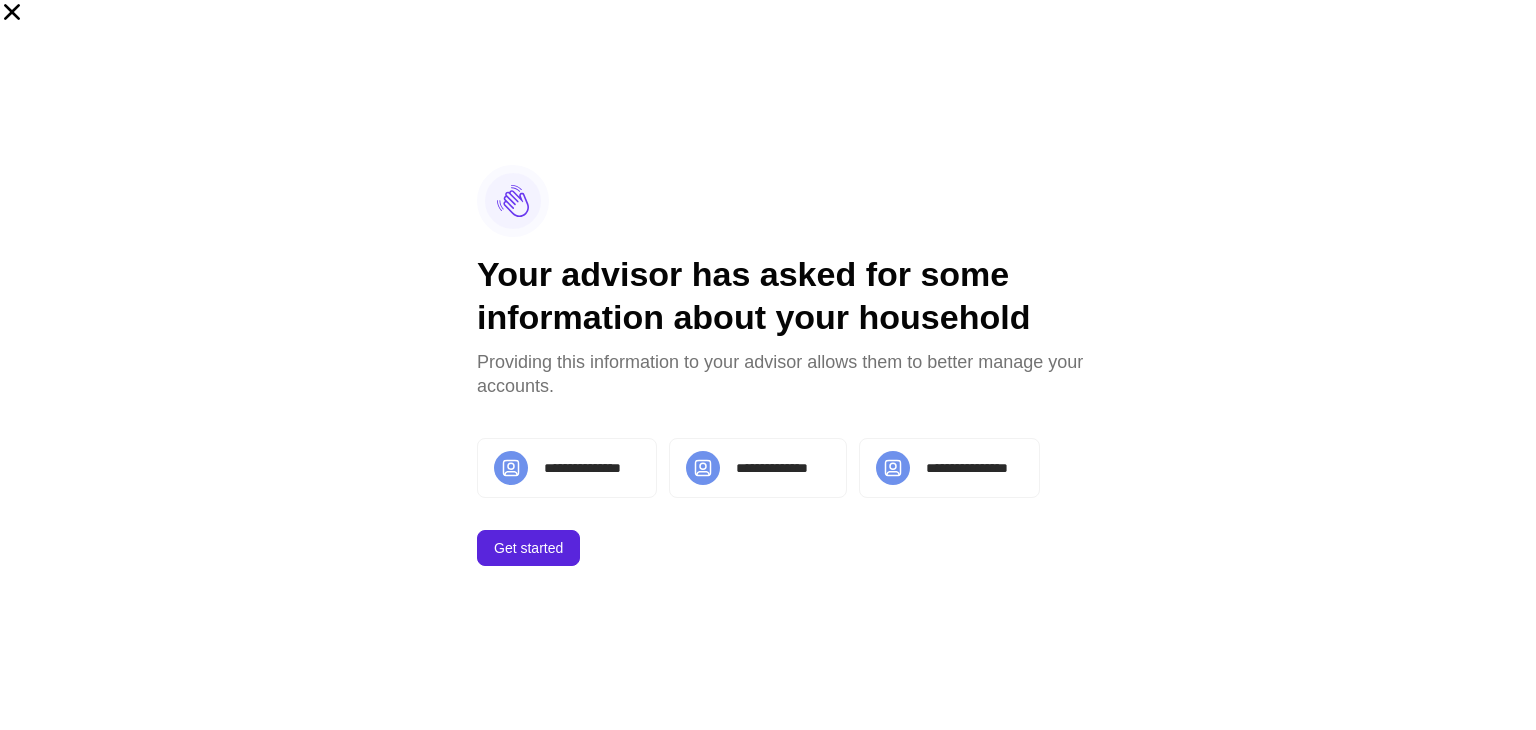click on "**********" at bounding box center [949, 468] 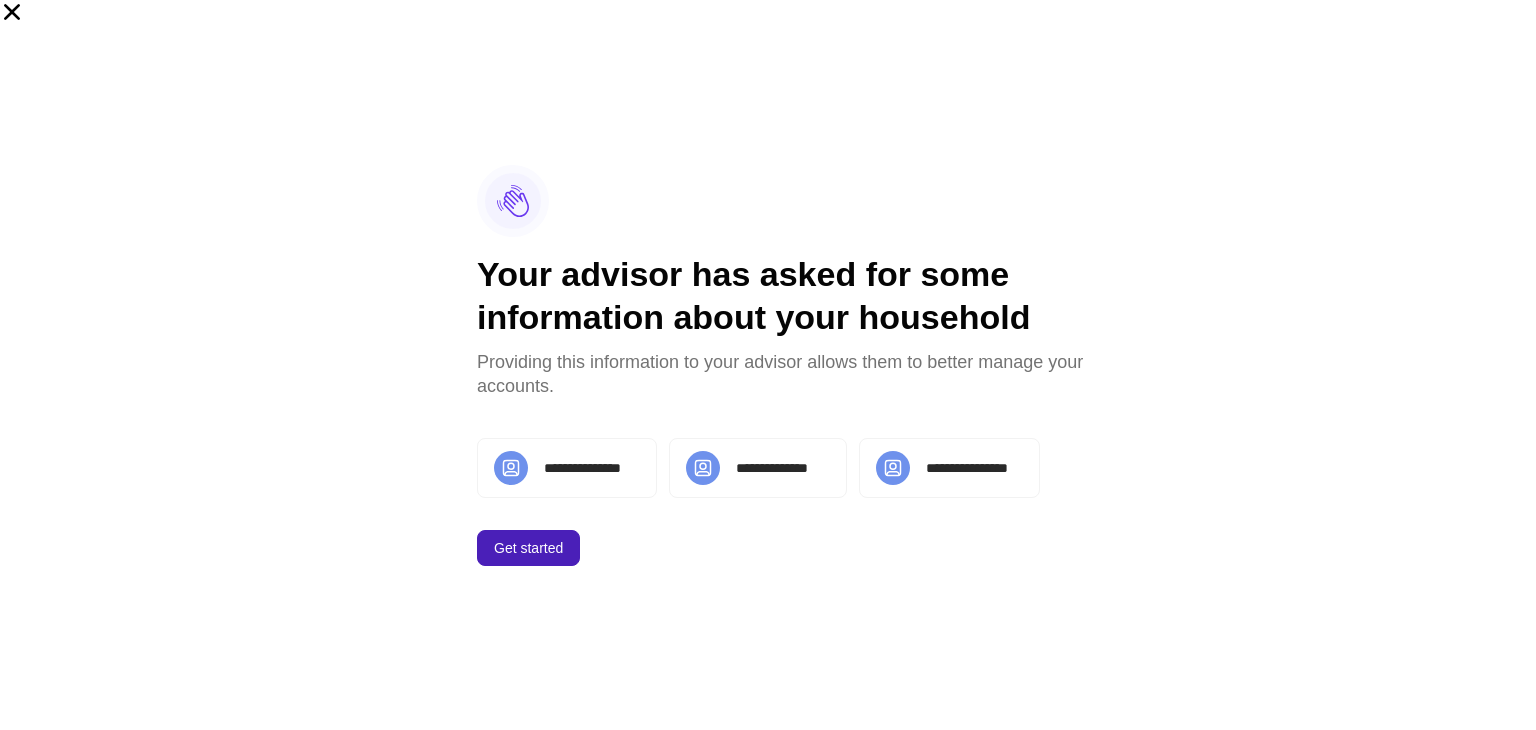 click on "Get started" at bounding box center (528, 548) 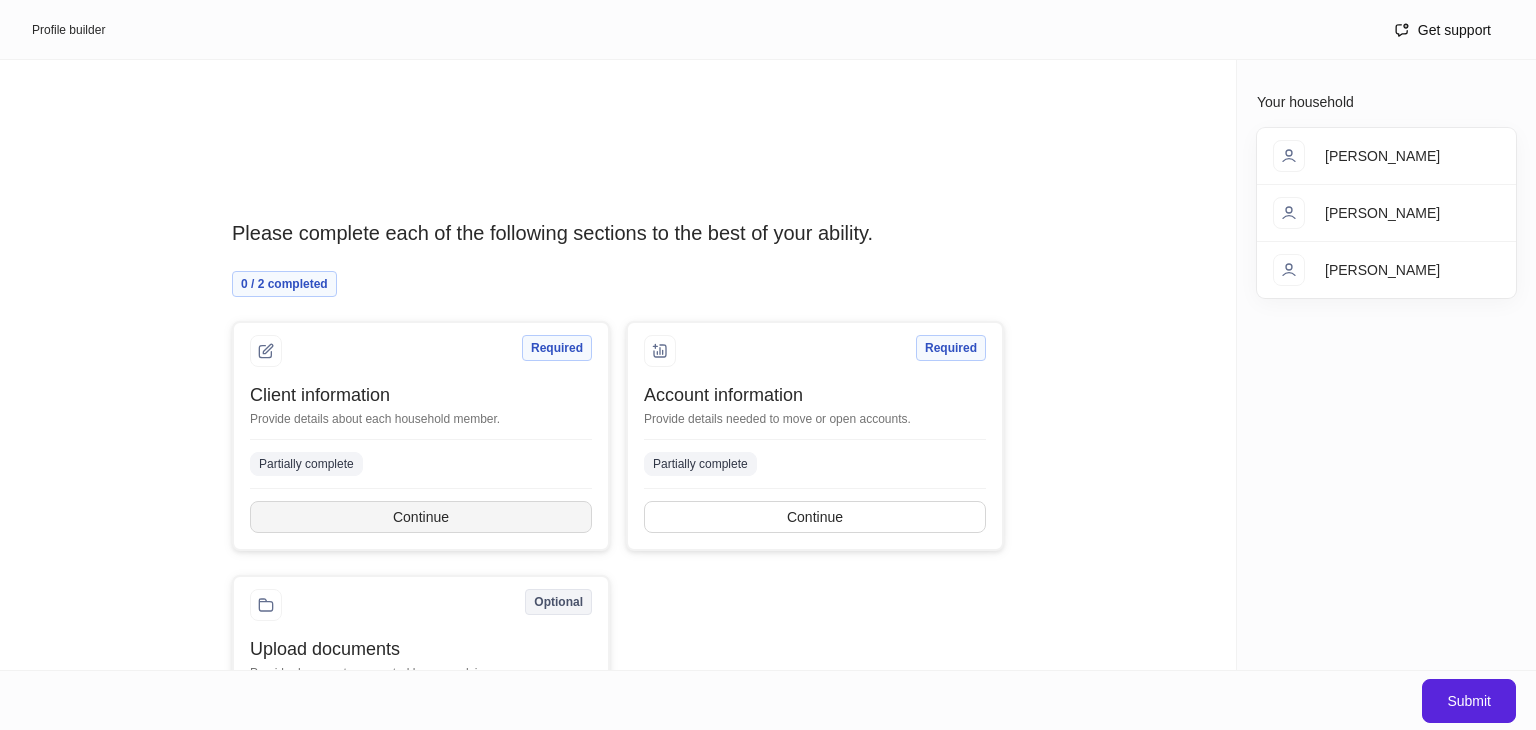 click on "Continue" at bounding box center (421, 517) 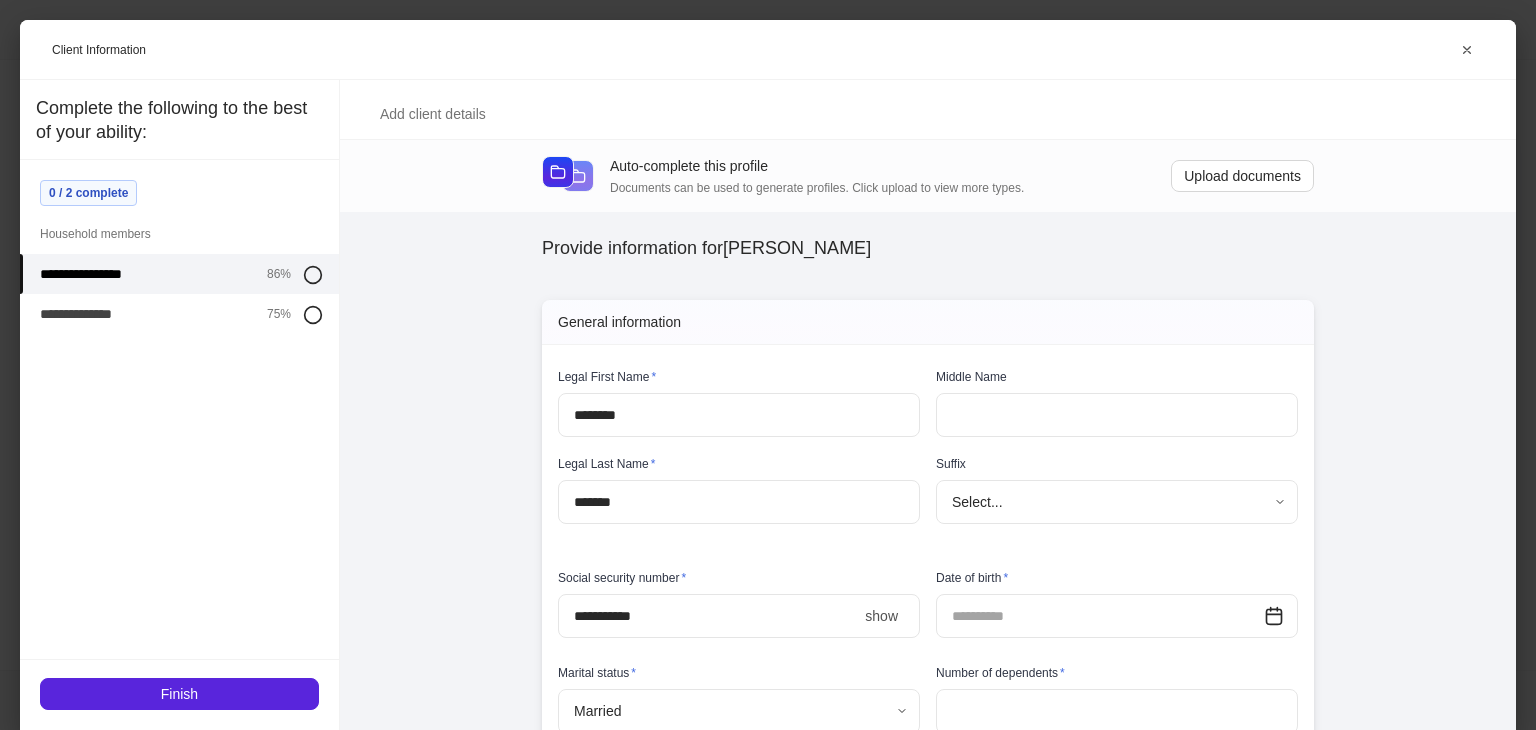 type on "**********" 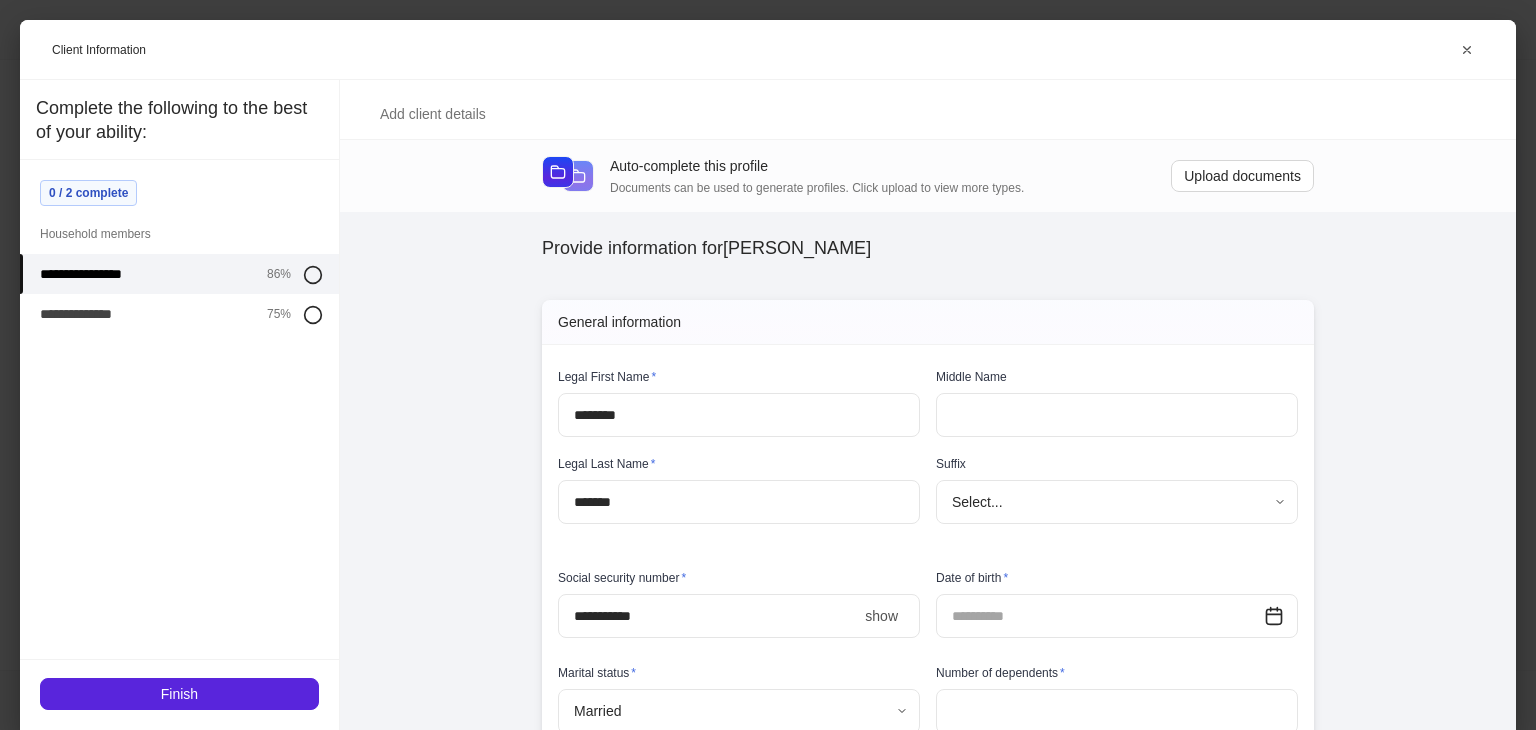 type on "*" 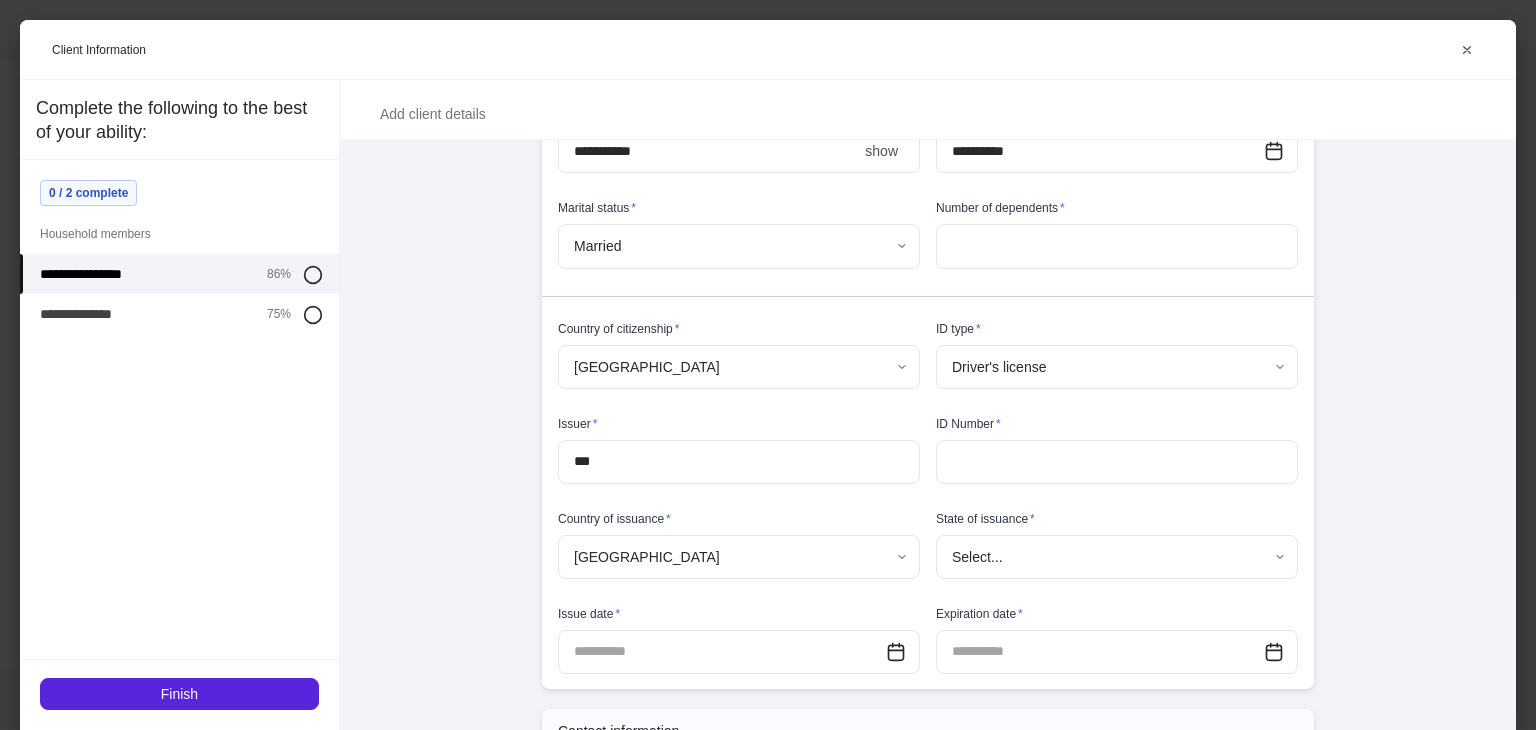 scroll, scrollTop: 500, scrollLeft: 0, axis: vertical 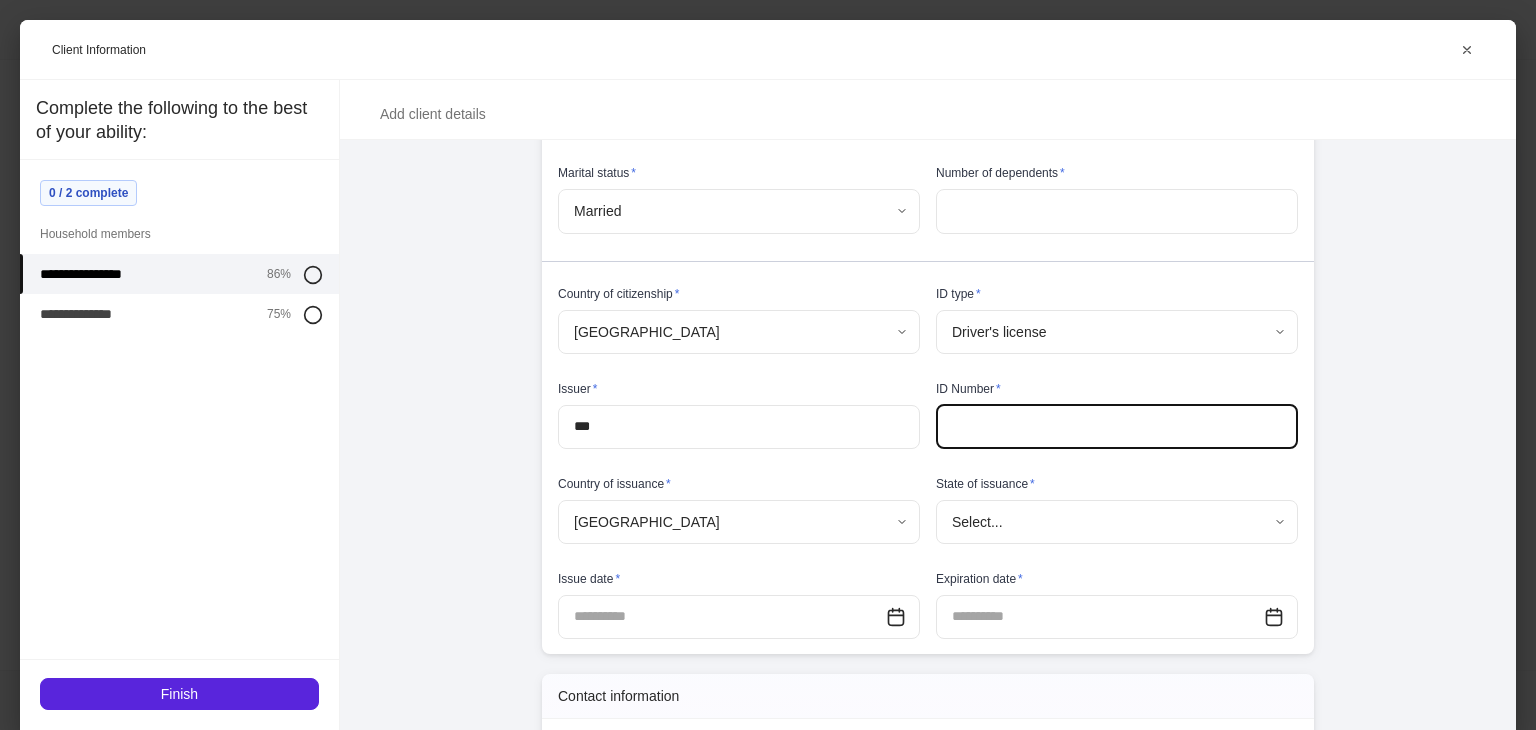 click at bounding box center [1117, 427] 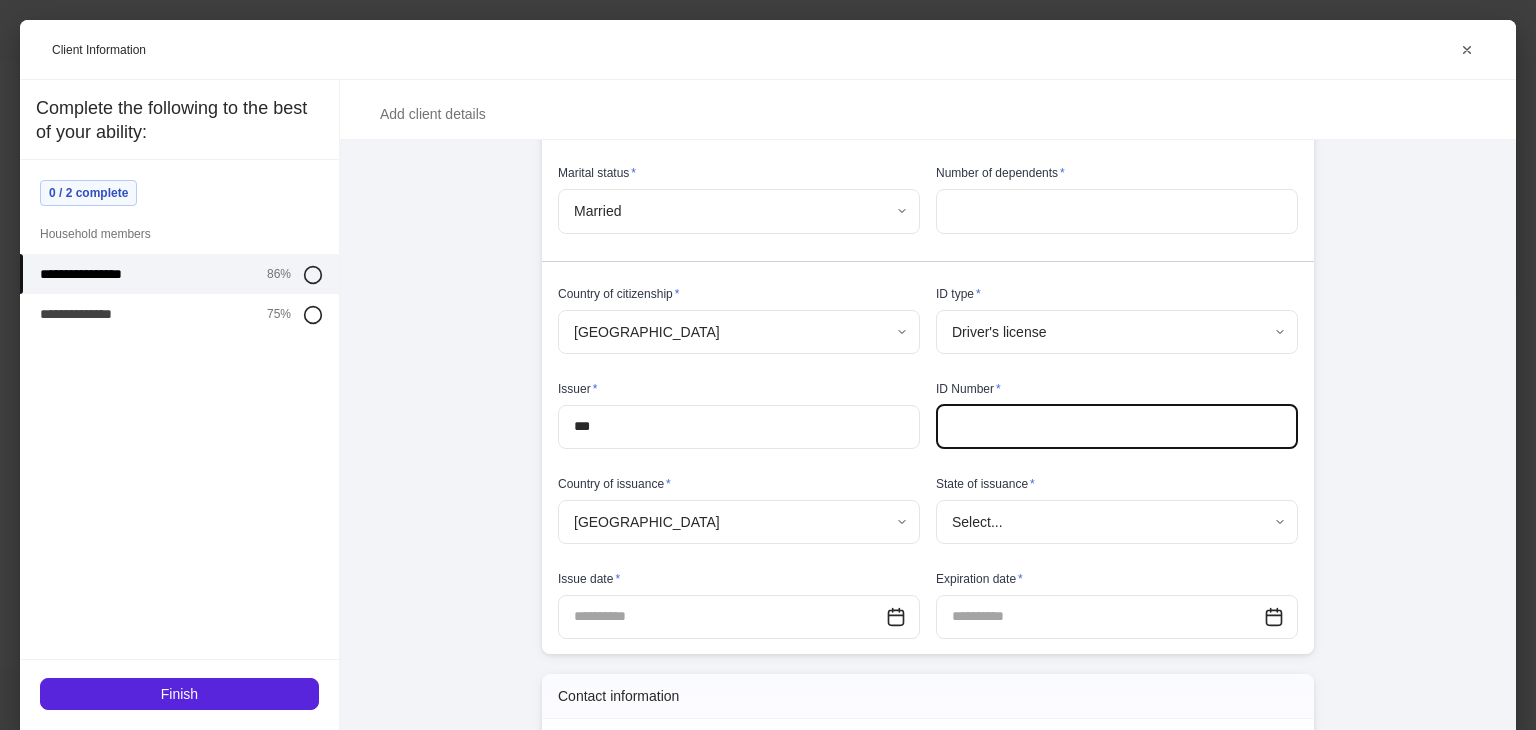 type on "*" 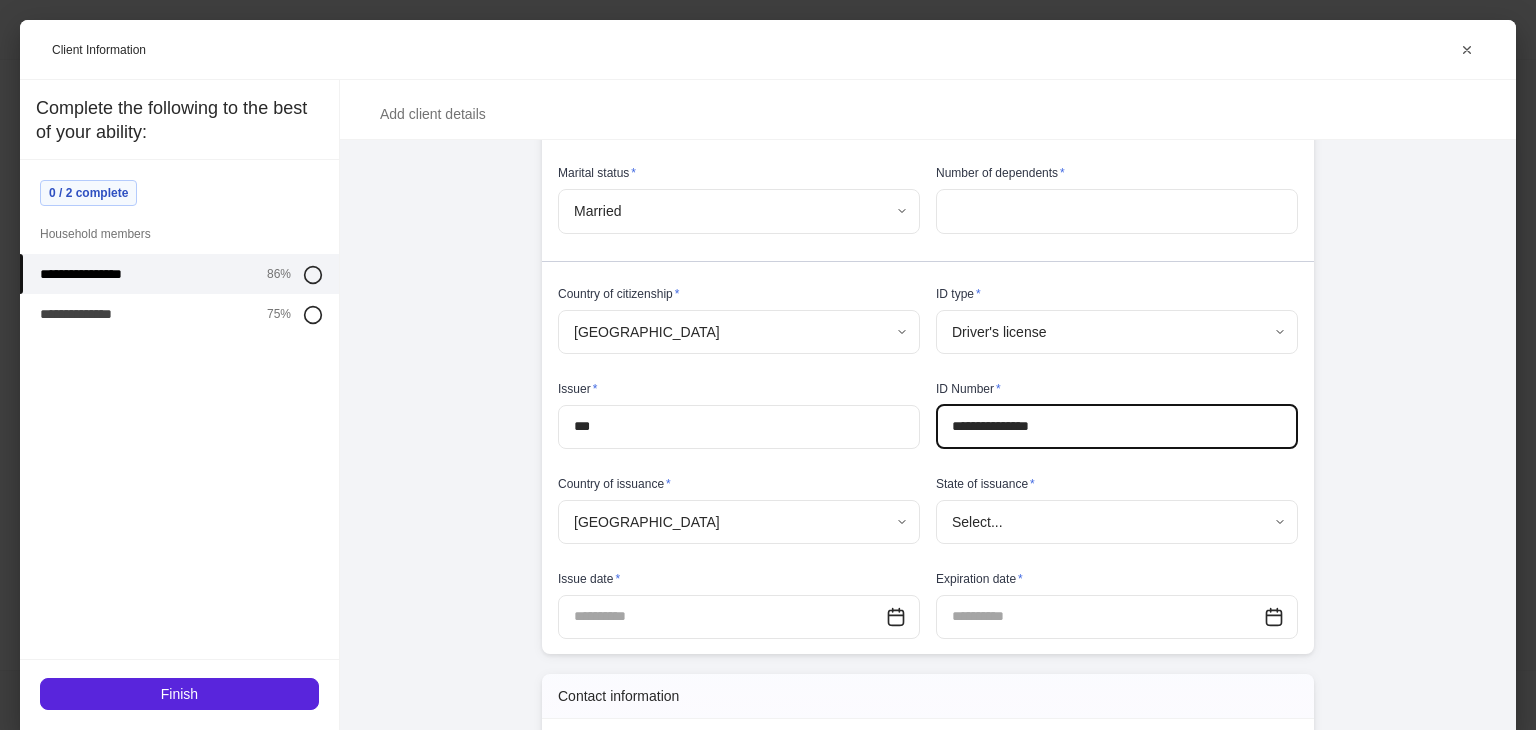 type on "**********" 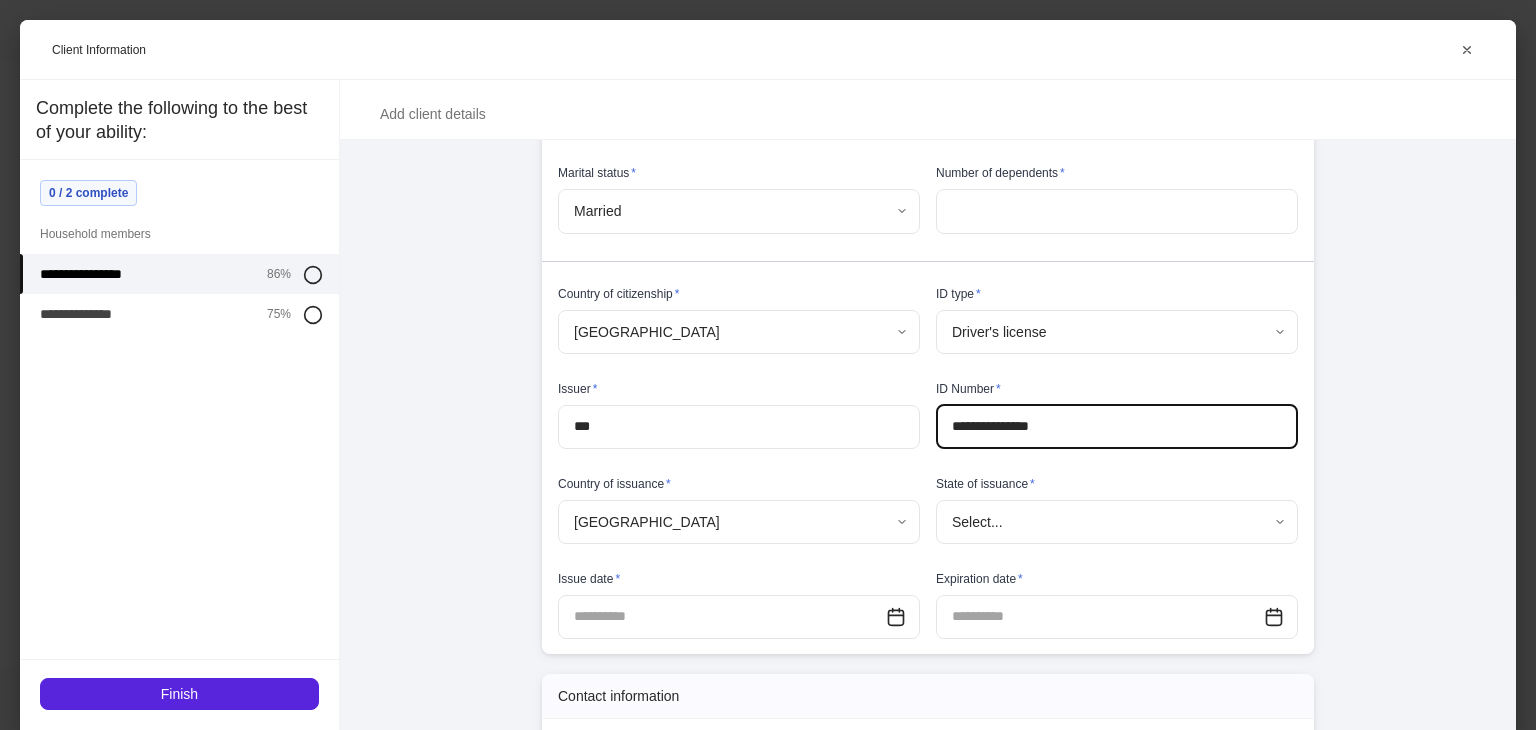 click on "Profile builder Get support Please complete each of the following sections to the best of your ability. 0 / 2 completed Required Client information Provide details about each household member. Partially complete Continue Required Account information Provide details needed to move or open accounts. Partially complete Continue Optional Upload documents Provide documents requested by your advisor. Not started Get started Your household Brayden Velykis Thomas Velykis Michelle Velykis Submit
Client Information Add client details Auto-complete this profile Documents can be used to generate profiles. Click upload to view more types. Upload documents Provide information for  Michelle Velykis Please complete all internal-use only sections before sending to the client. We ask all fields not intended for the client to be filled so the profiles can begin syncing upon client completion. General information Legal First Name * ******** ​ Middle Name ​ Legal Last Name * ******* ​ Suffix Select... ​" at bounding box center (768, 379) 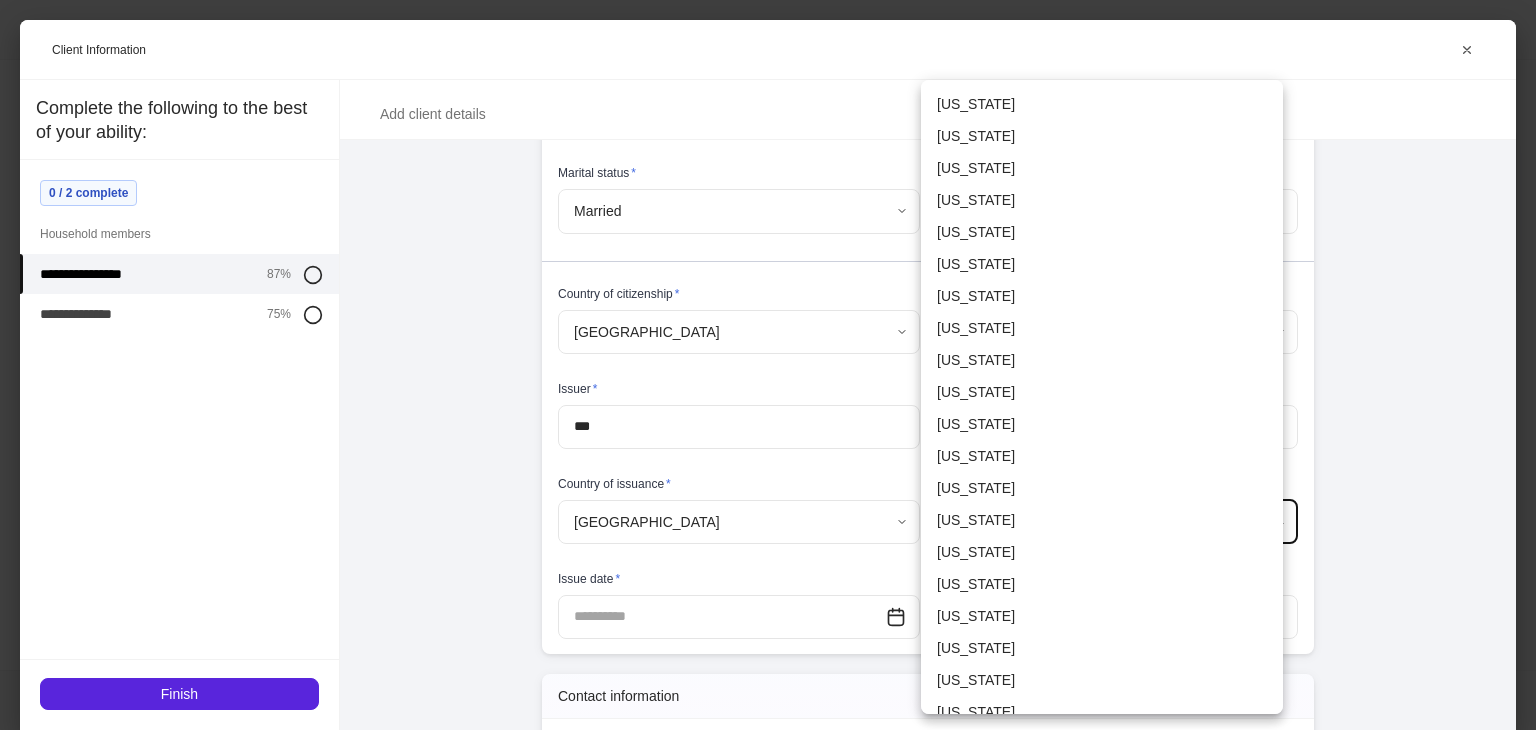 scroll, scrollTop: 600, scrollLeft: 0, axis: vertical 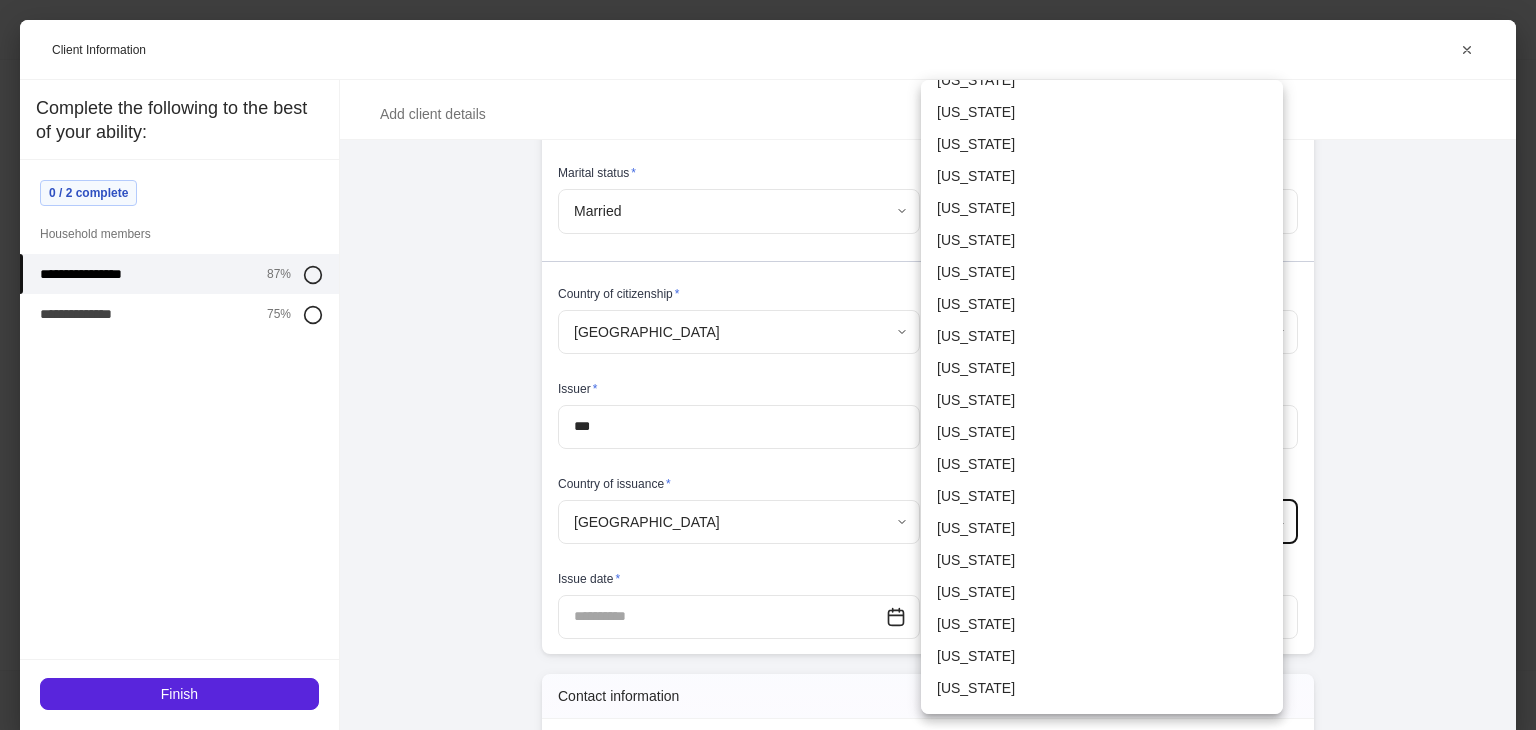 click on "New Jersey" at bounding box center [1102, 464] 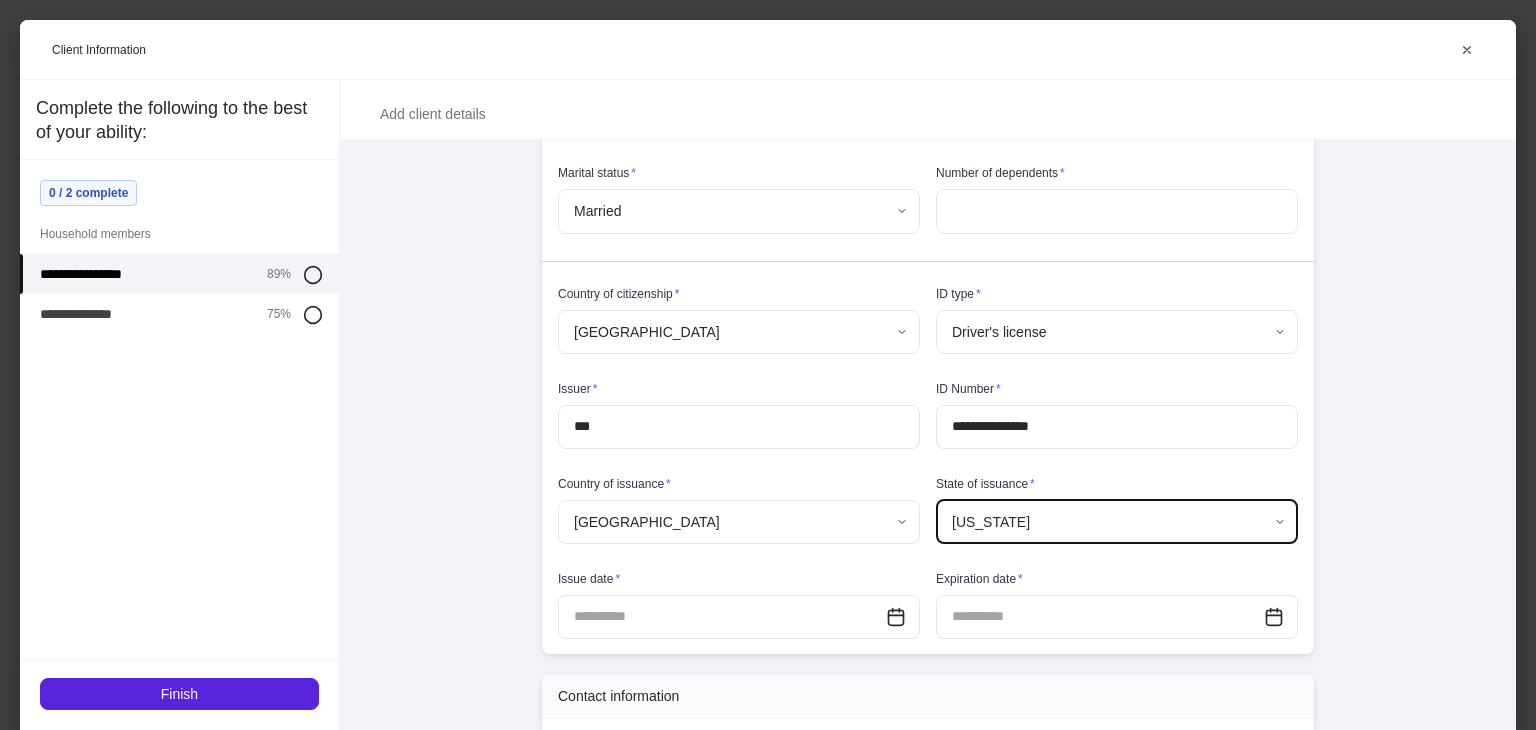 scroll, scrollTop: 0, scrollLeft: 0, axis: both 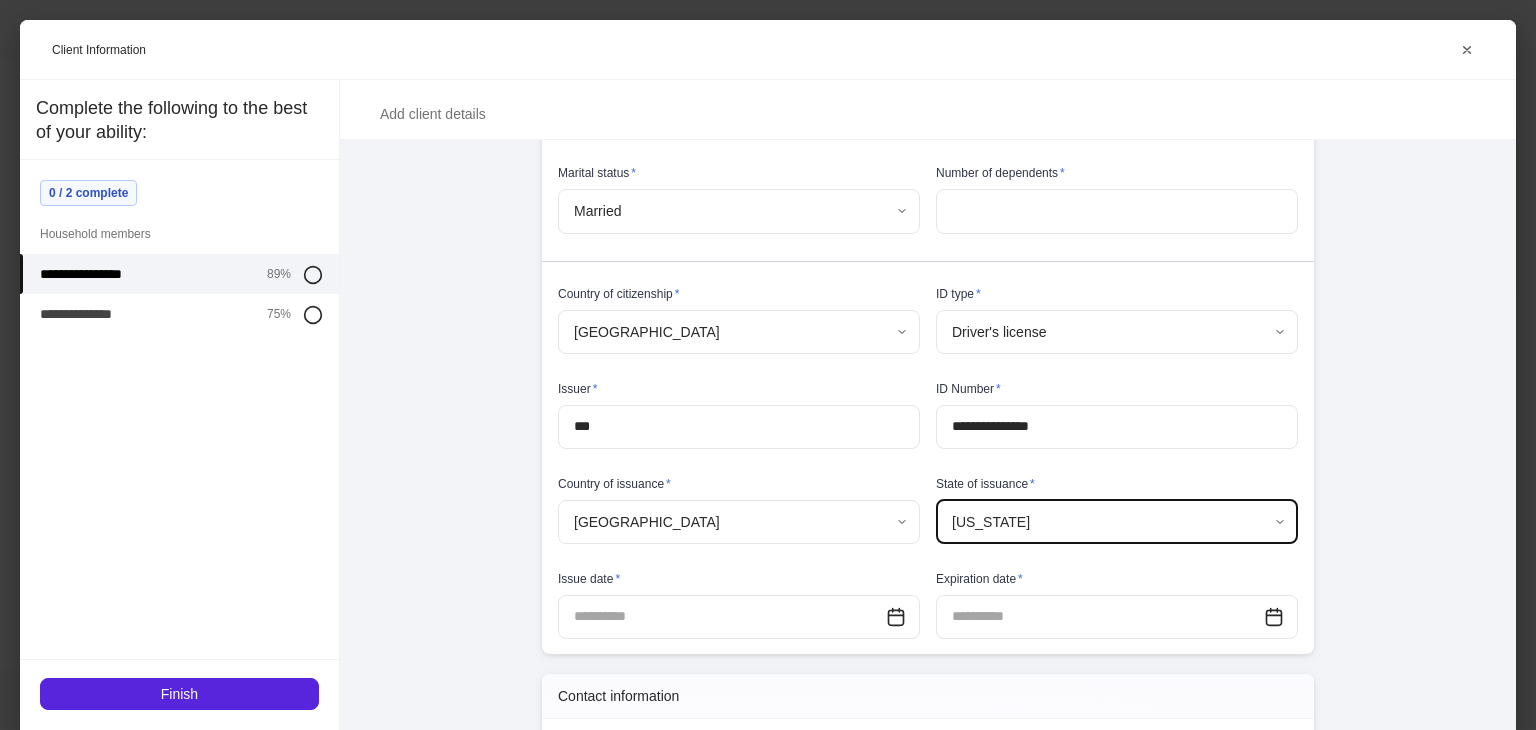 click at bounding box center [722, 617] 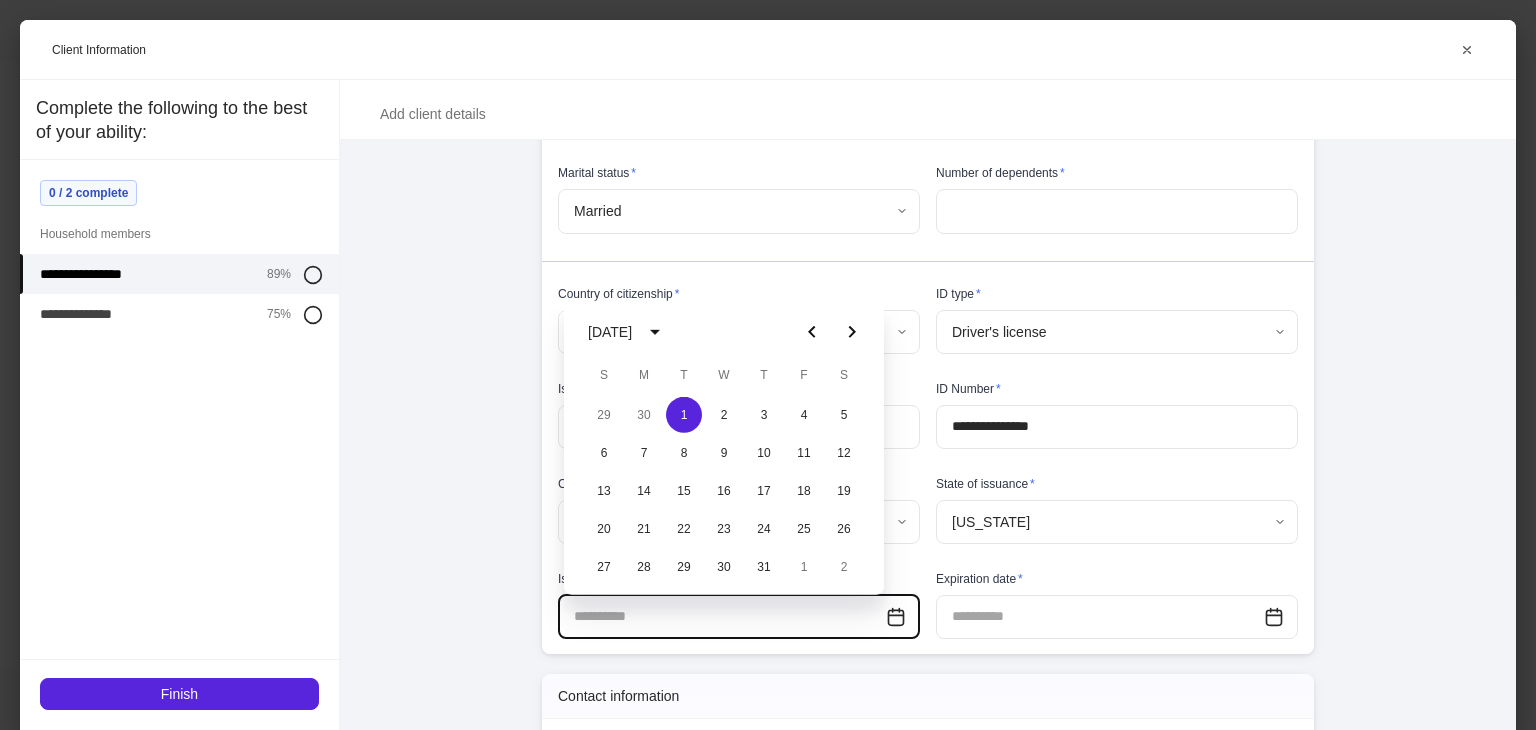click 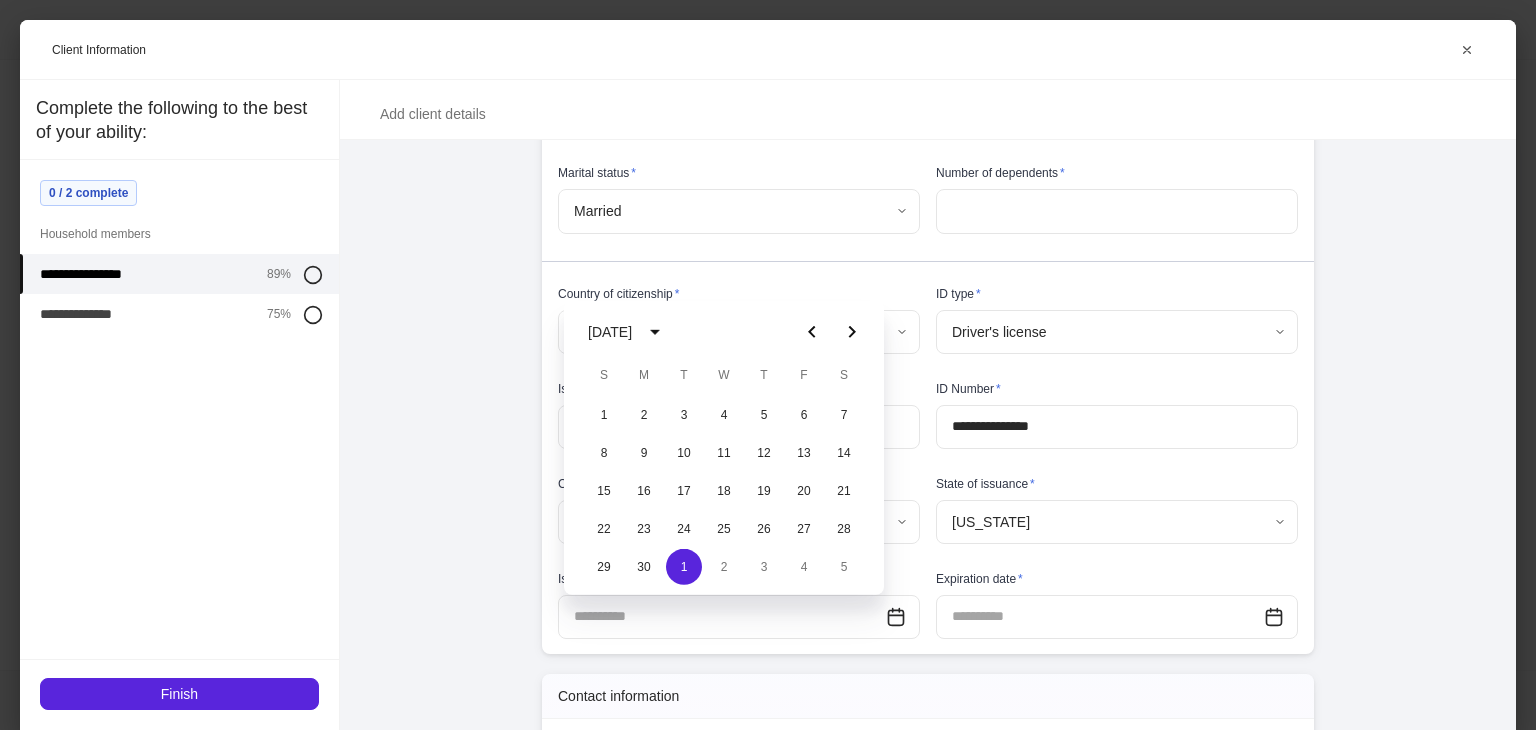 click 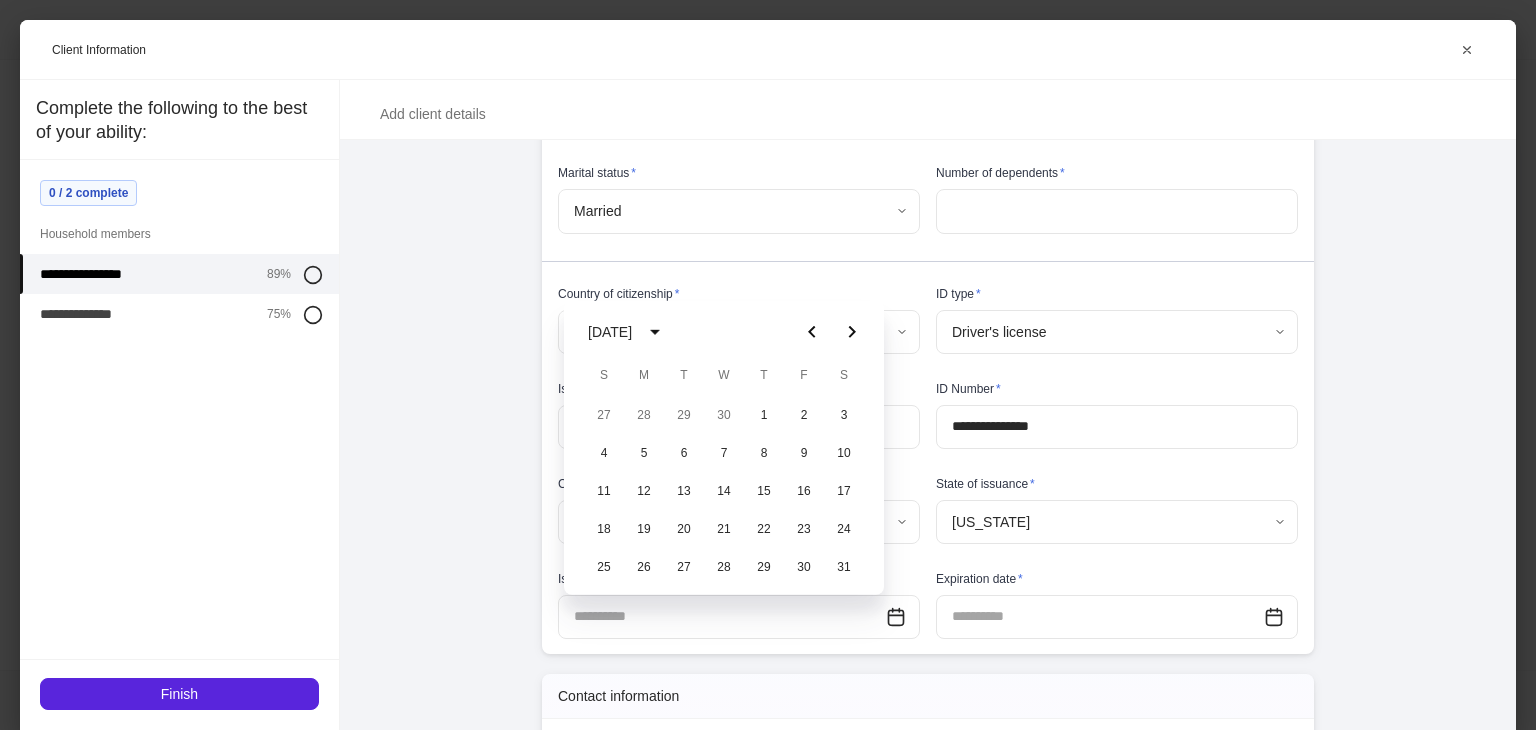 click 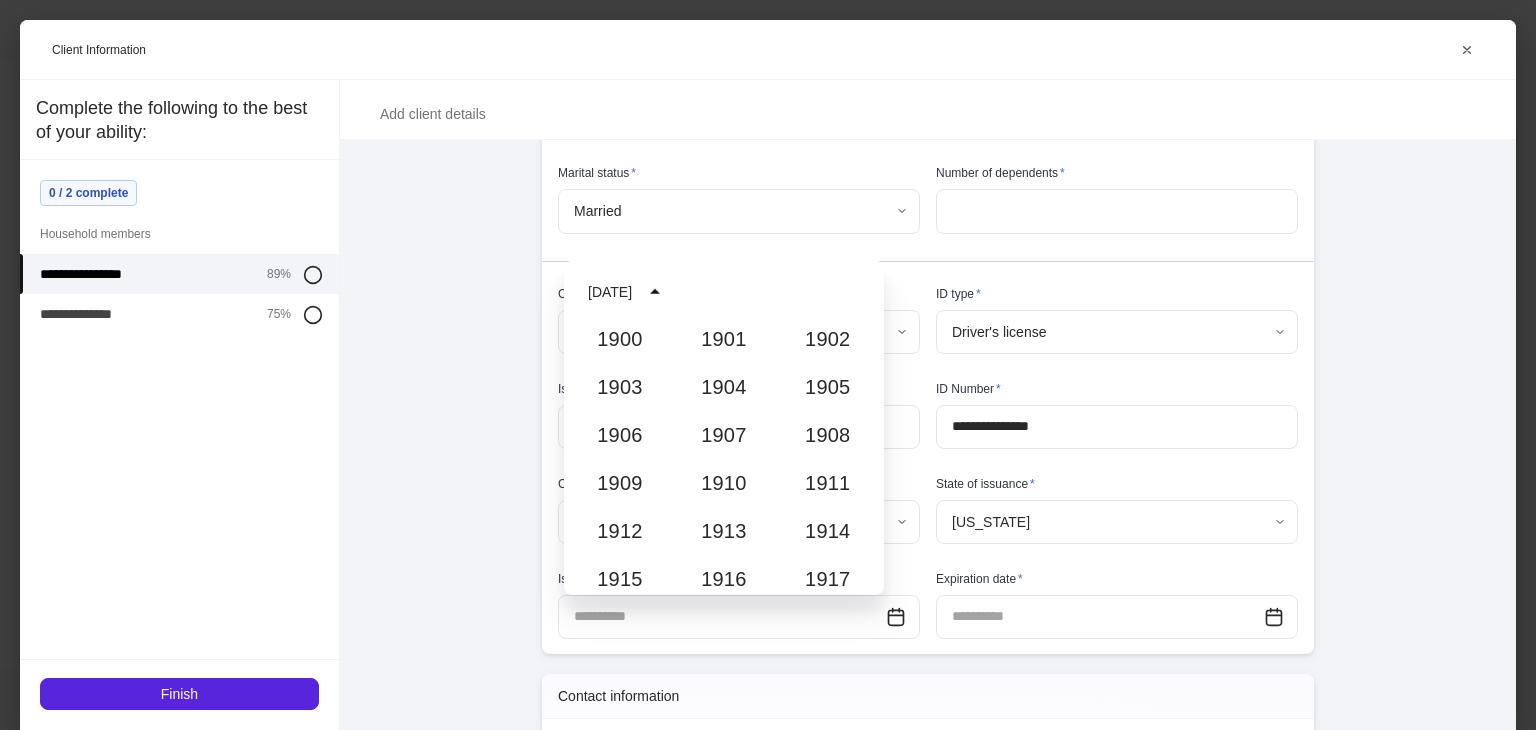 scroll, scrollTop: 1852, scrollLeft: 0, axis: vertical 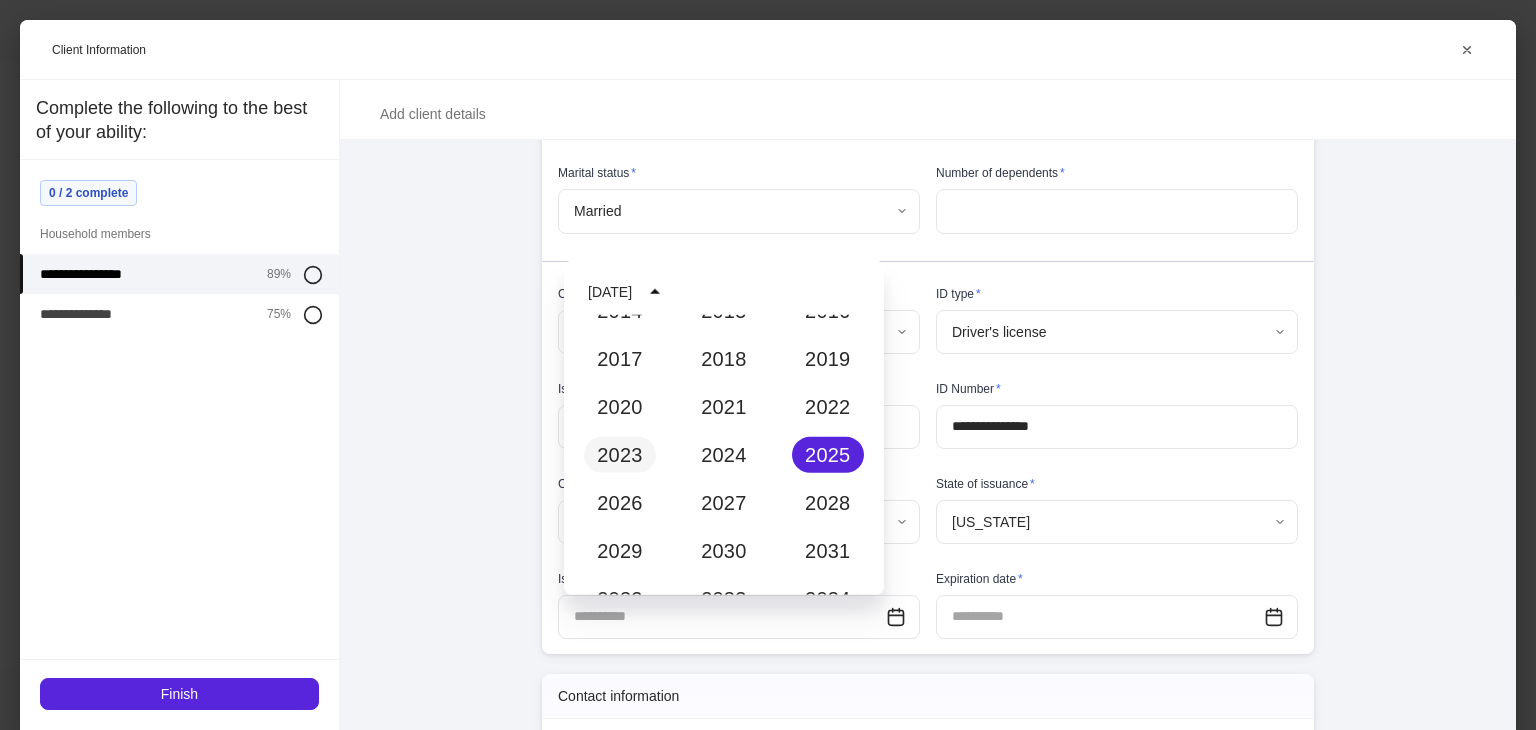click on "2023" at bounding box center (620, 455) 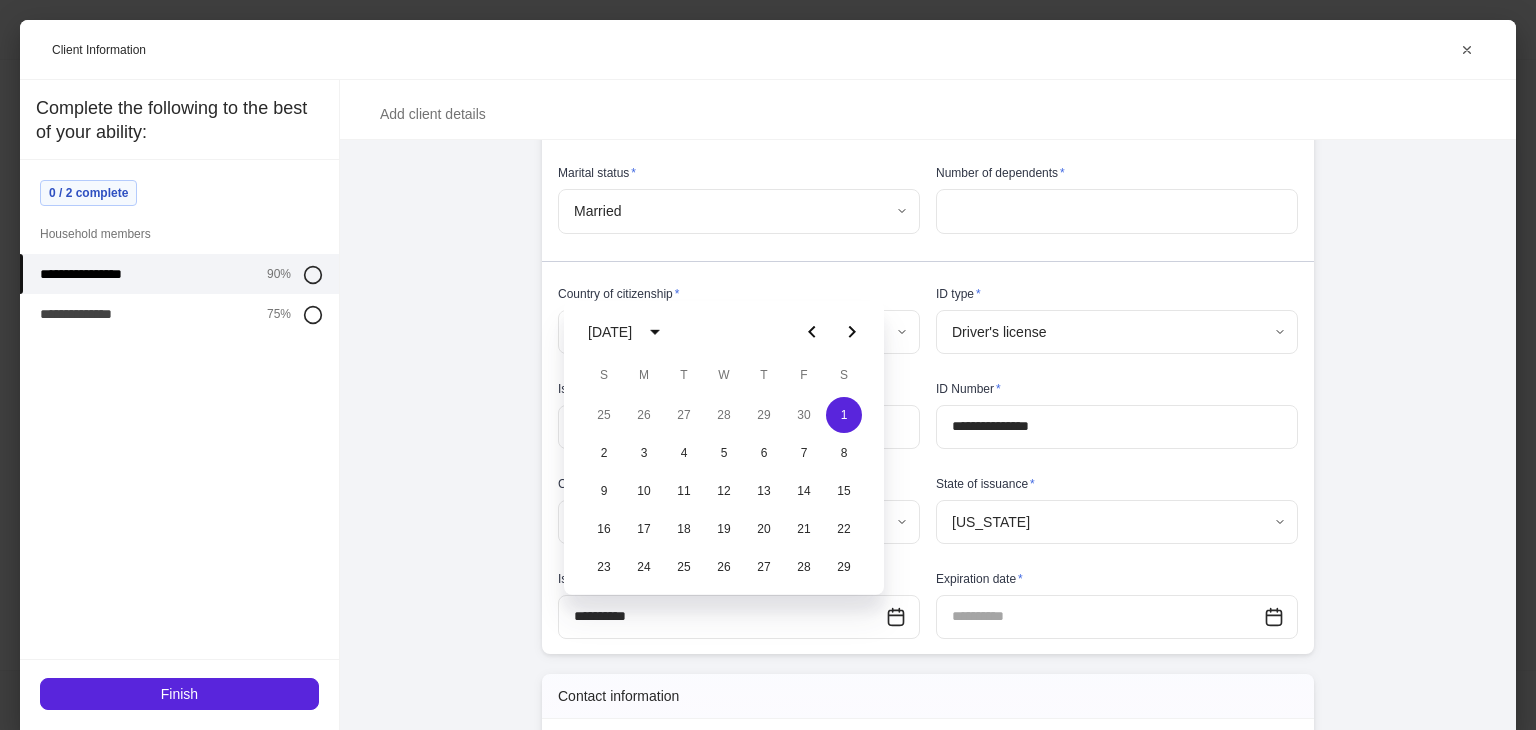 click 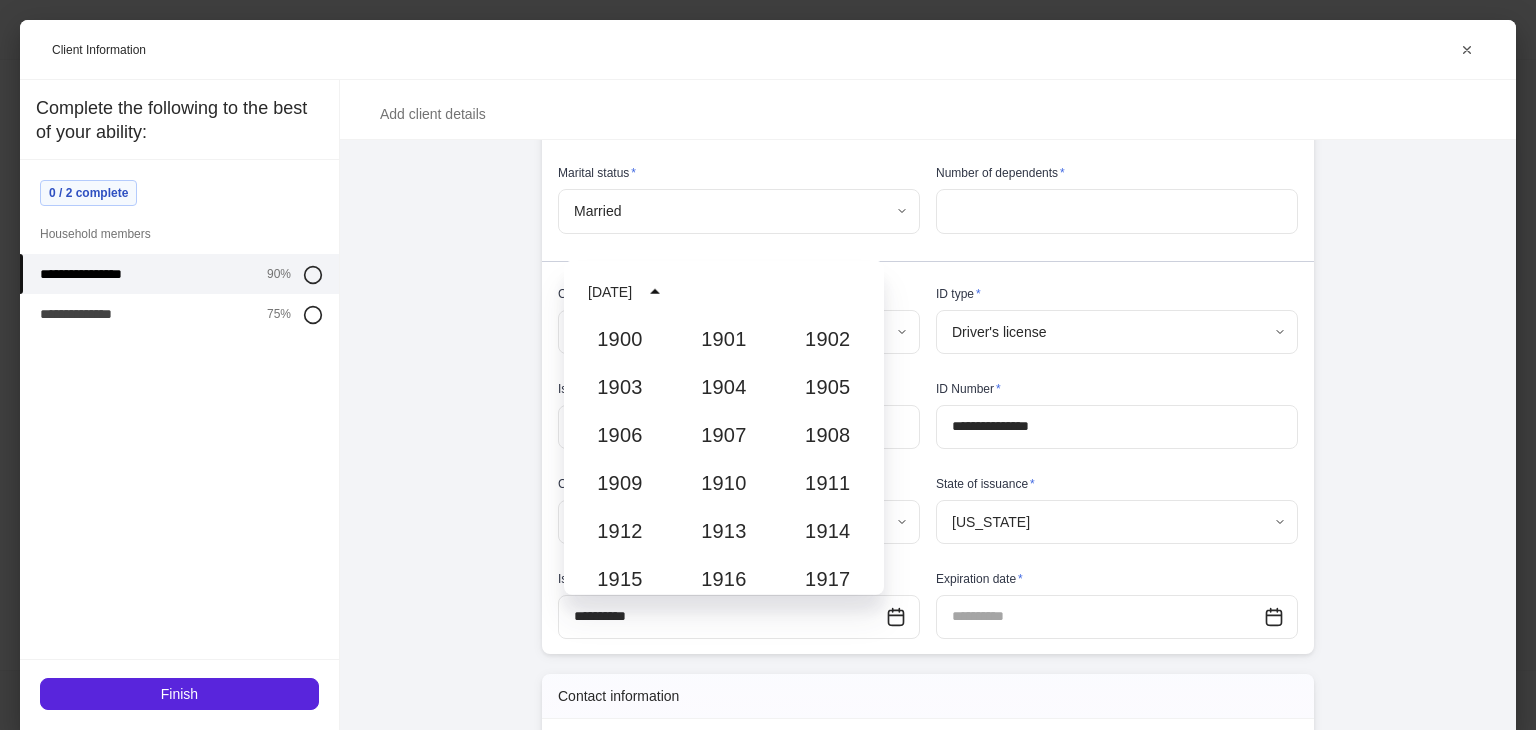 scroll, scrollTop: 1852, scrollLeft: 0, axis: vertical 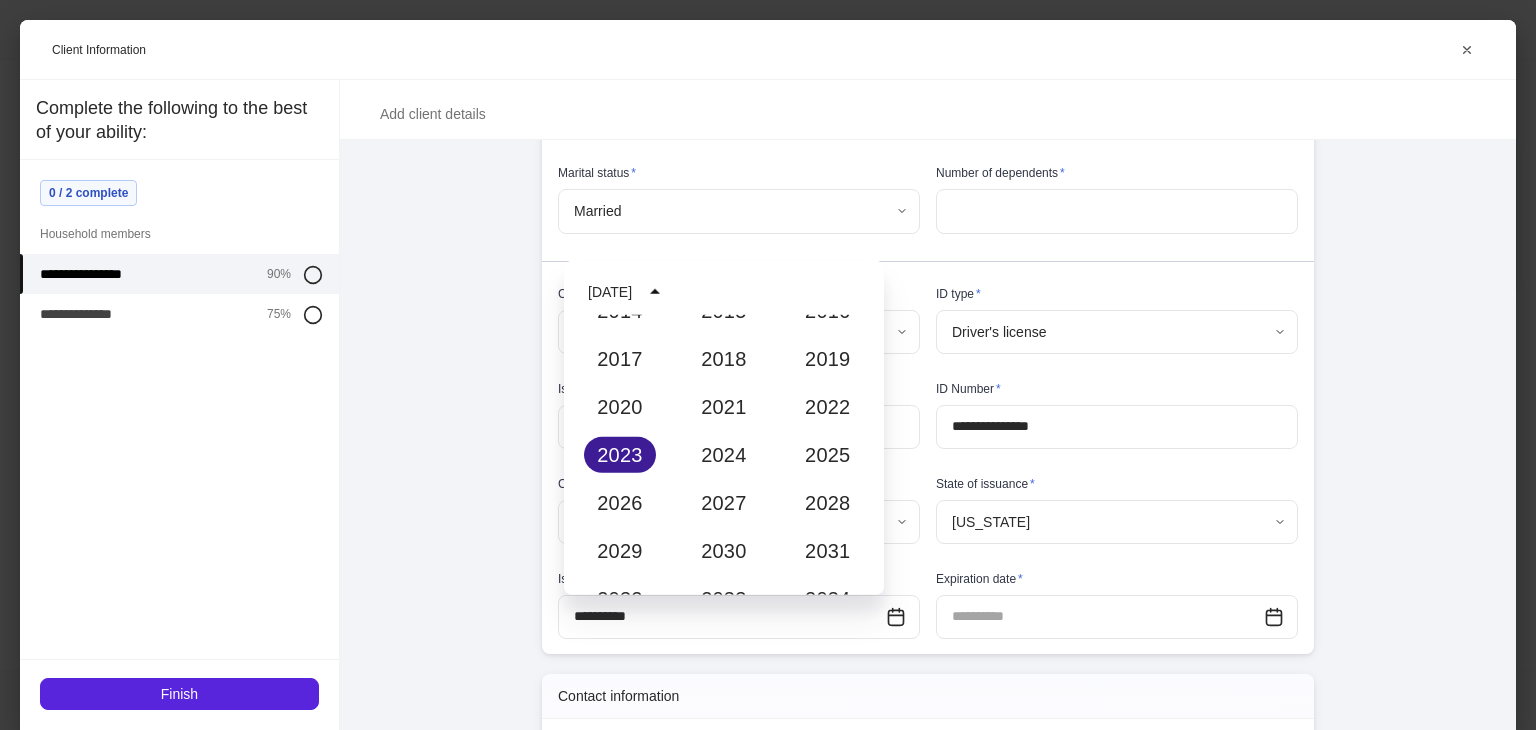 click on "2023" at bounding box center [620, 455] 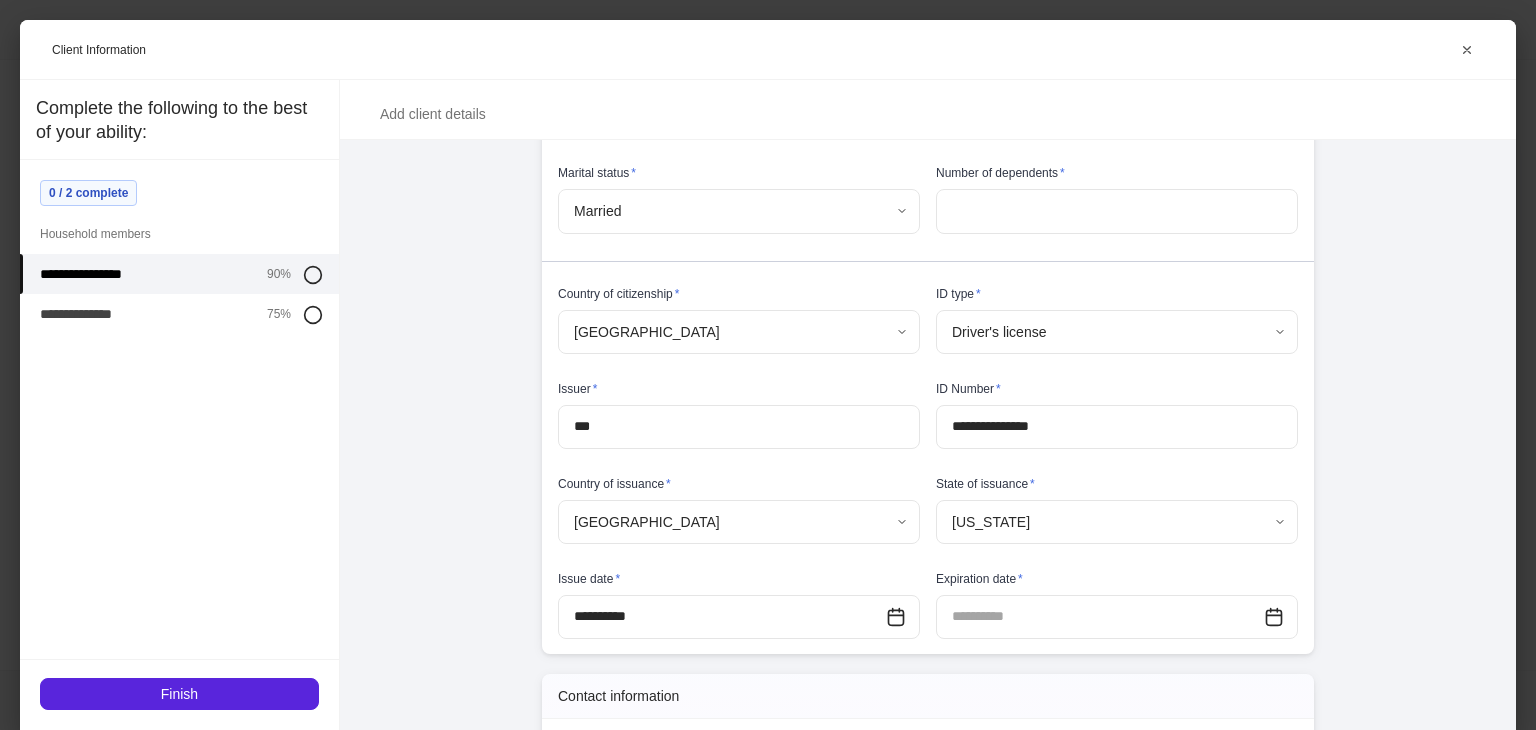 click on "**********" at bounding box center [722, 617] 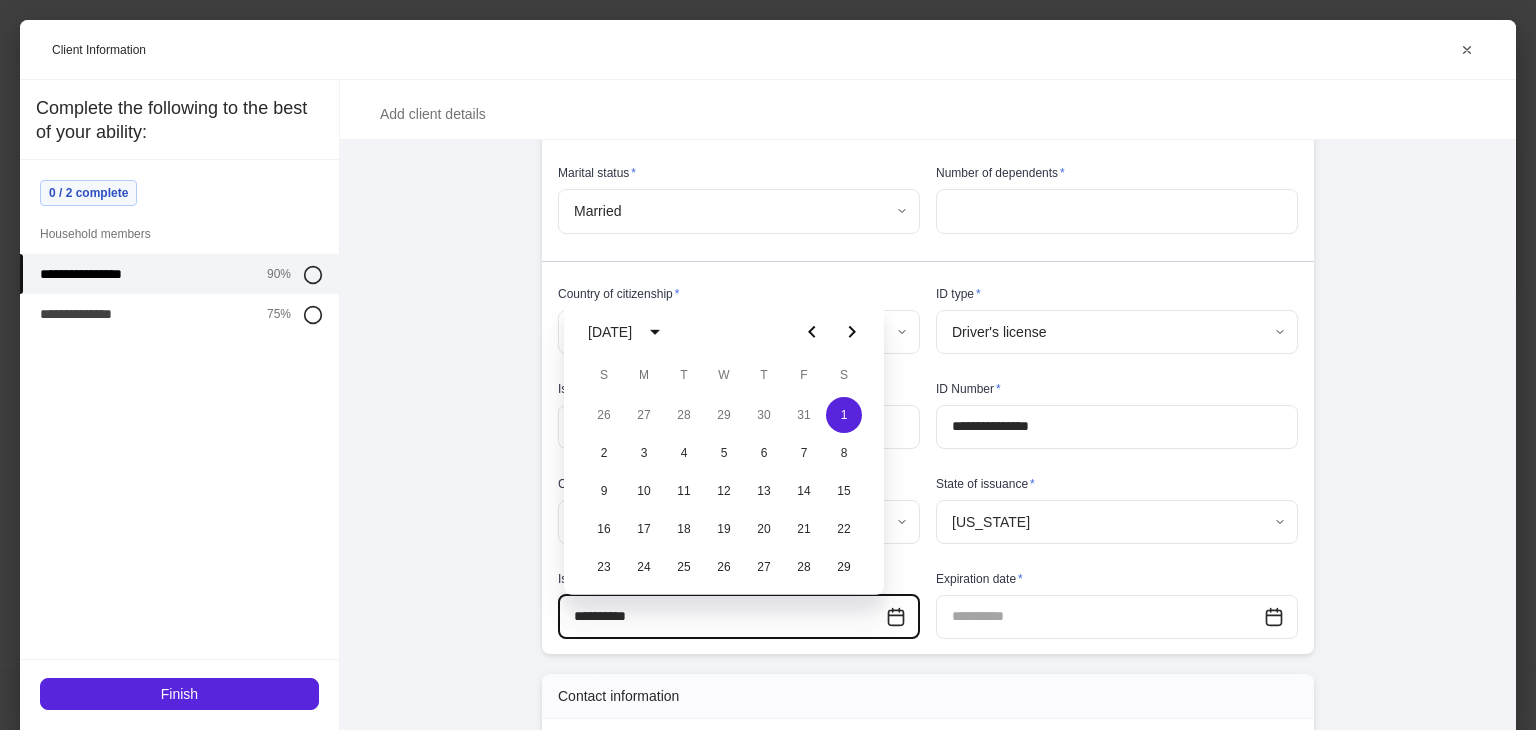 click on "**********" at bounding box center (722, 617) 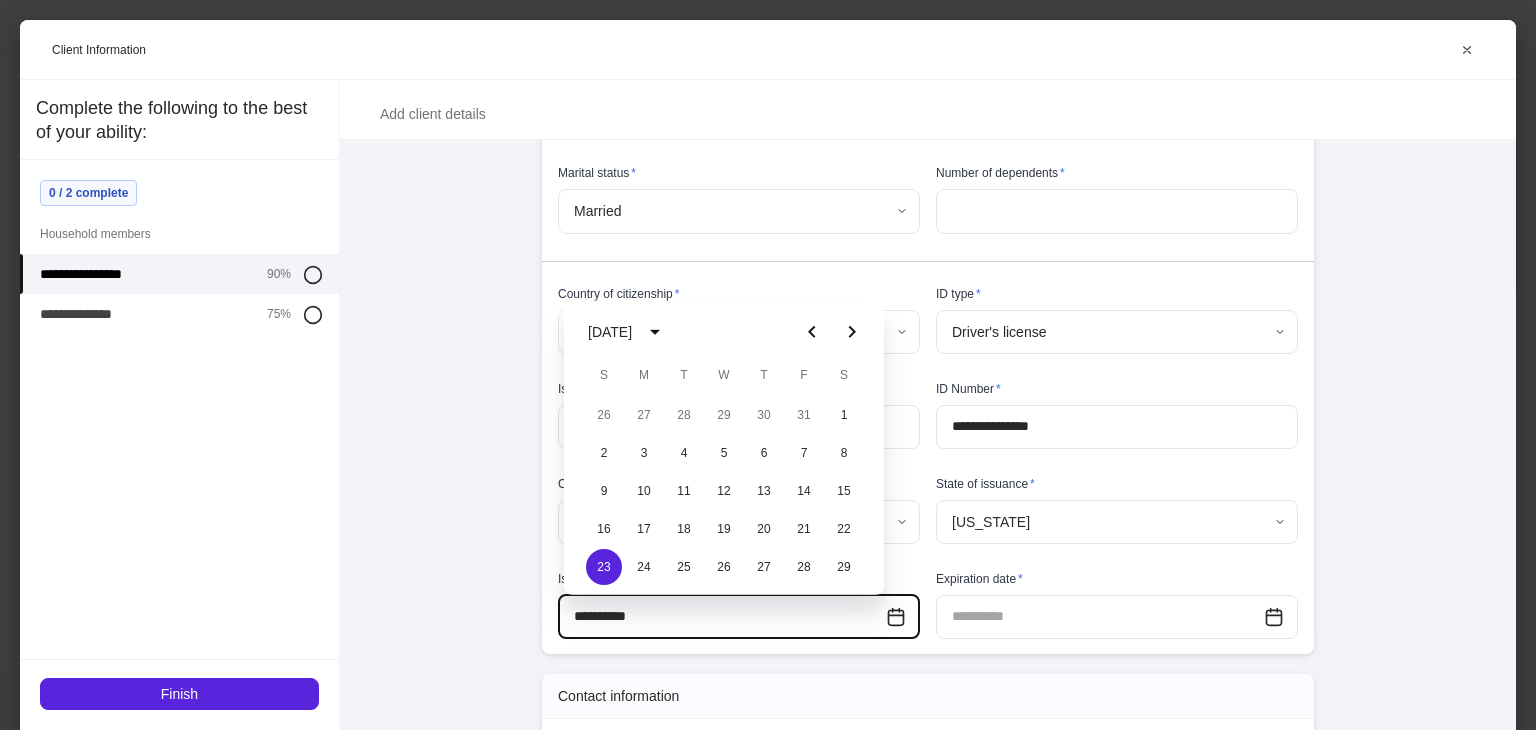 type on "**********" 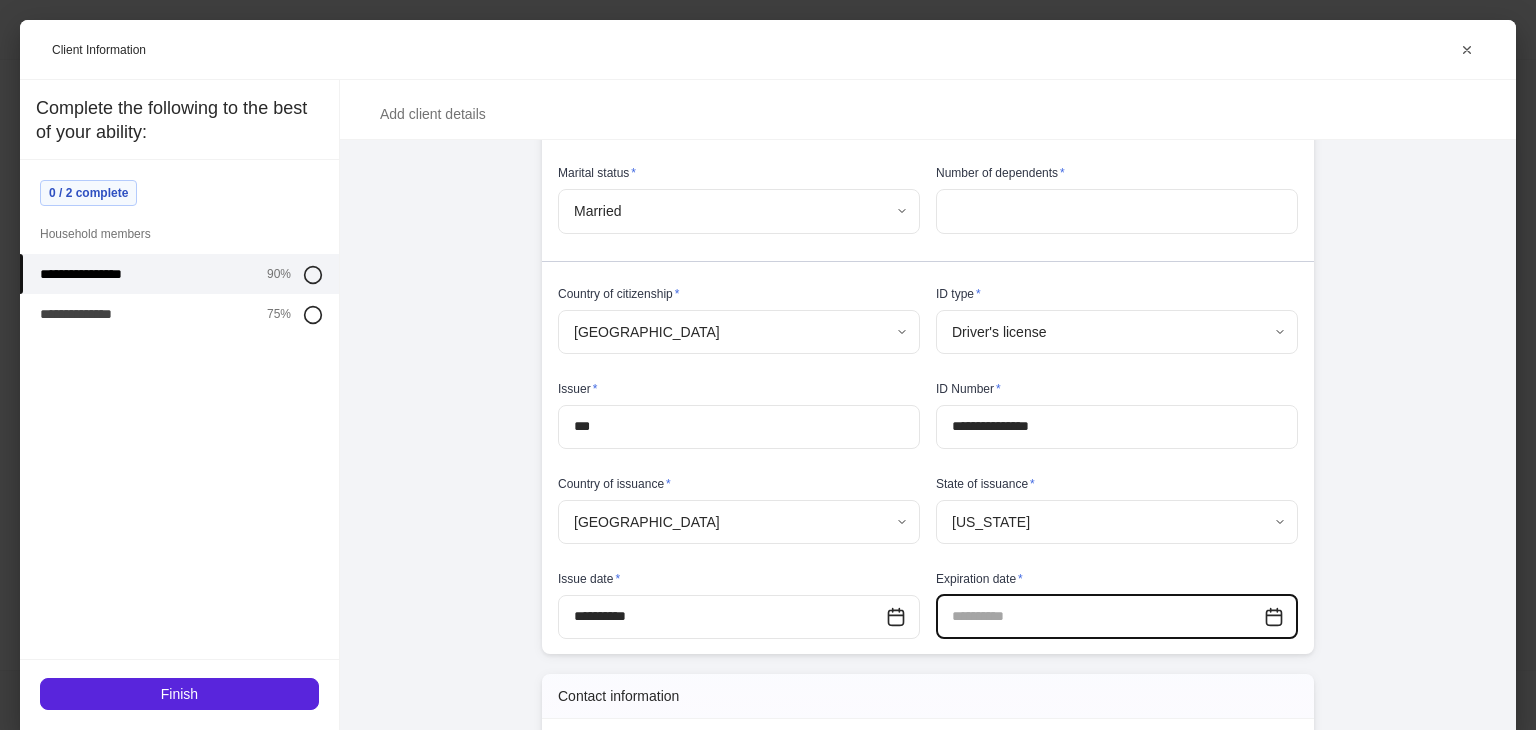 click at bounding box center (1100, 617) 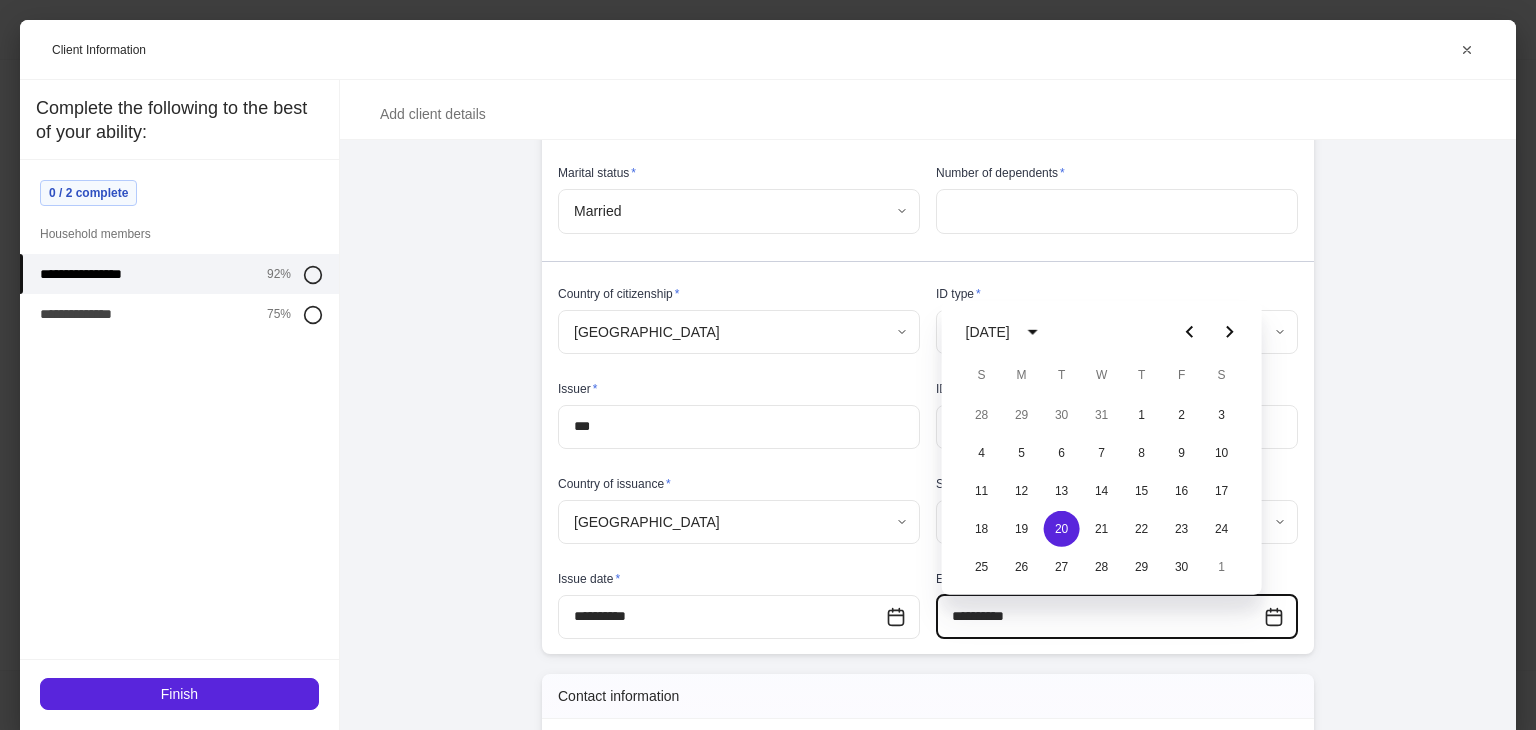 type on "**********" 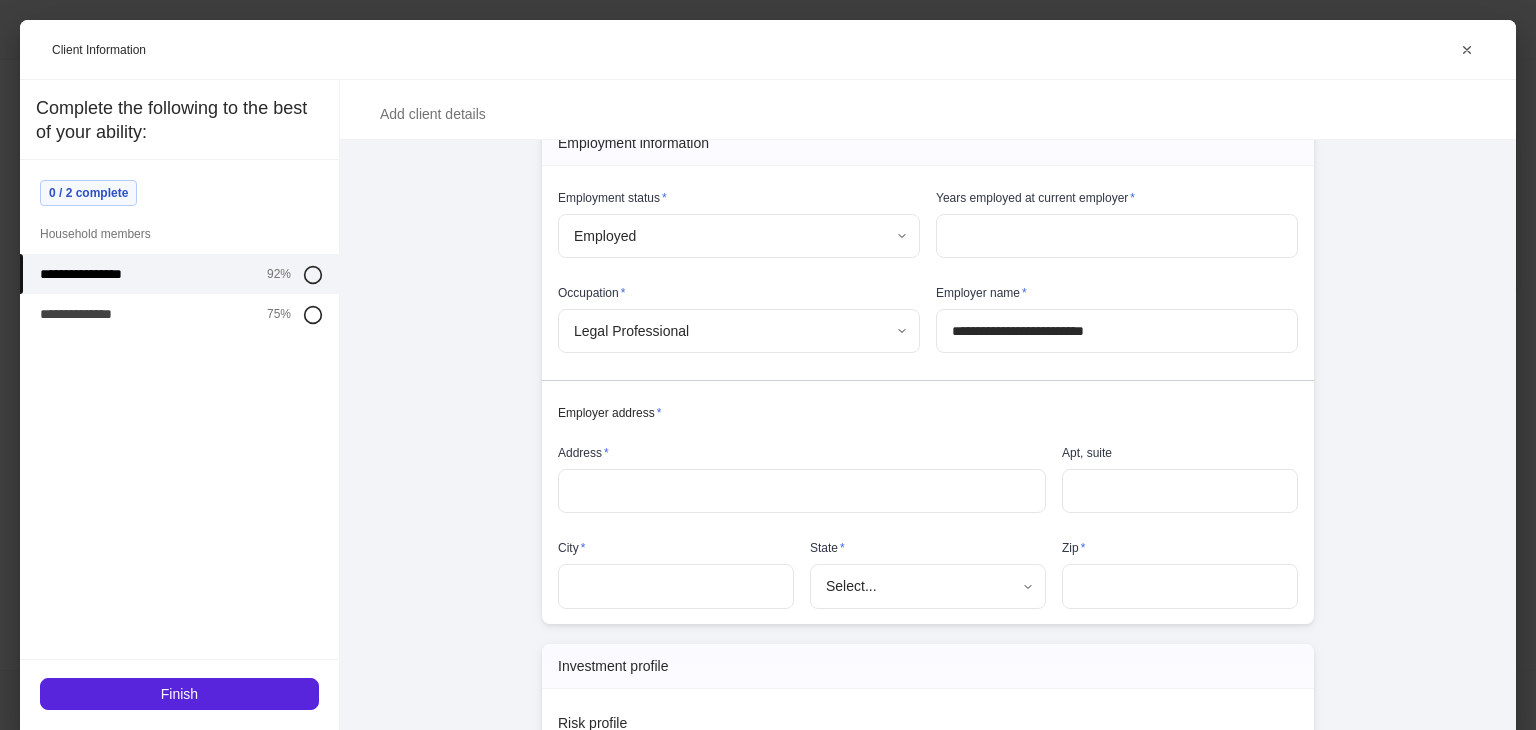 scroll, scrollTop: 1800, scrollLeft: 0, axis: vertical 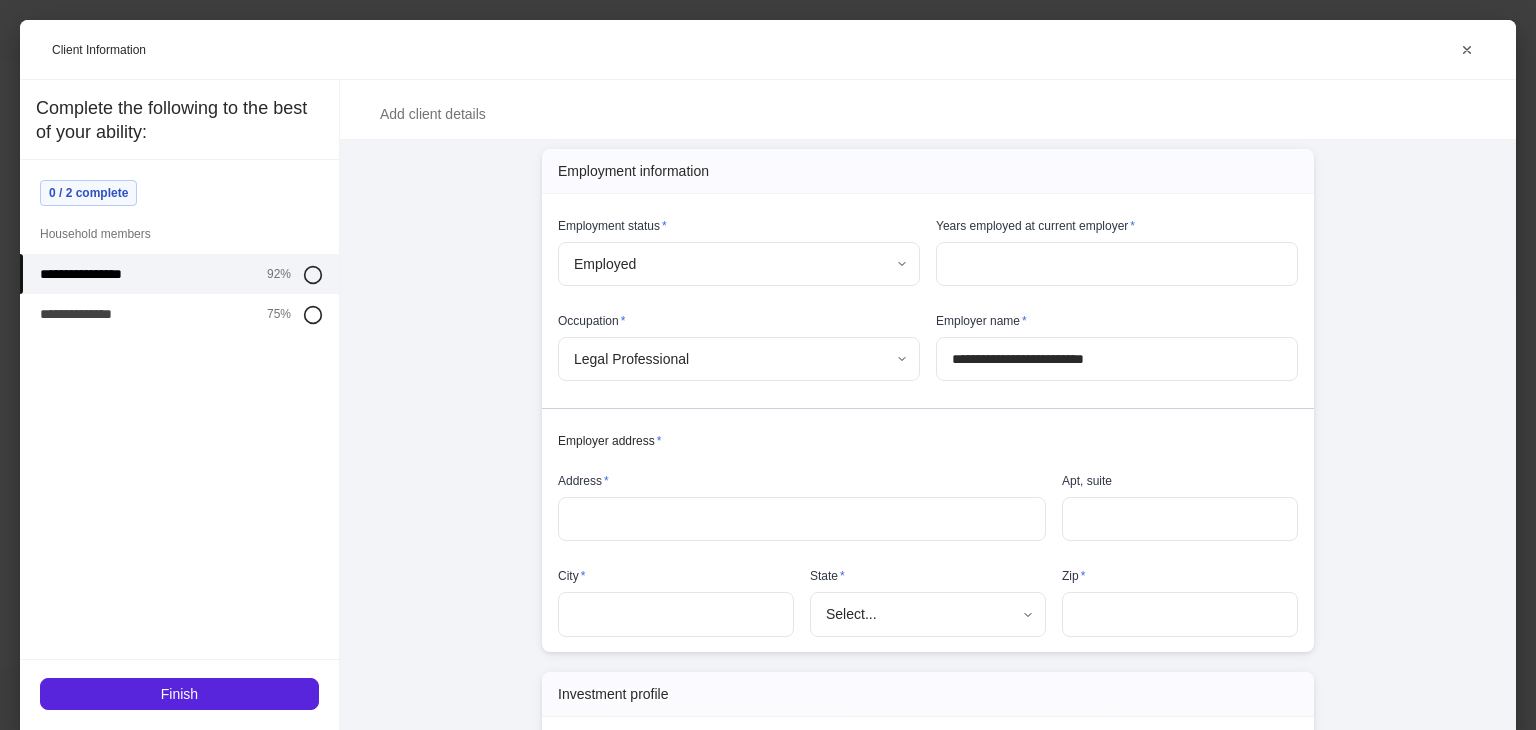 click at bounding box center (1117, 264) 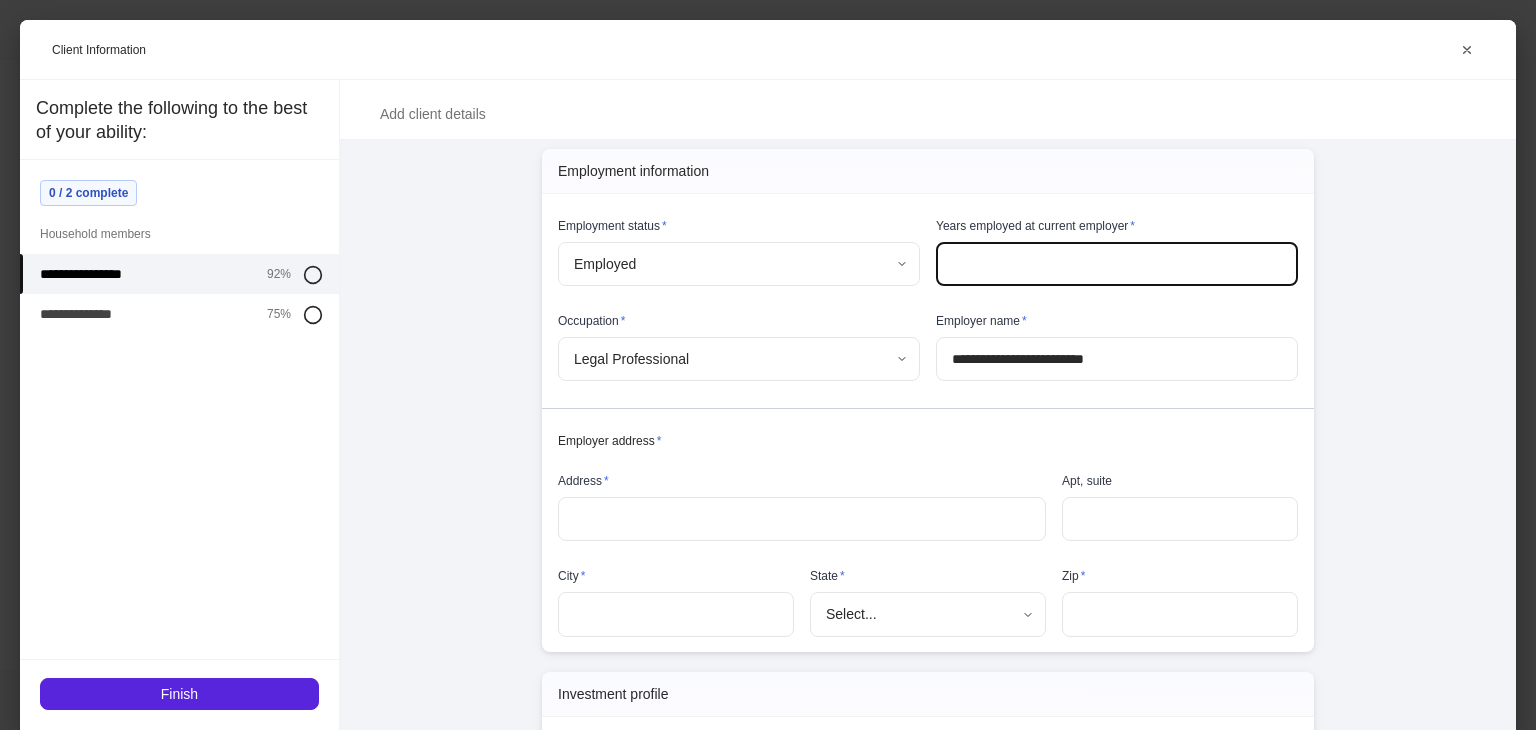 click on "​" at bounding box center (802, 519) 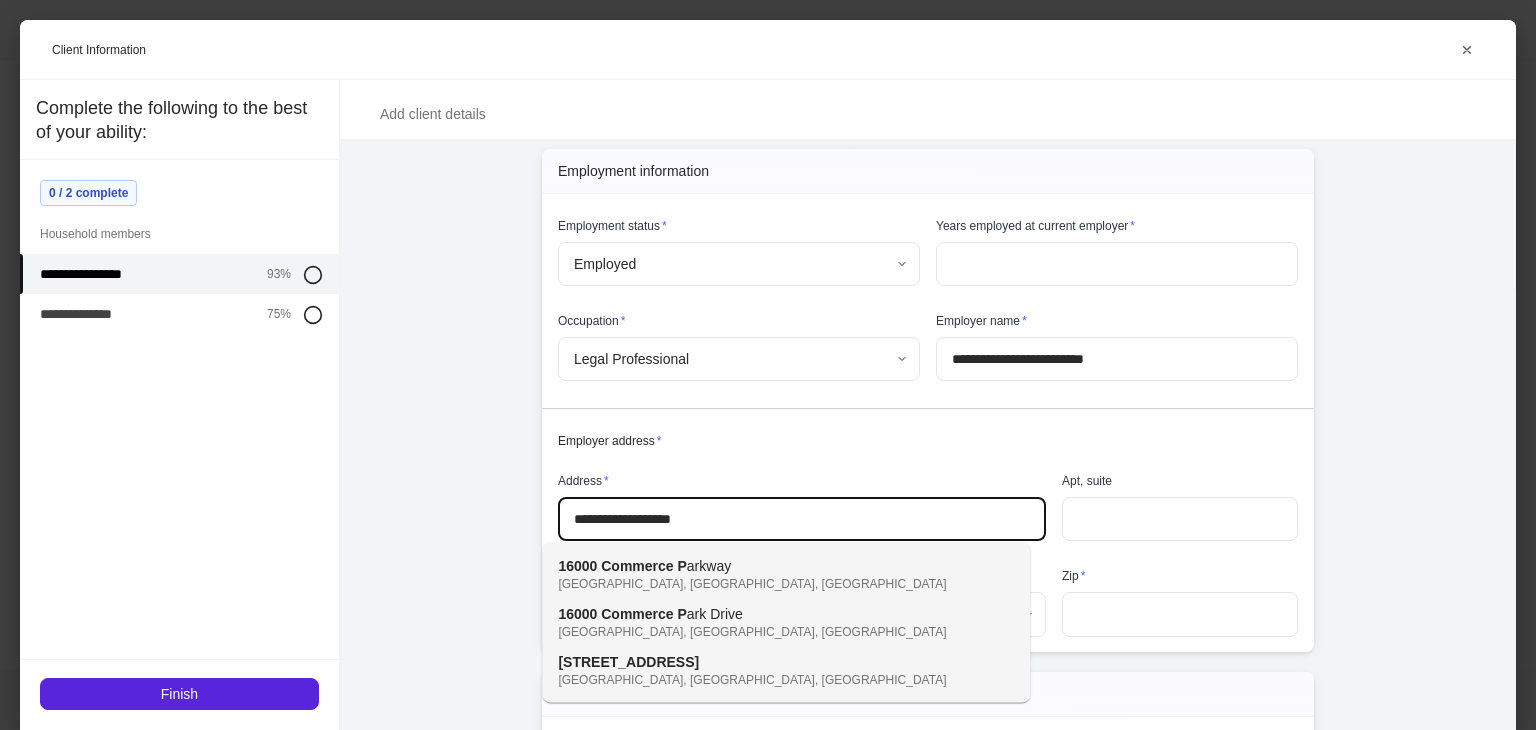 click on "Commerce P" at bounding box center (644, 566) 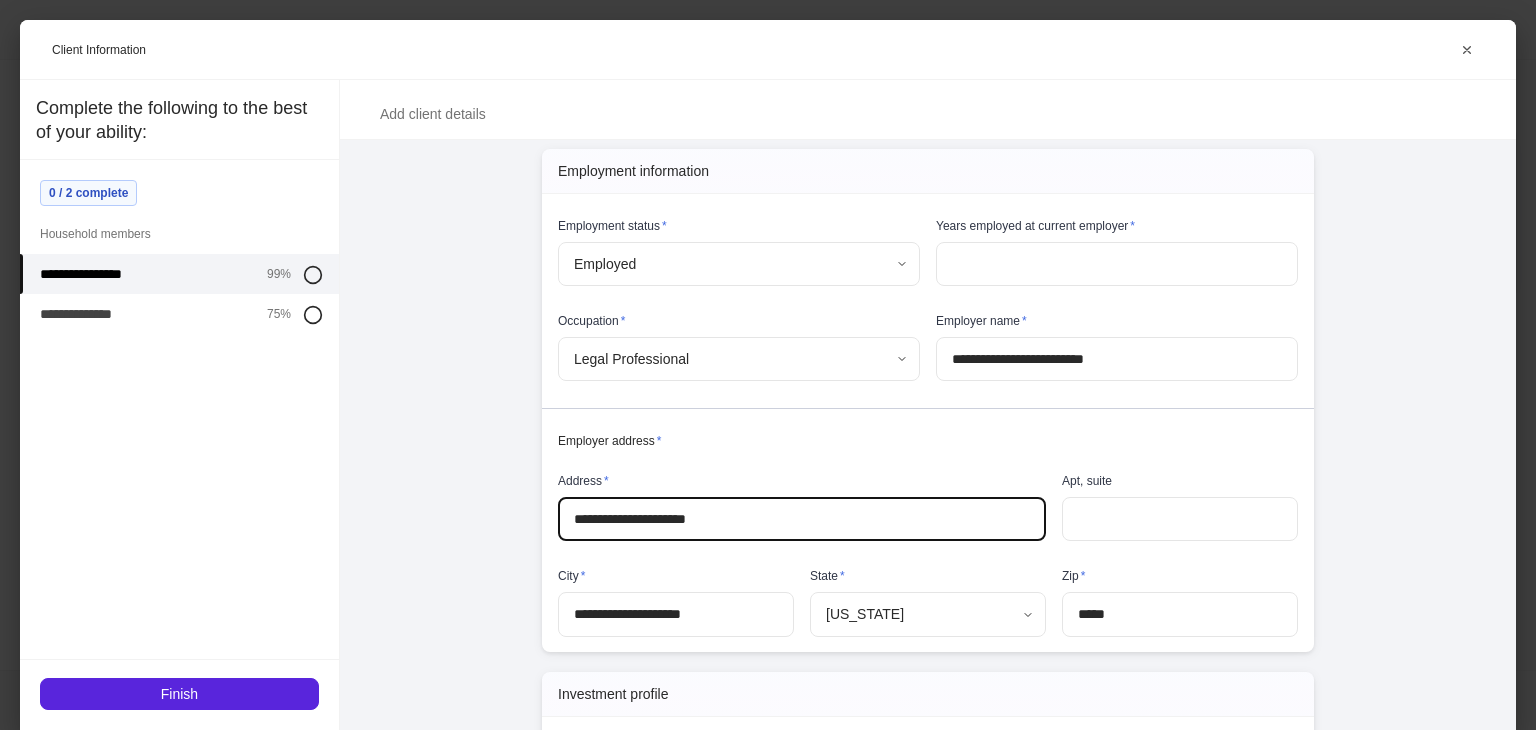type on "**********" 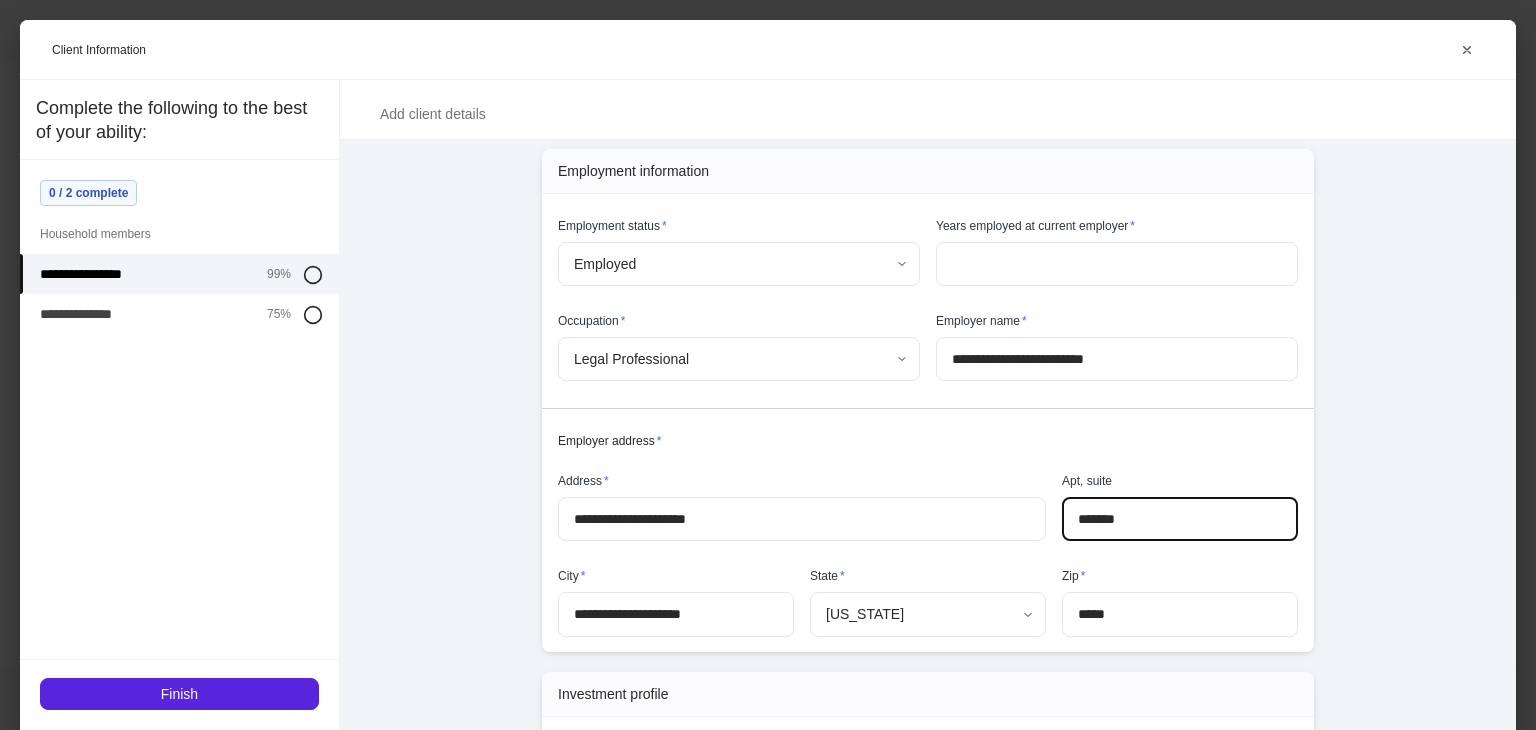 type on "*******" 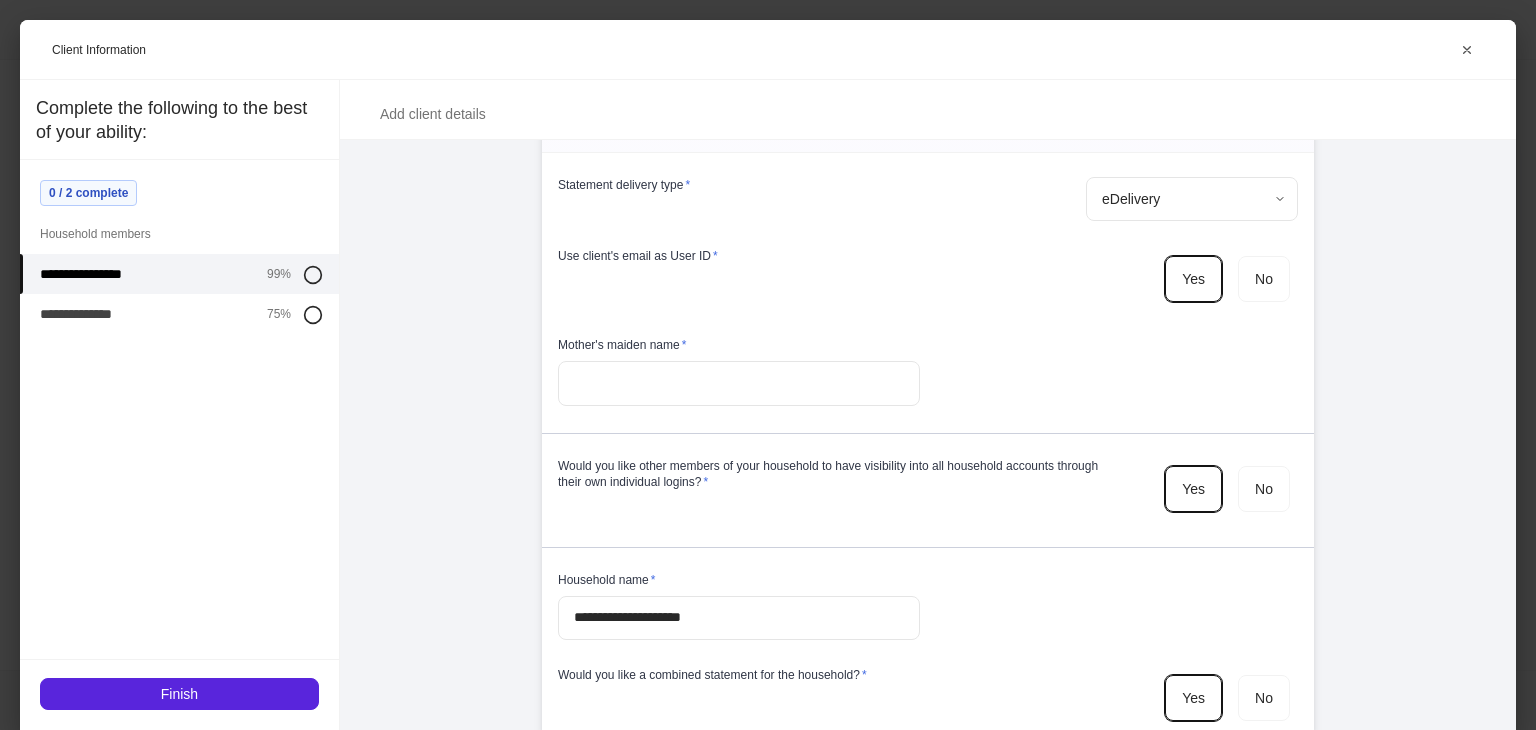 scroll, scrollTop: 5891, scrollLeft: 0, axis: vertical 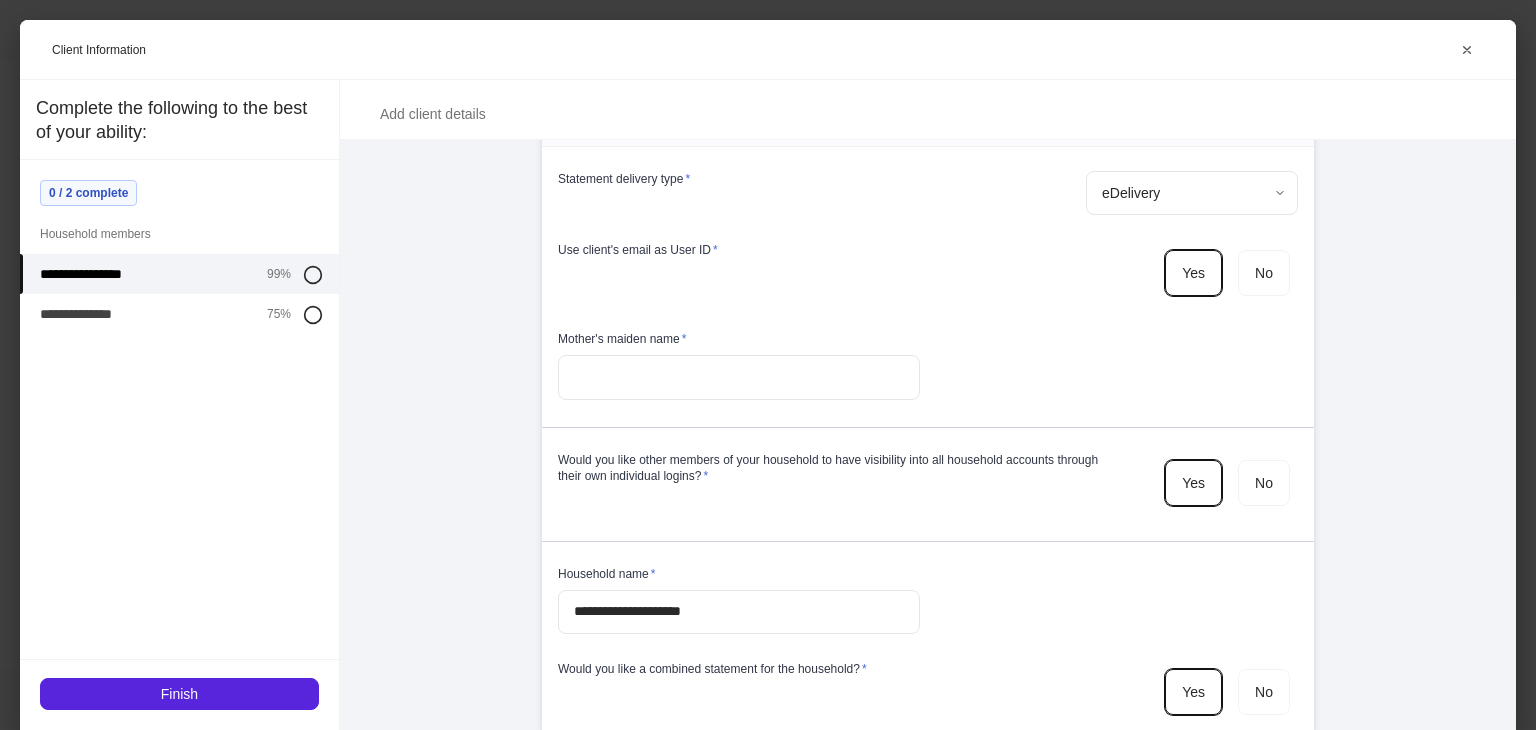 click at bounding box center [739, 377] 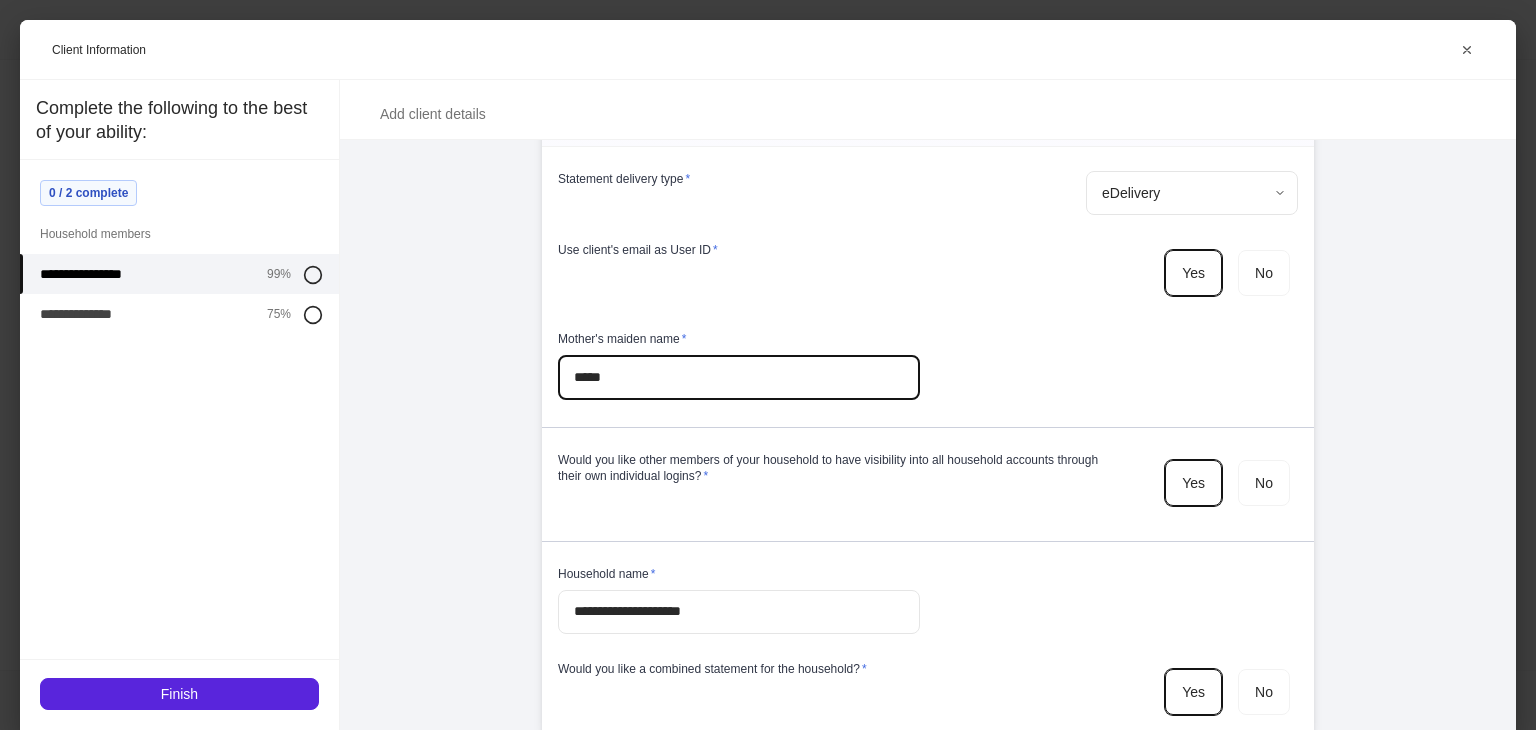 scroll, scrollTop: 60, scrollLeft: 0, axis: vertical 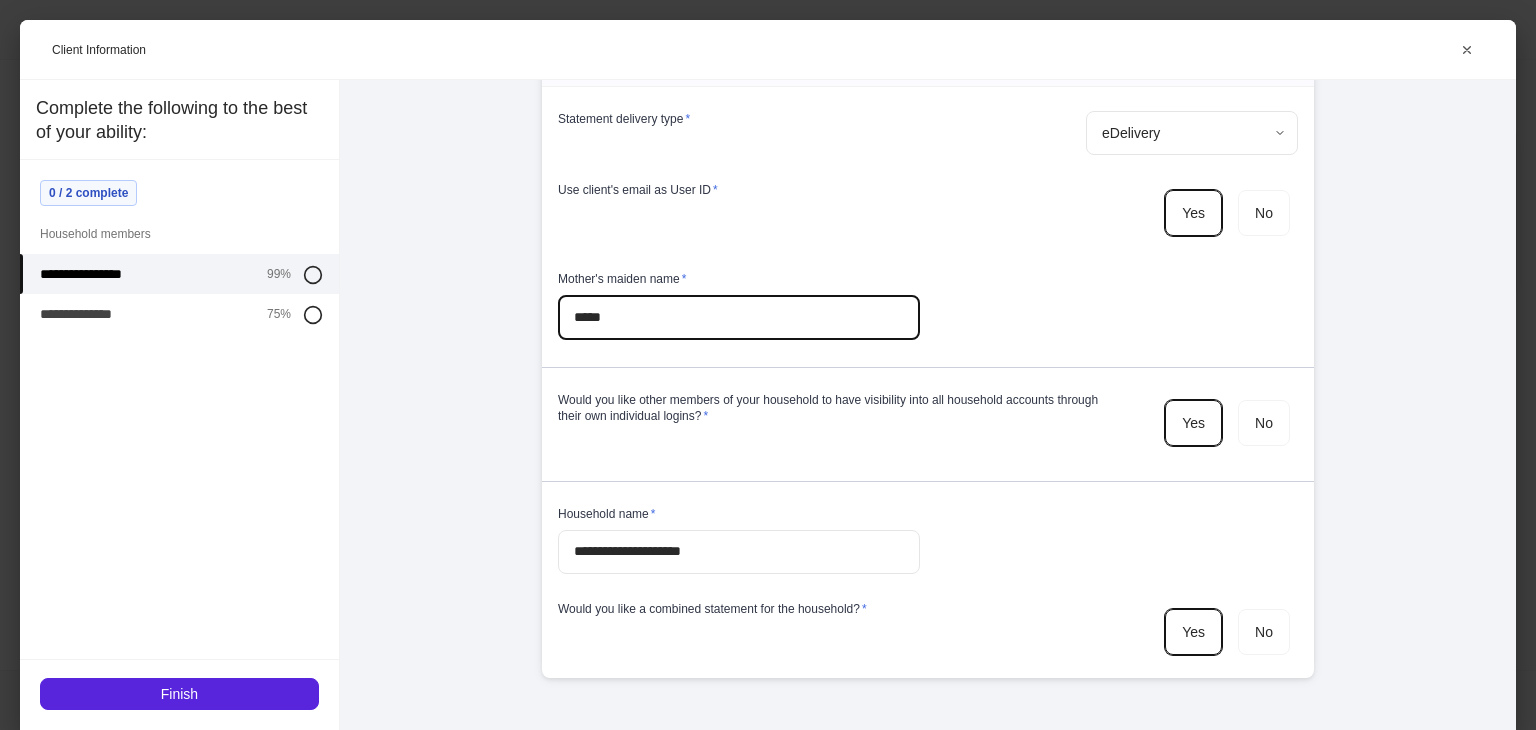 type on "*****" 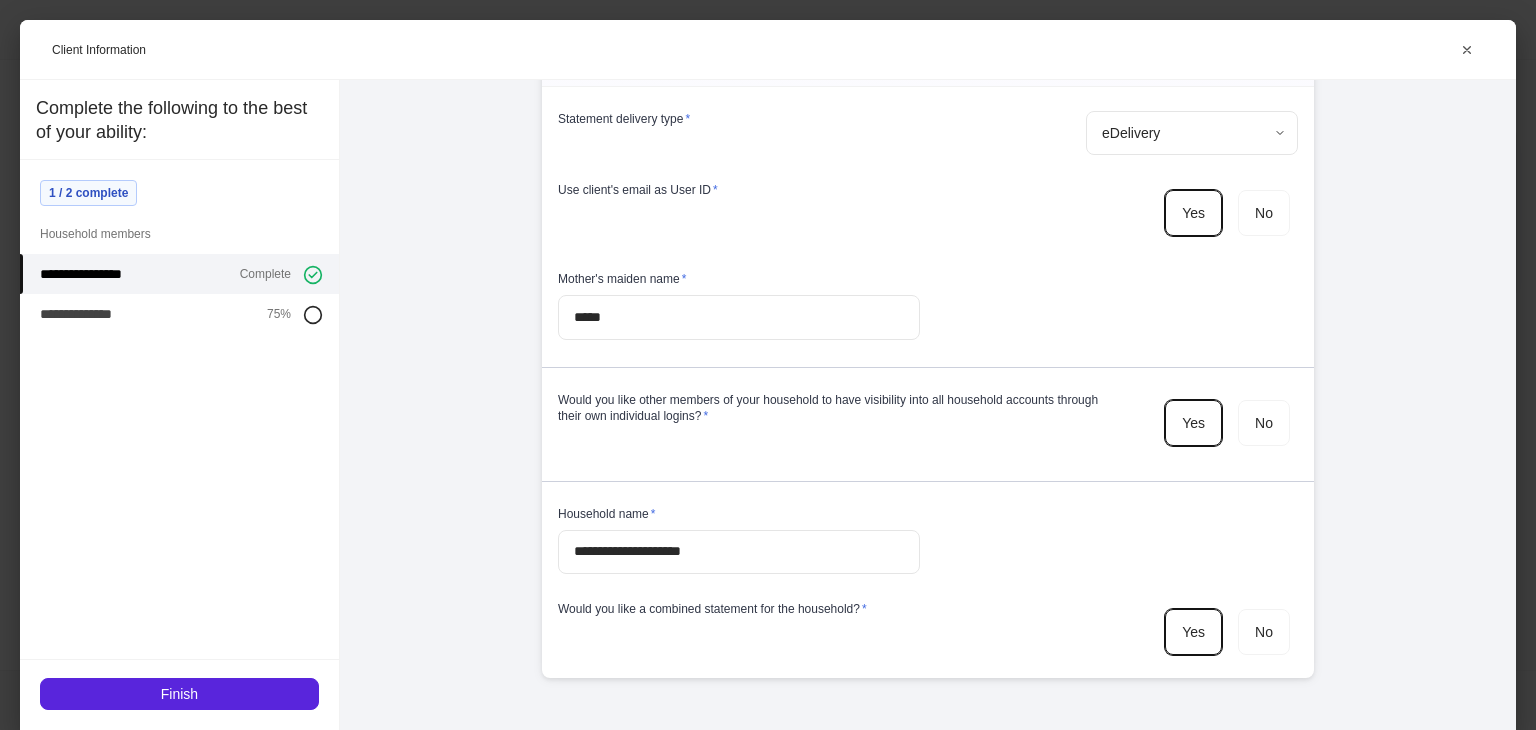 click at bounding box center [768, 365] 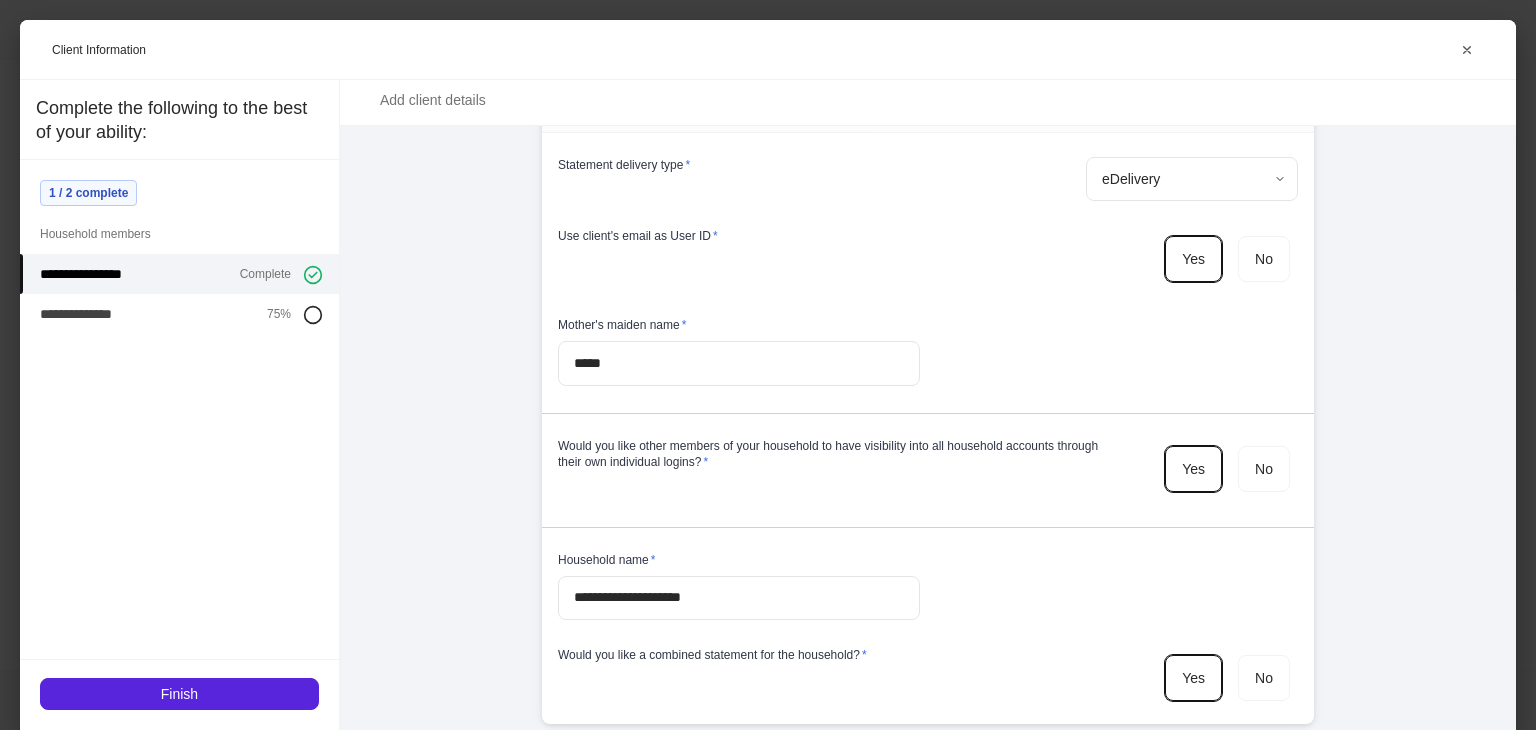 scroll, scrollTop: 60, scrollLeft: 0, axis: vertical 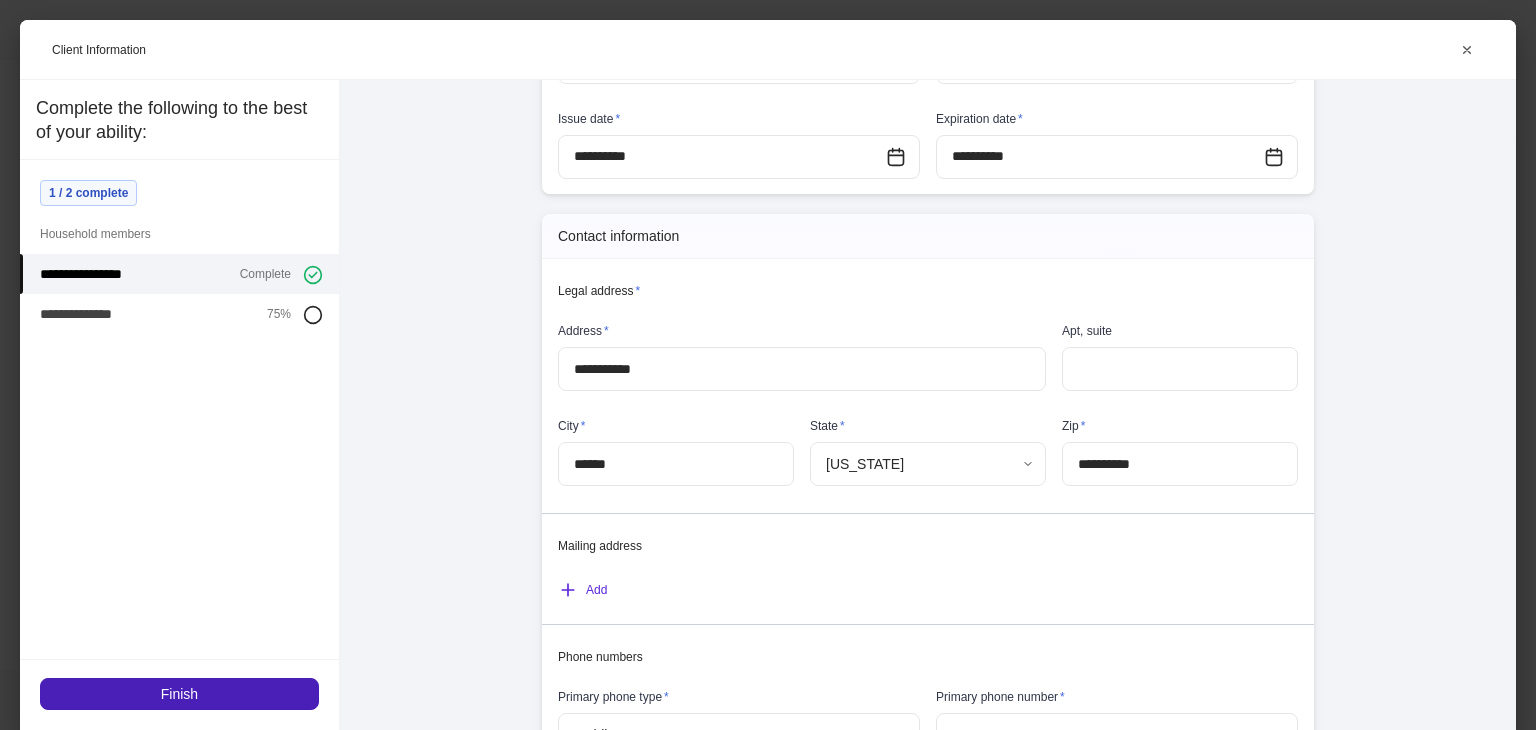 click on "Finish" at bounding box center [179, 694] 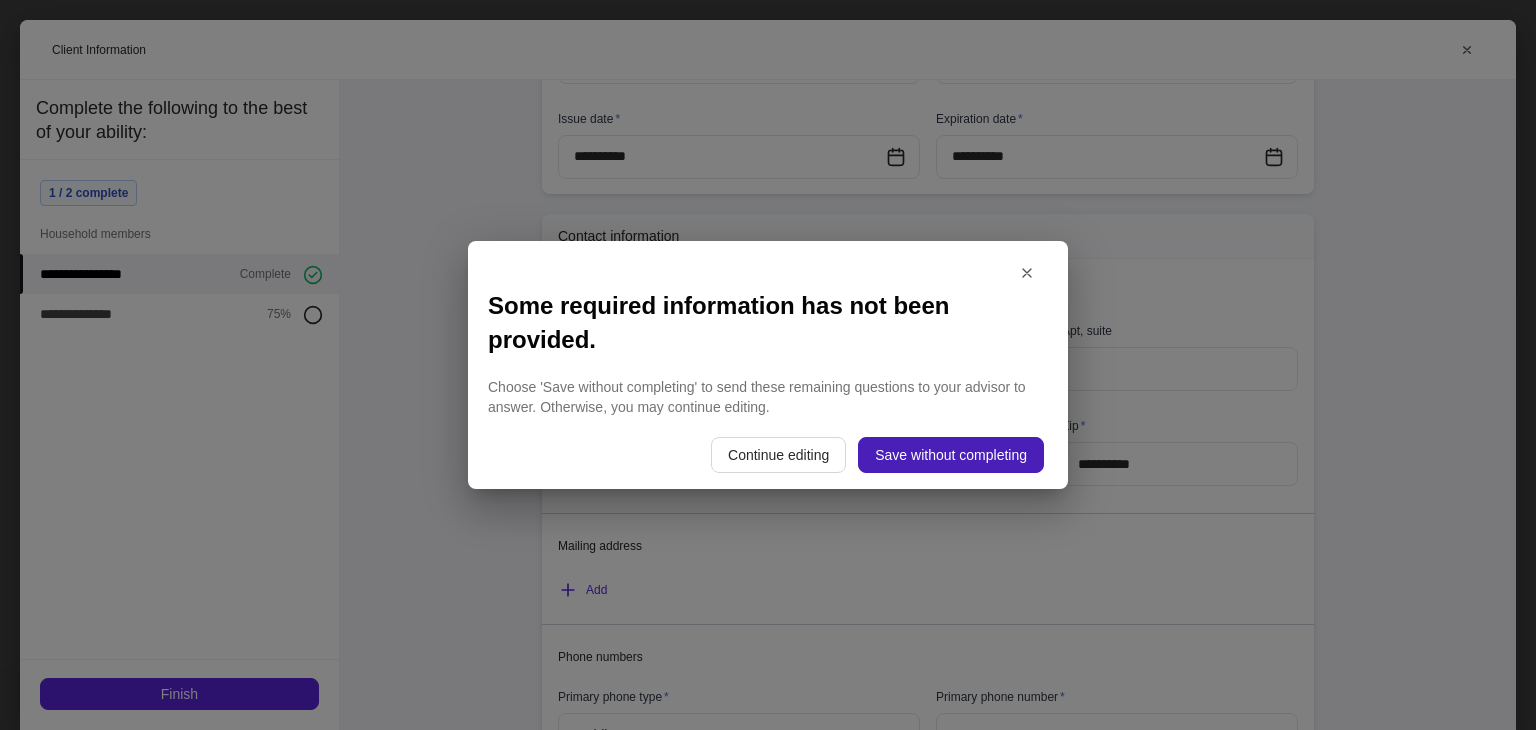 click on "Save without completing" at bounding box center (951, 455) 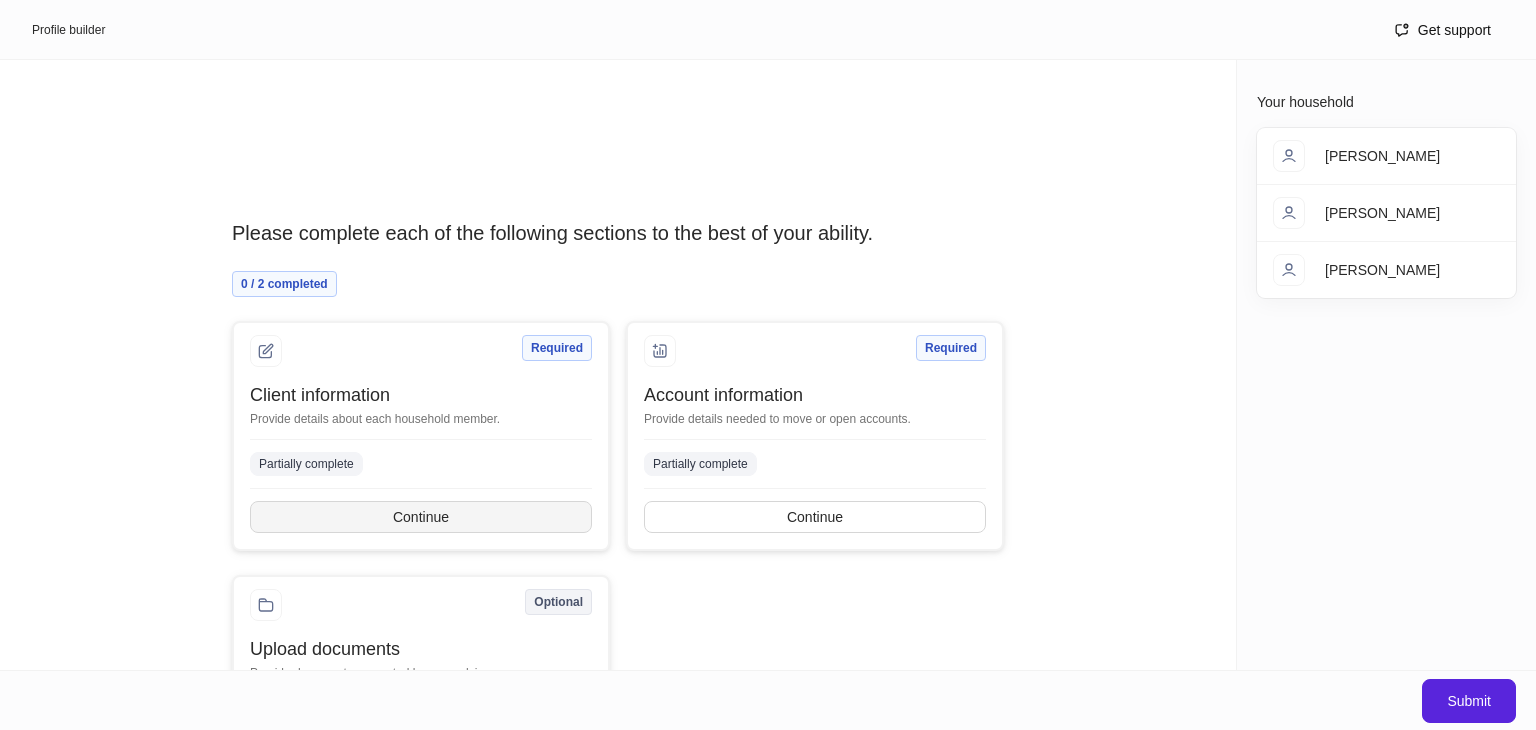 click on "Continue" at bounding box center [421, 517] 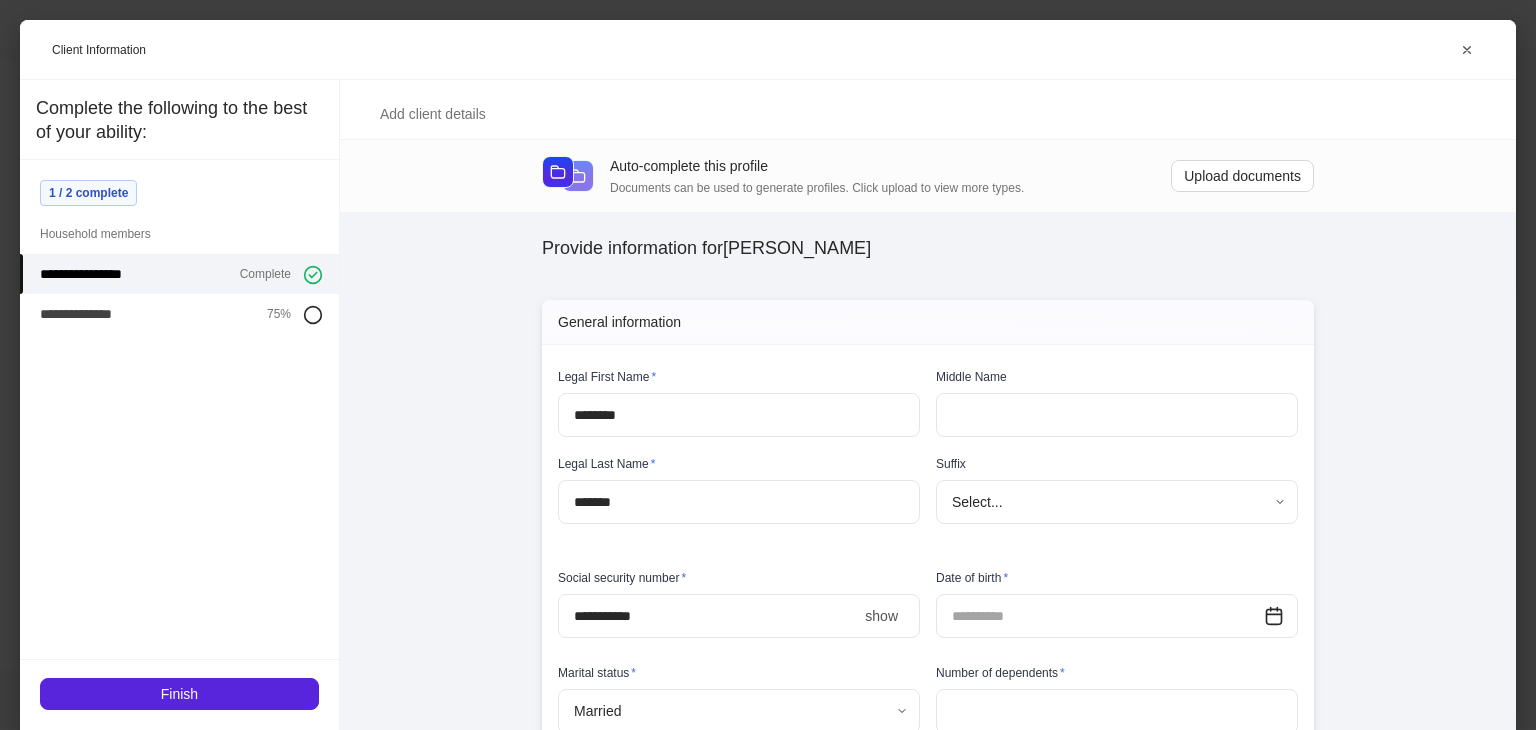 type on "**********" 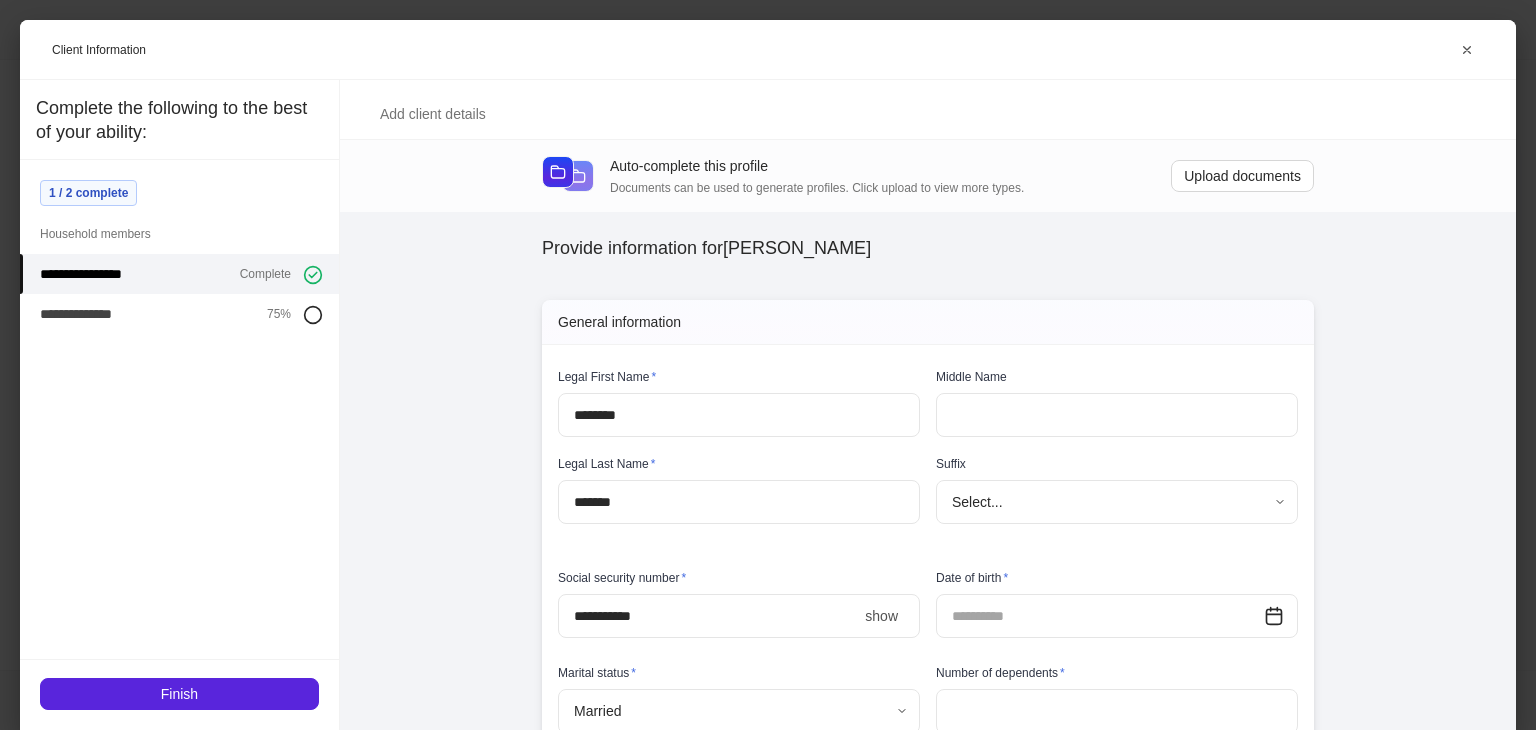 type on "*" 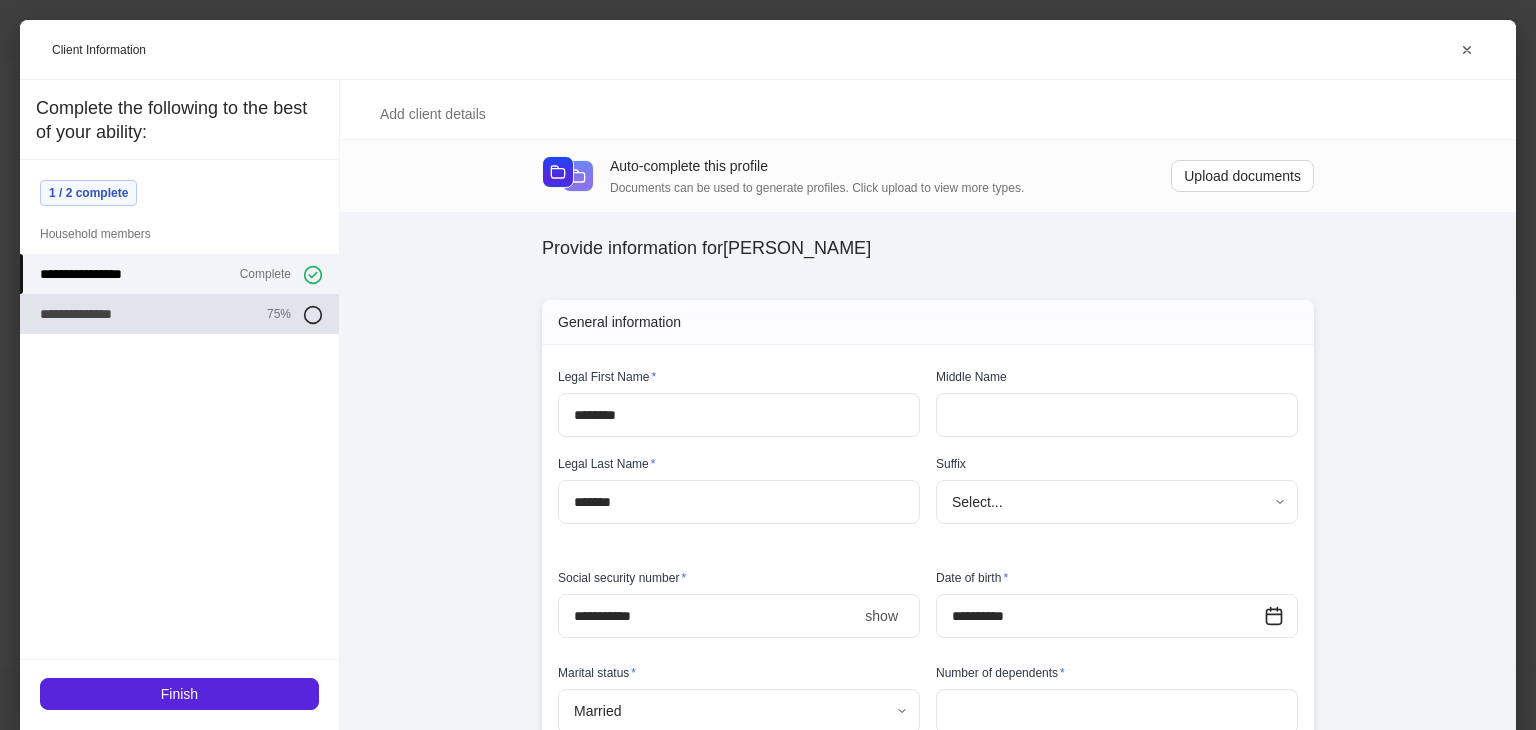 click on "**********" at bounding box center [87, 314] 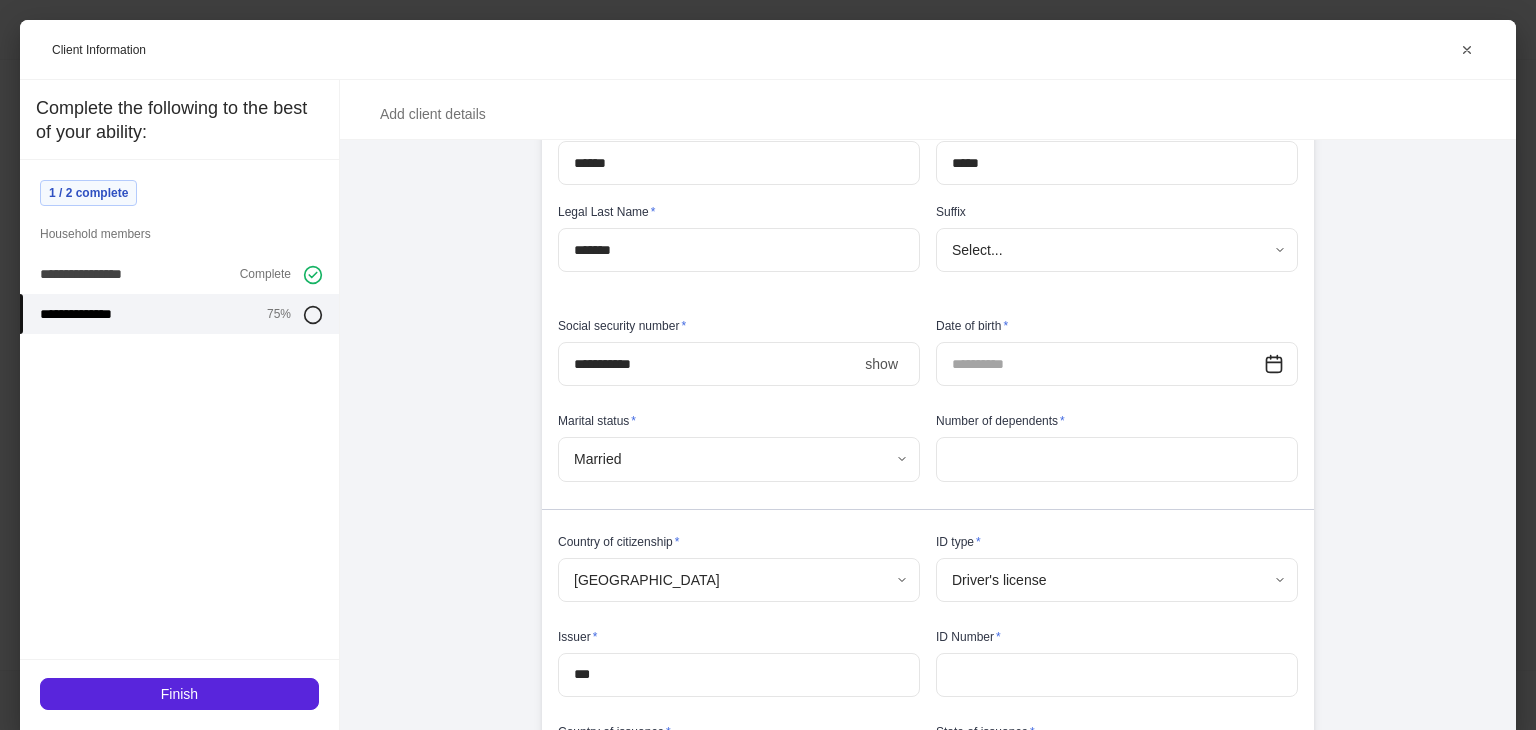scroll, scrollTop: 300, scrollLeft: 0, axis: vertical 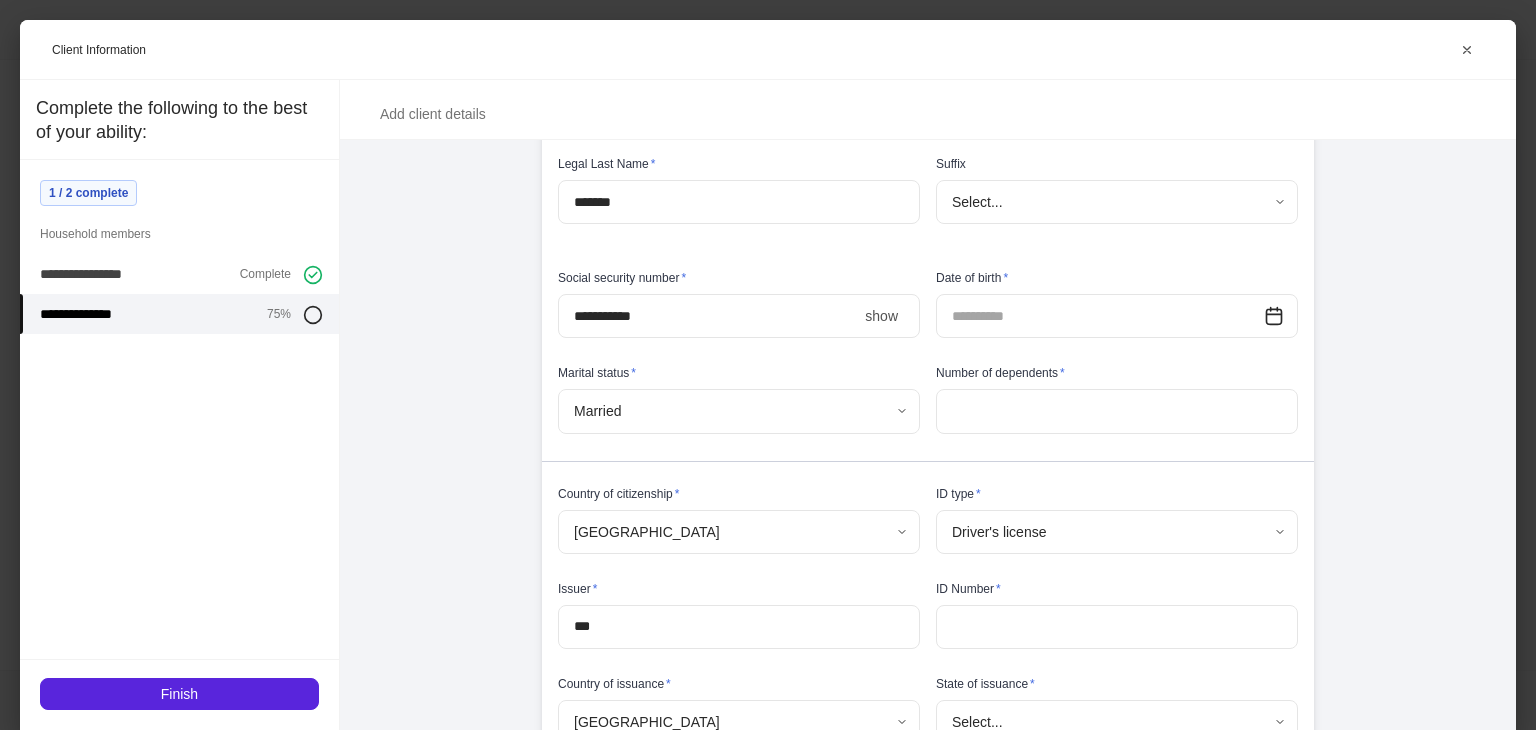 click on "****" at bounding box center (707, 316) 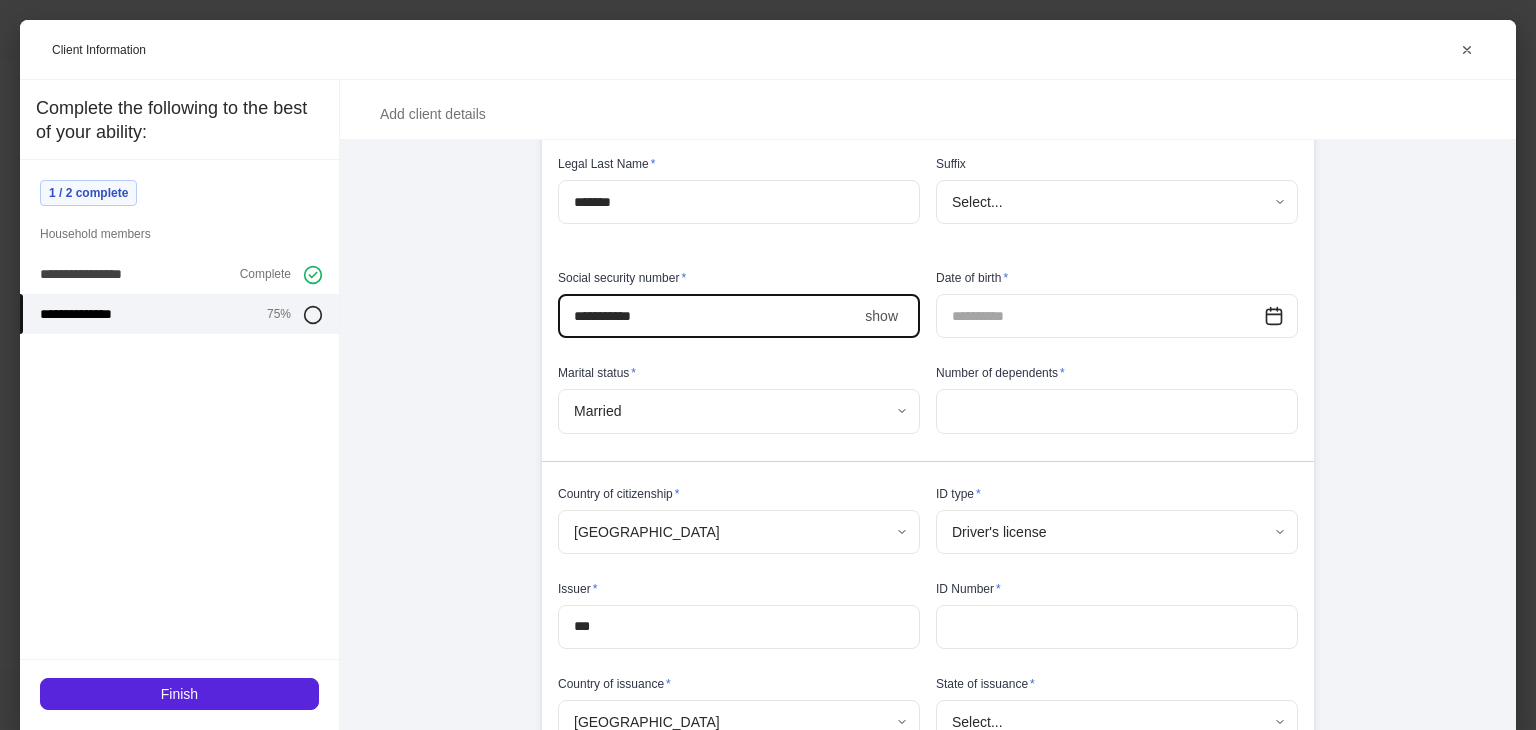 type on "**********" 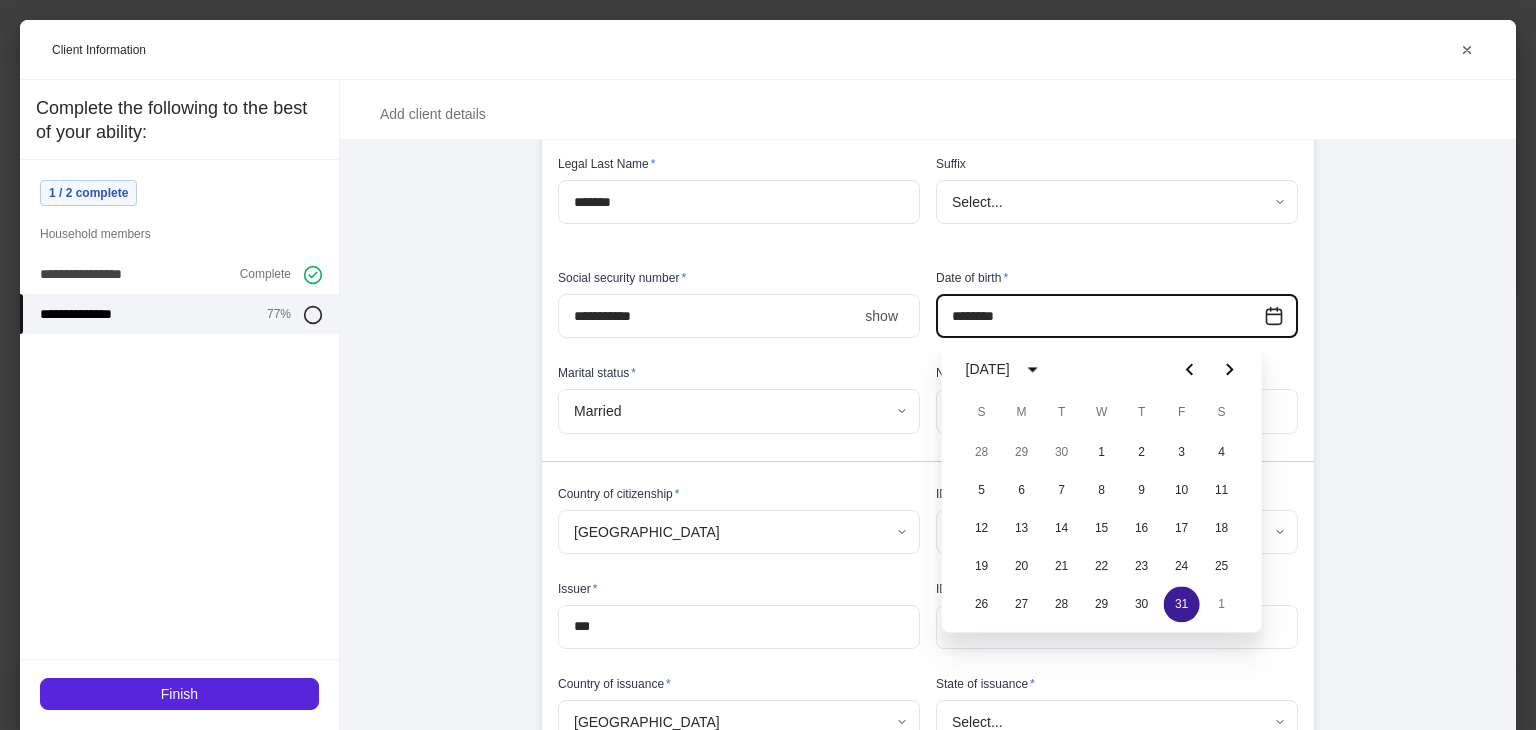 click on "31" at bounding box center [1182, 604] 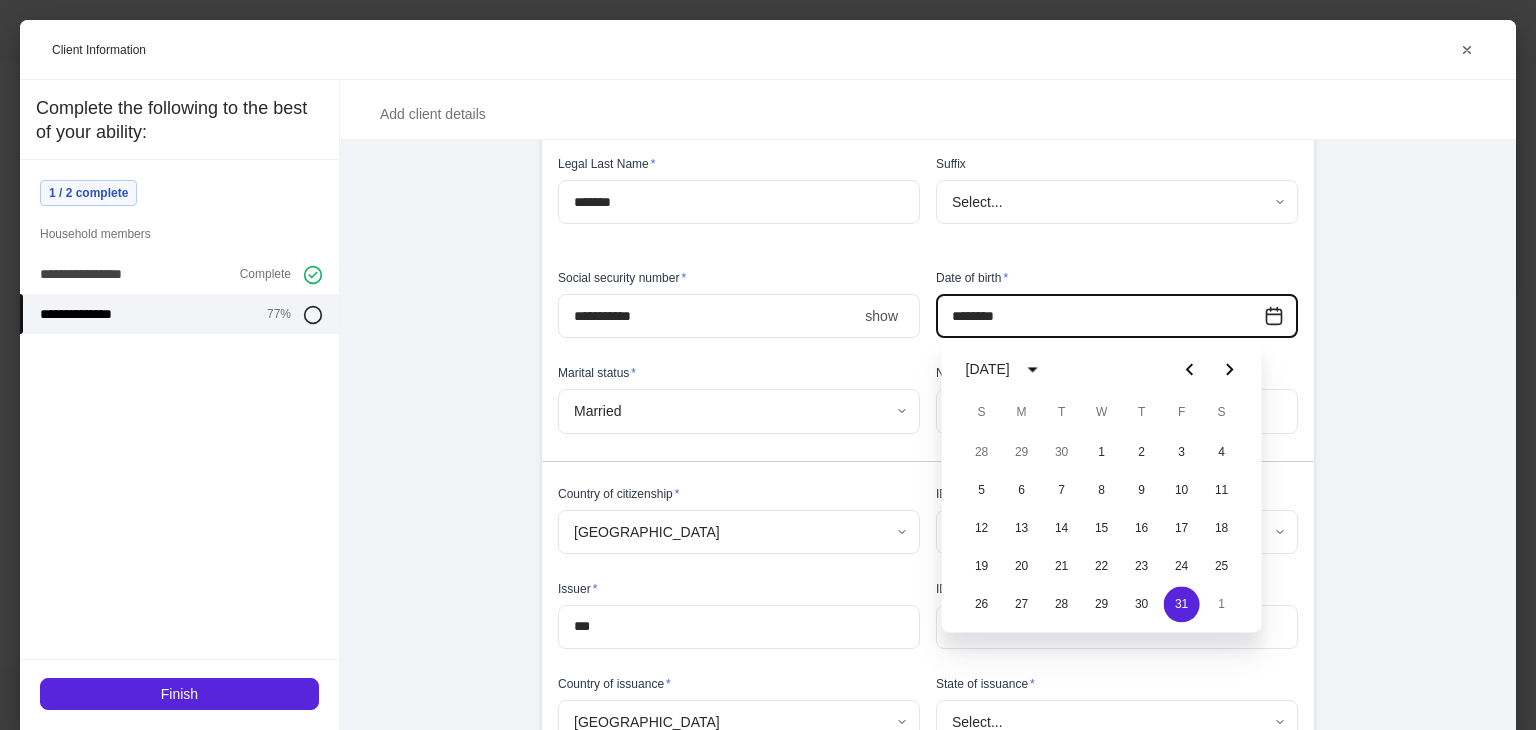 type on "**********" 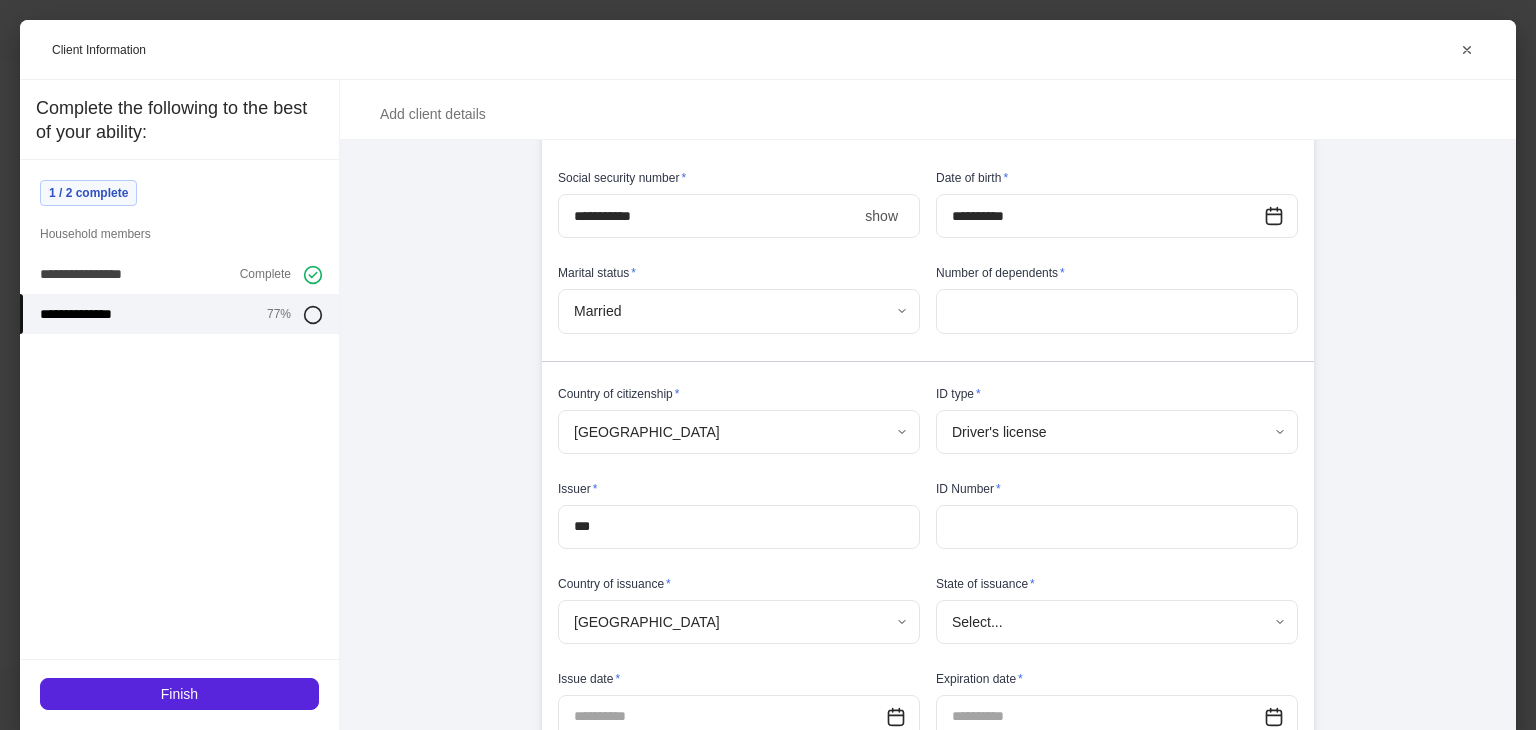 scroll, scrollTop: 500, scrollLeft: 0, axis: vertical 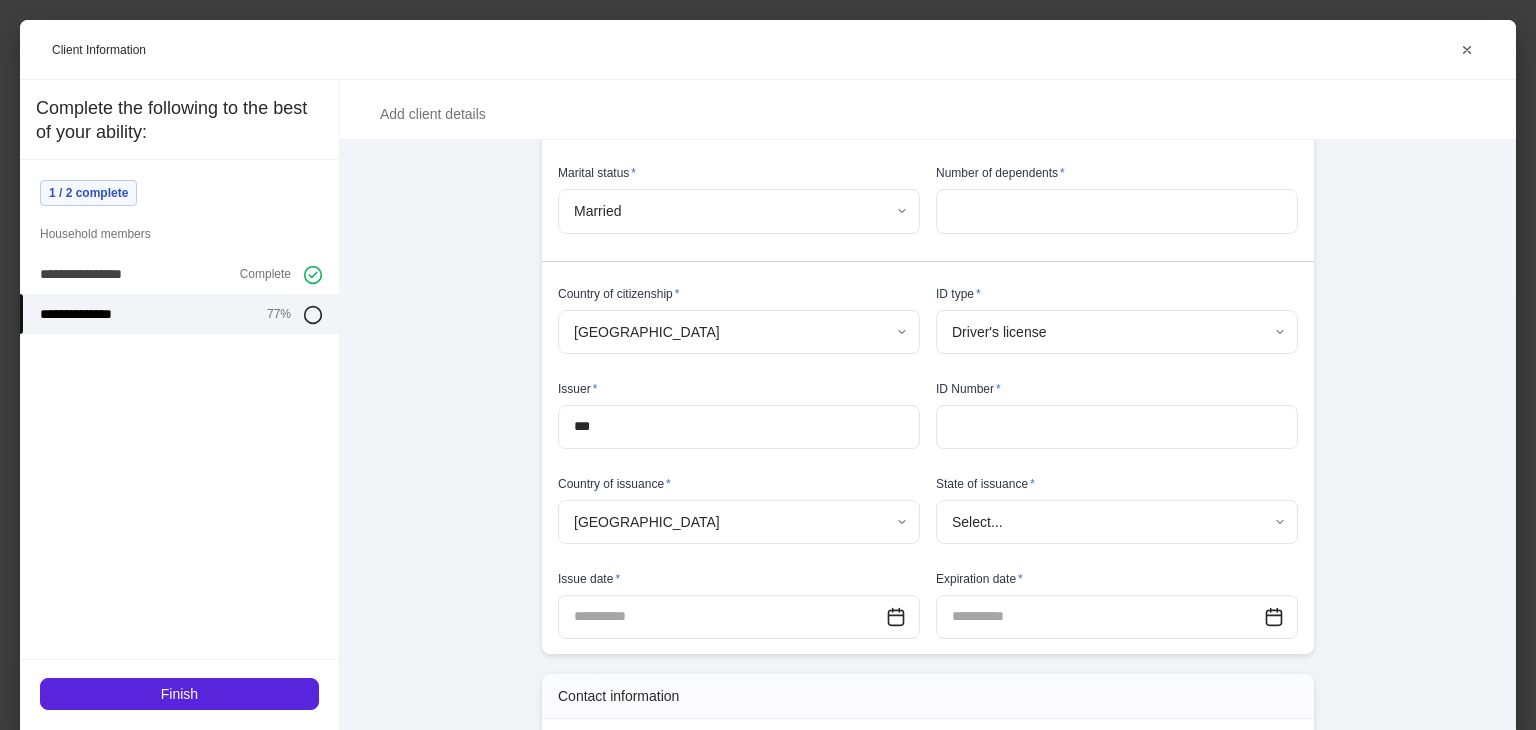 click at bounding box center [1117, 427] 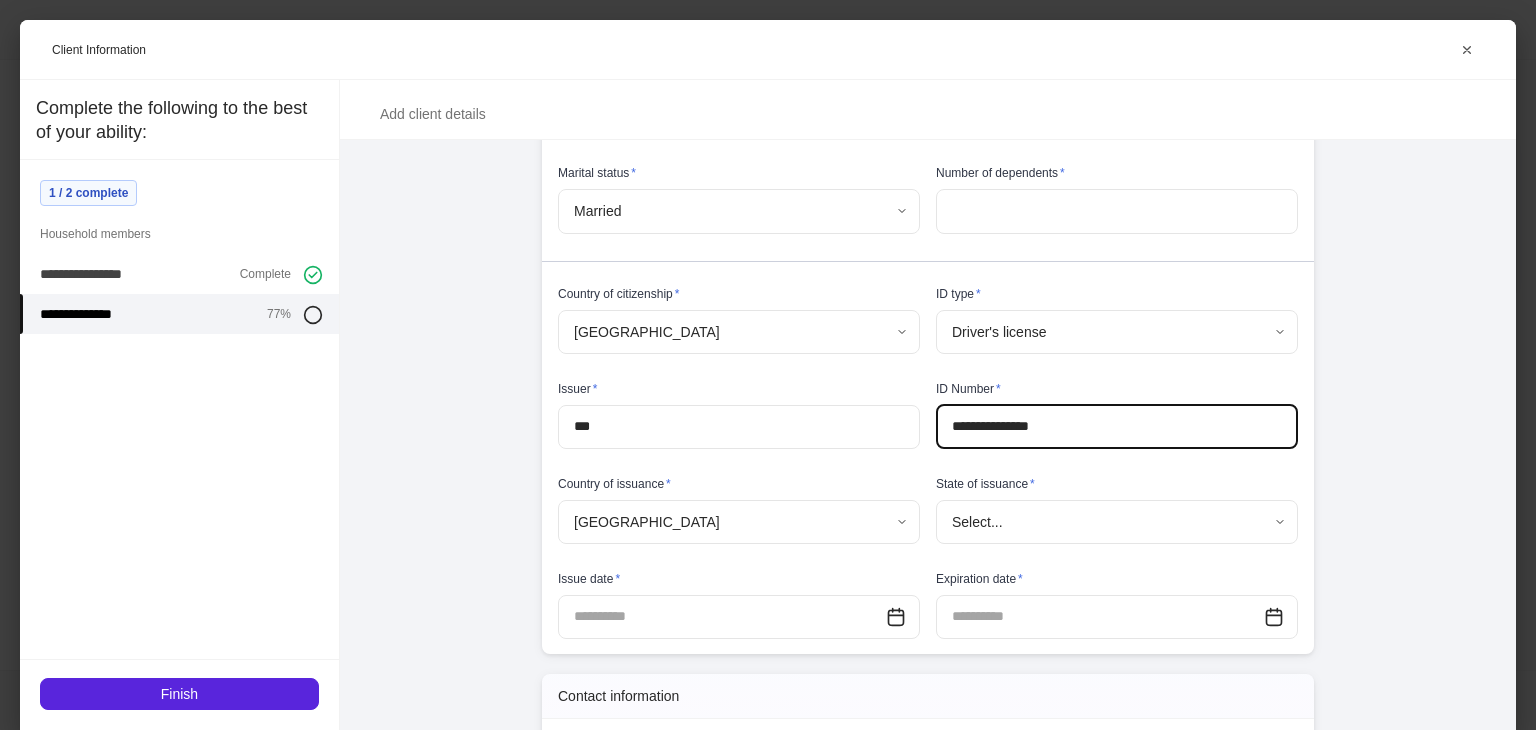 type on "**********" 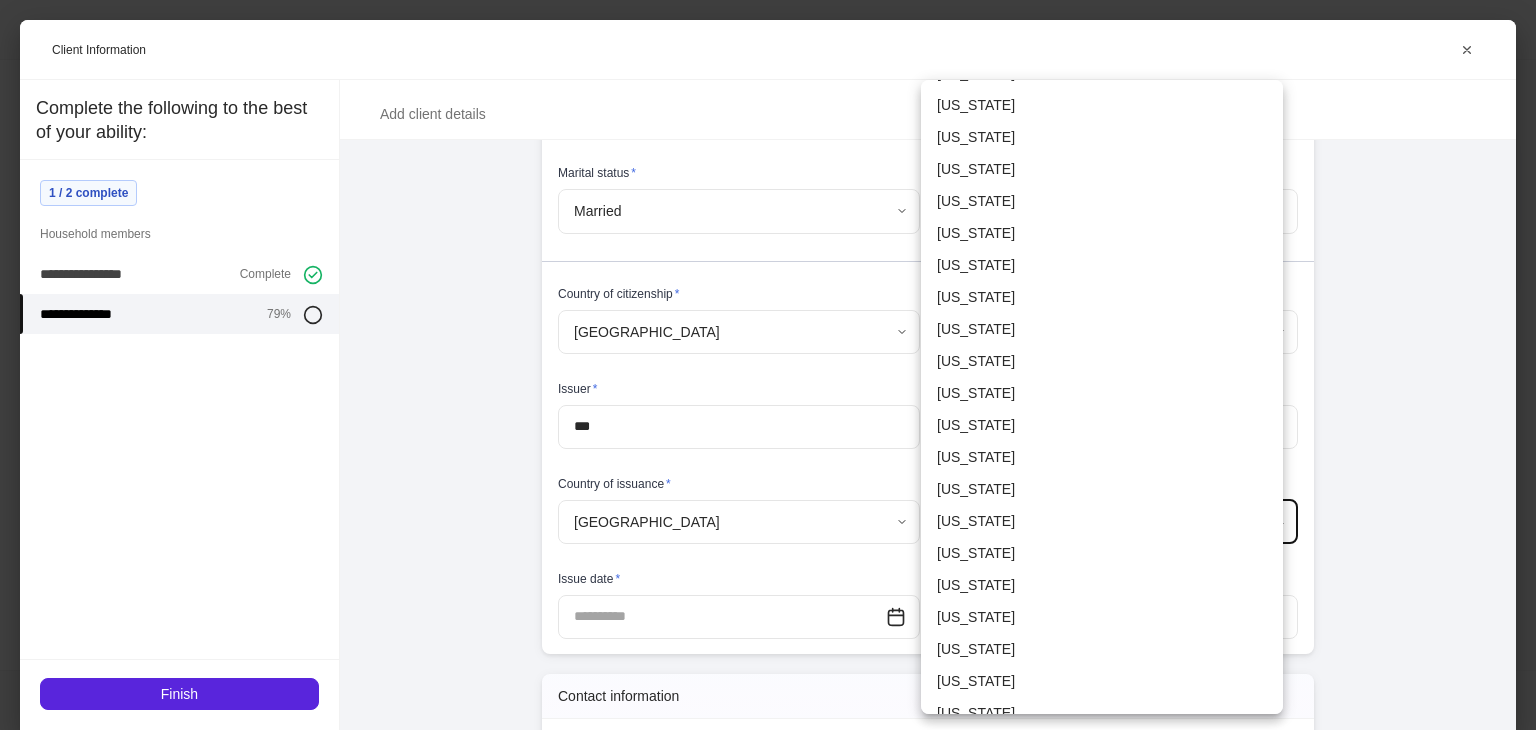 scroll, scrollTop: 500, scrollLeft: 0, axis: vertical 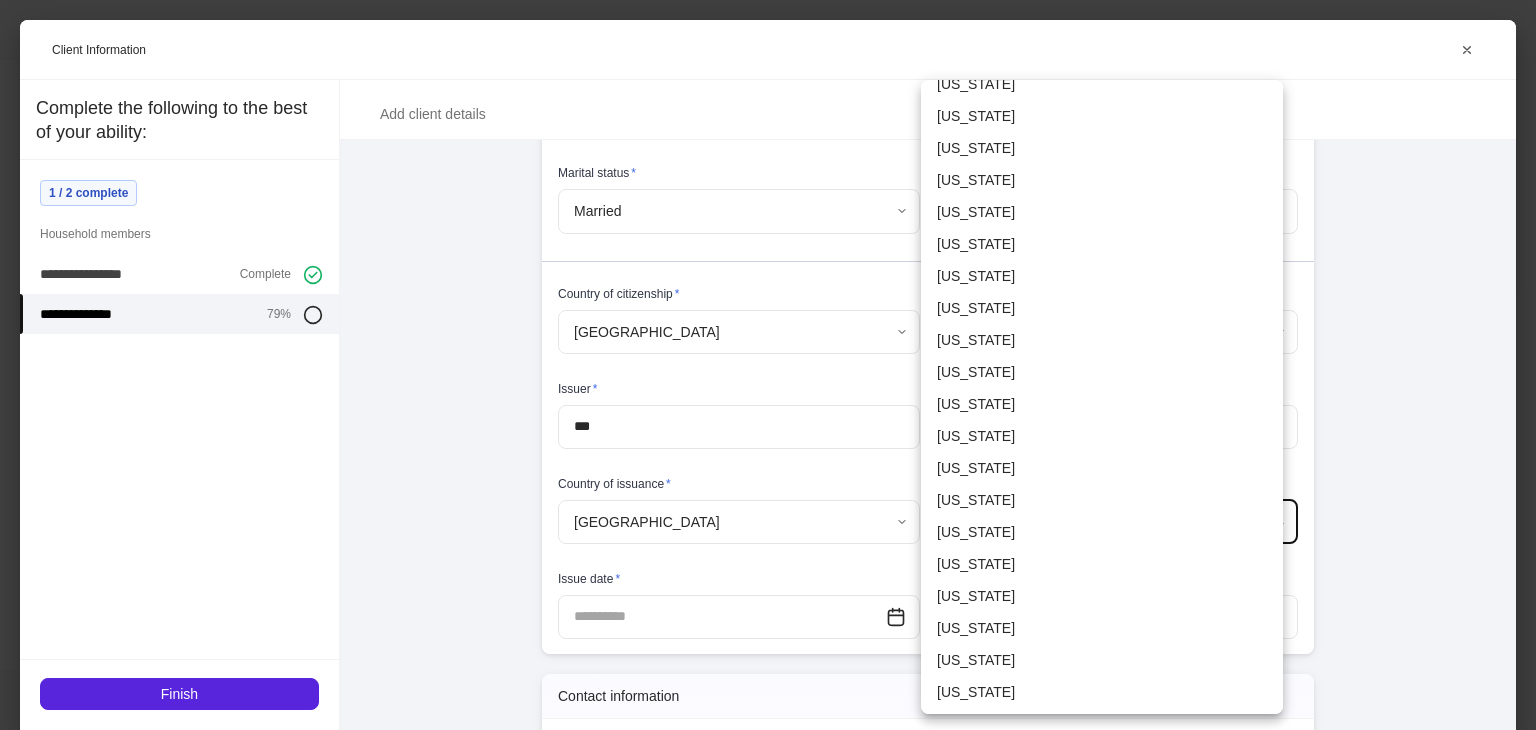 click on "New Jersey" at bounding box center (1102, 564) 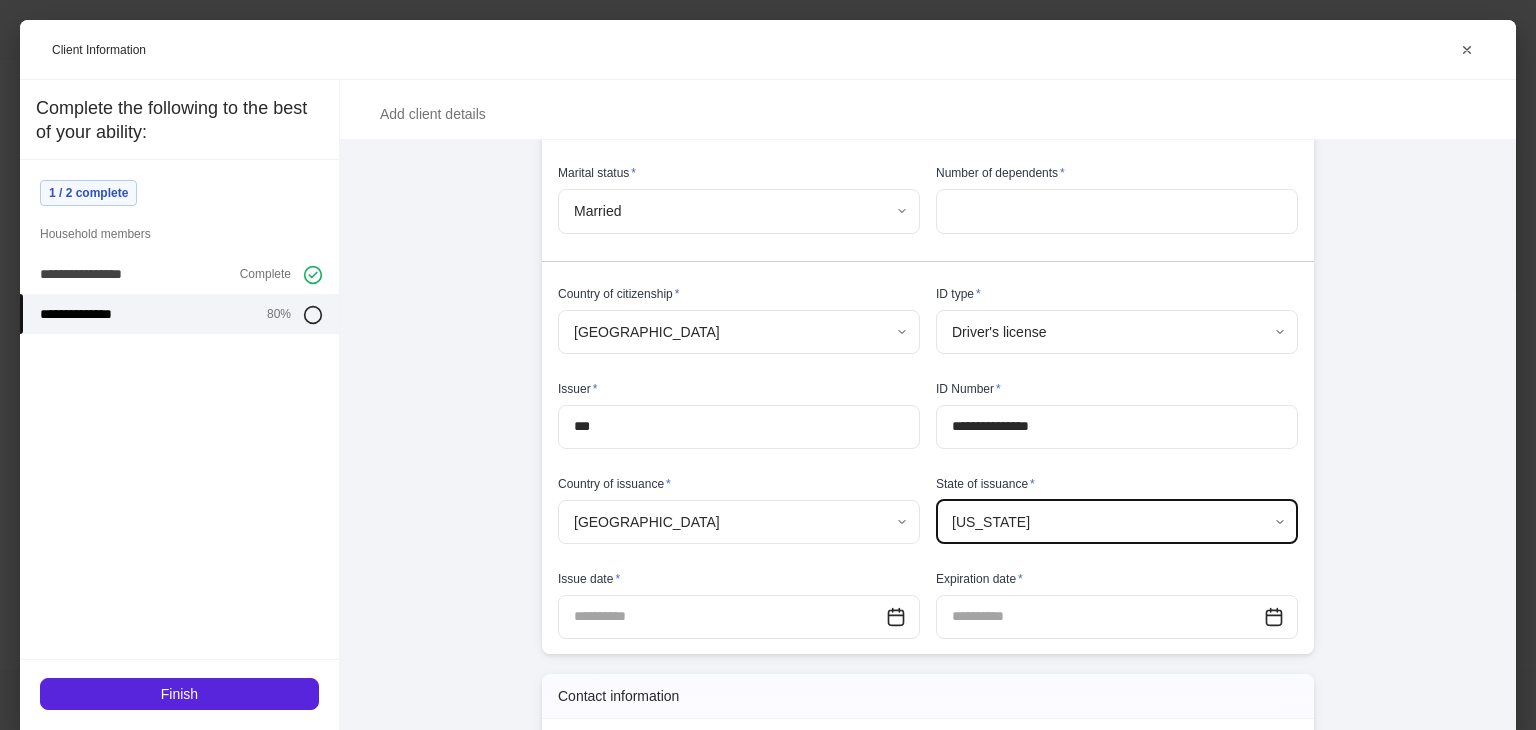 scroll, scrollTop: 0, scrollLeft: 0, axis: both 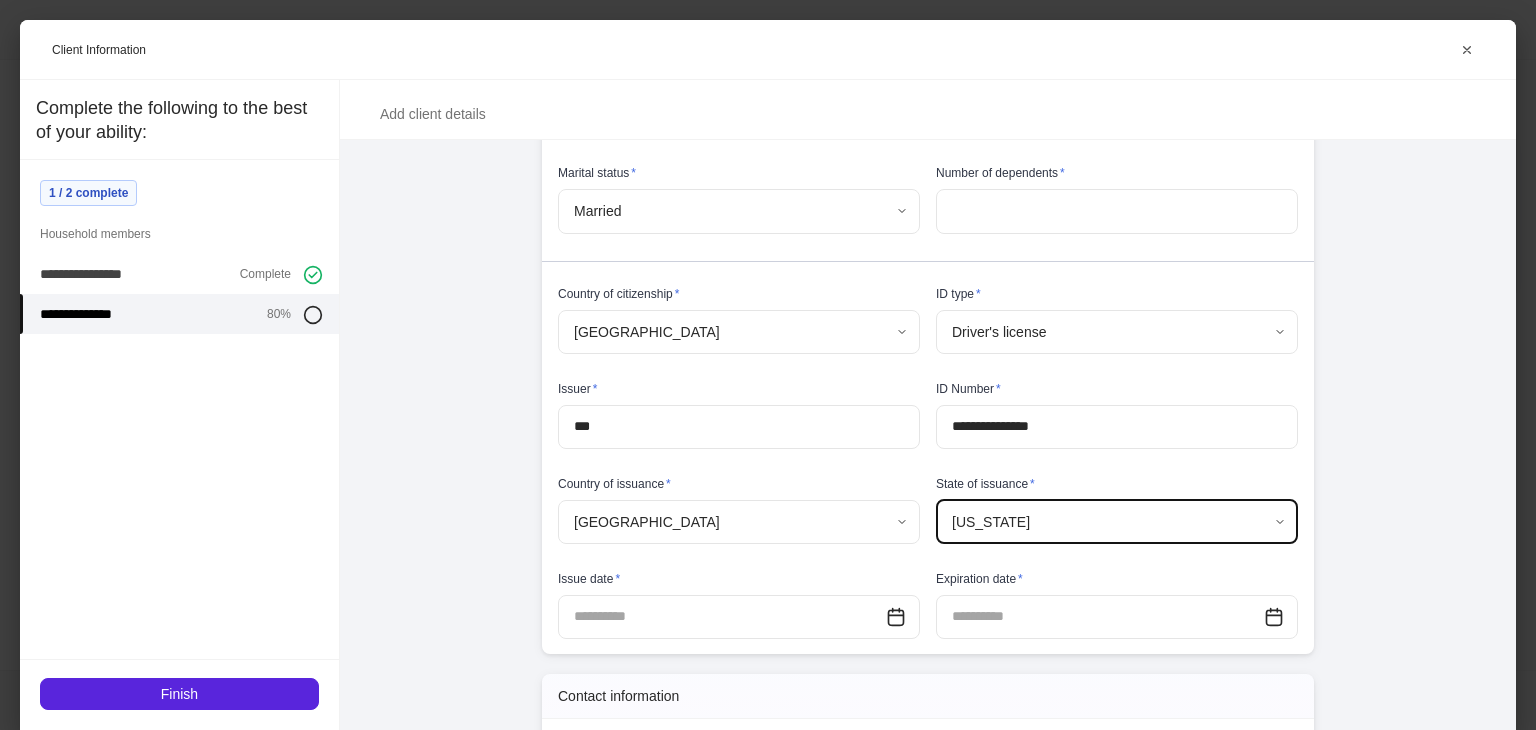 click at bounding box center [722, 617] 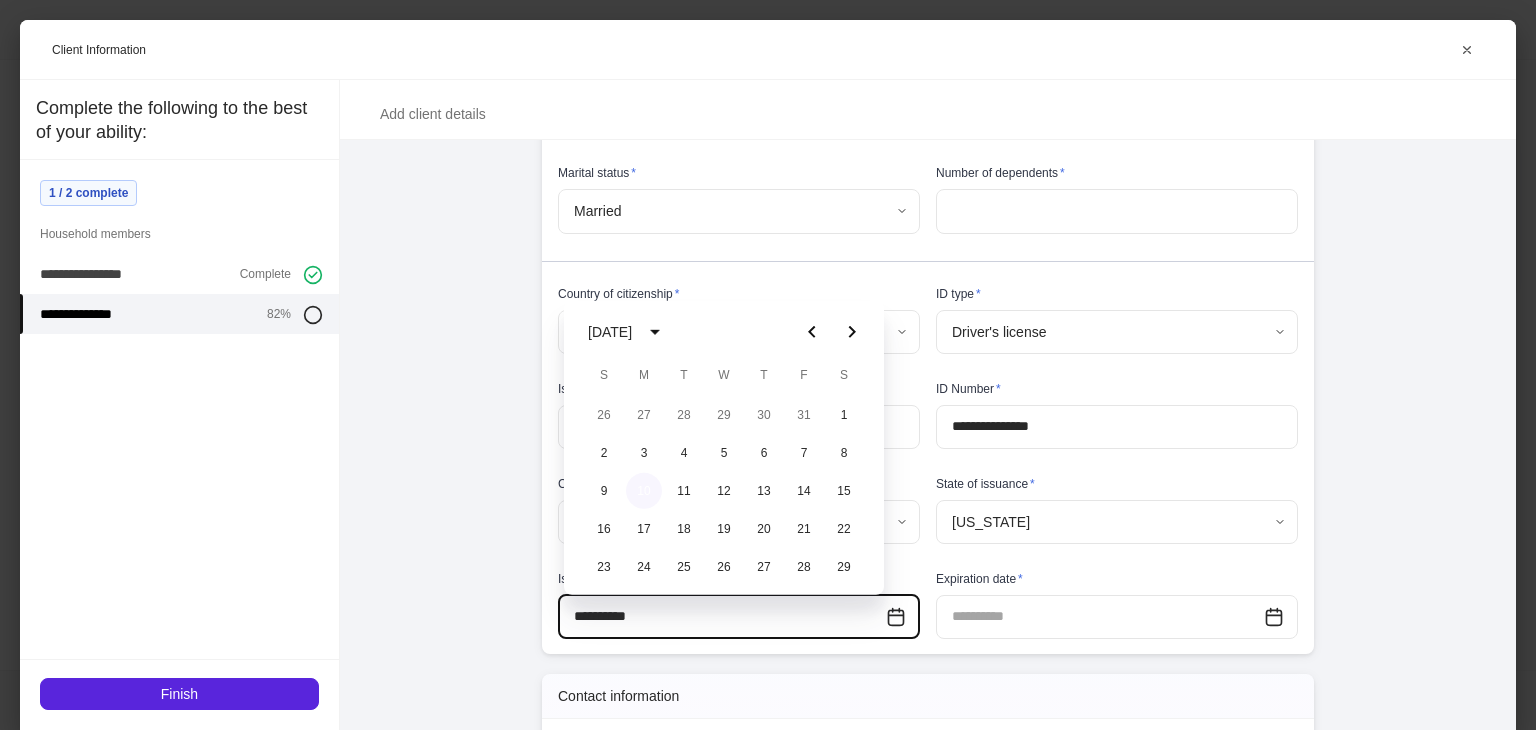 type on "**********" 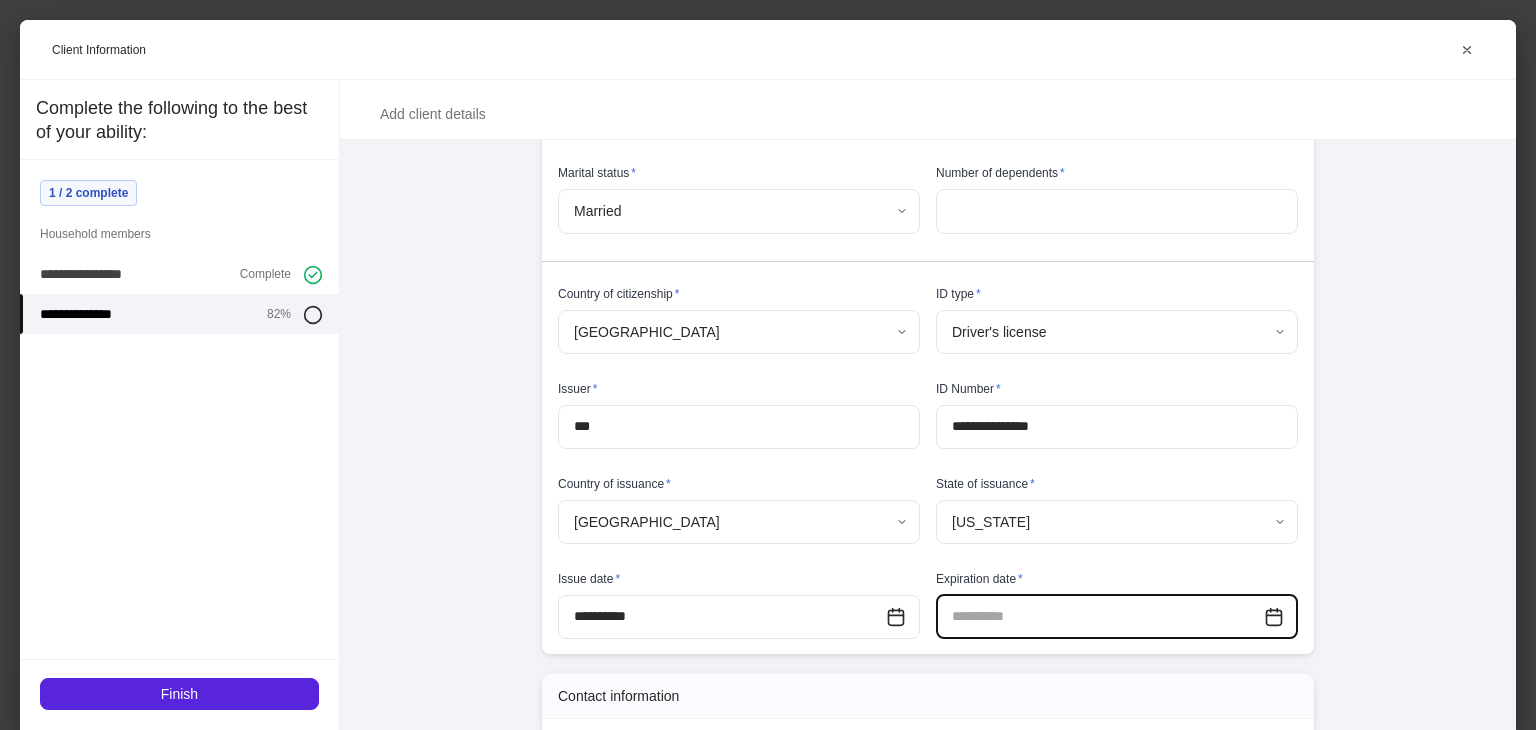 click at bounding box center (1100, 617) 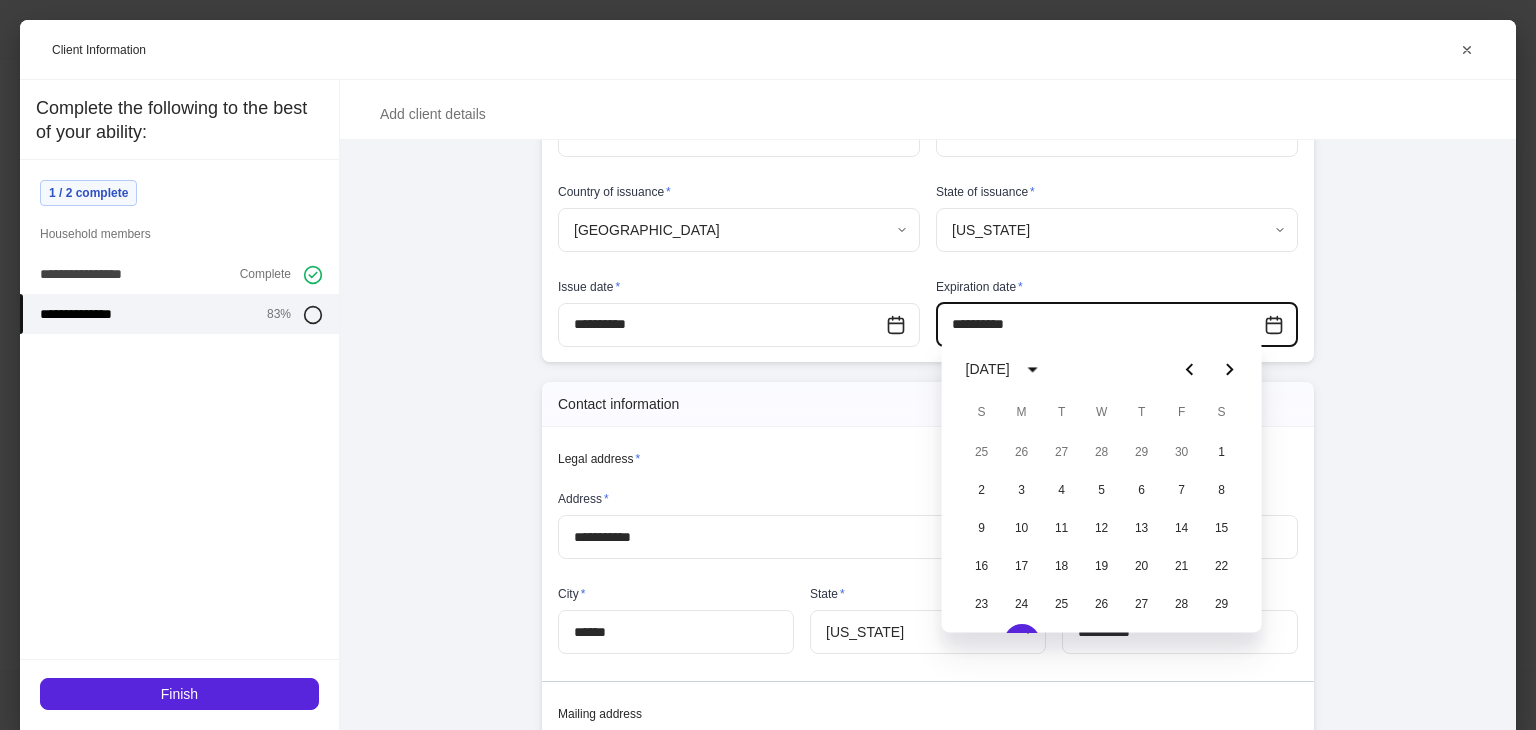 scroll, scrollTop: 800, scrollLeft: 0, axis: vertical 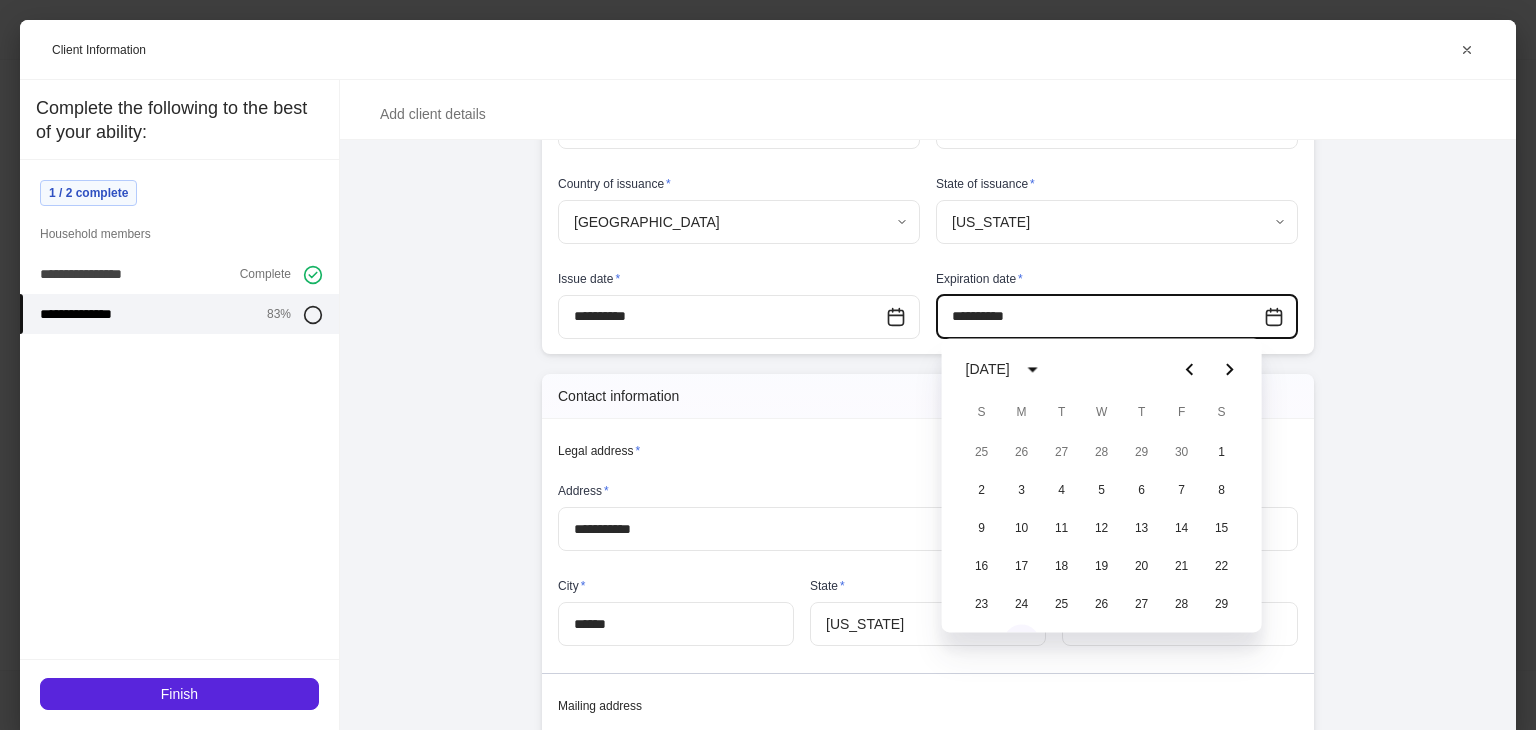 type on "**********" 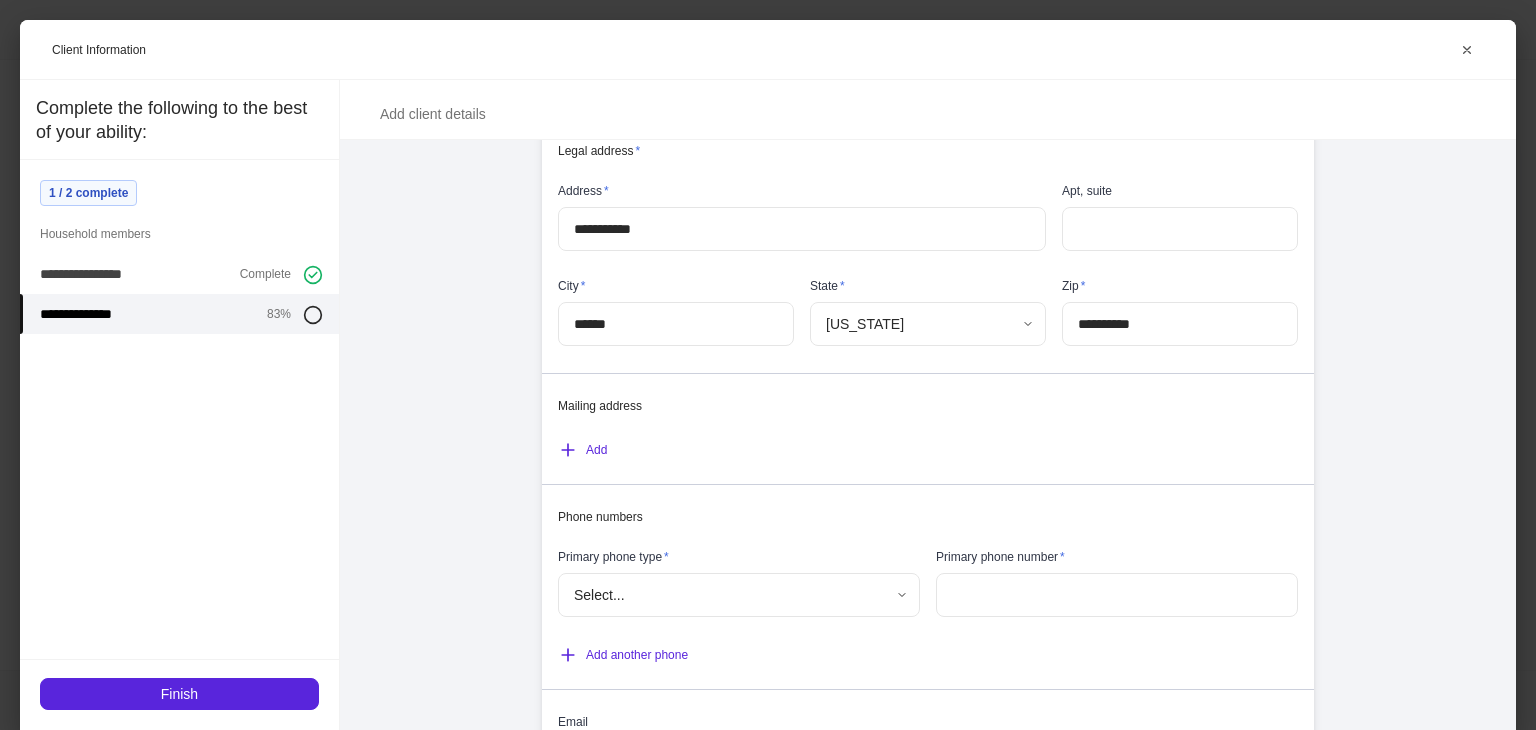 scroll, scrollTop: 1200, scrollLeft: 0, axis: vertical 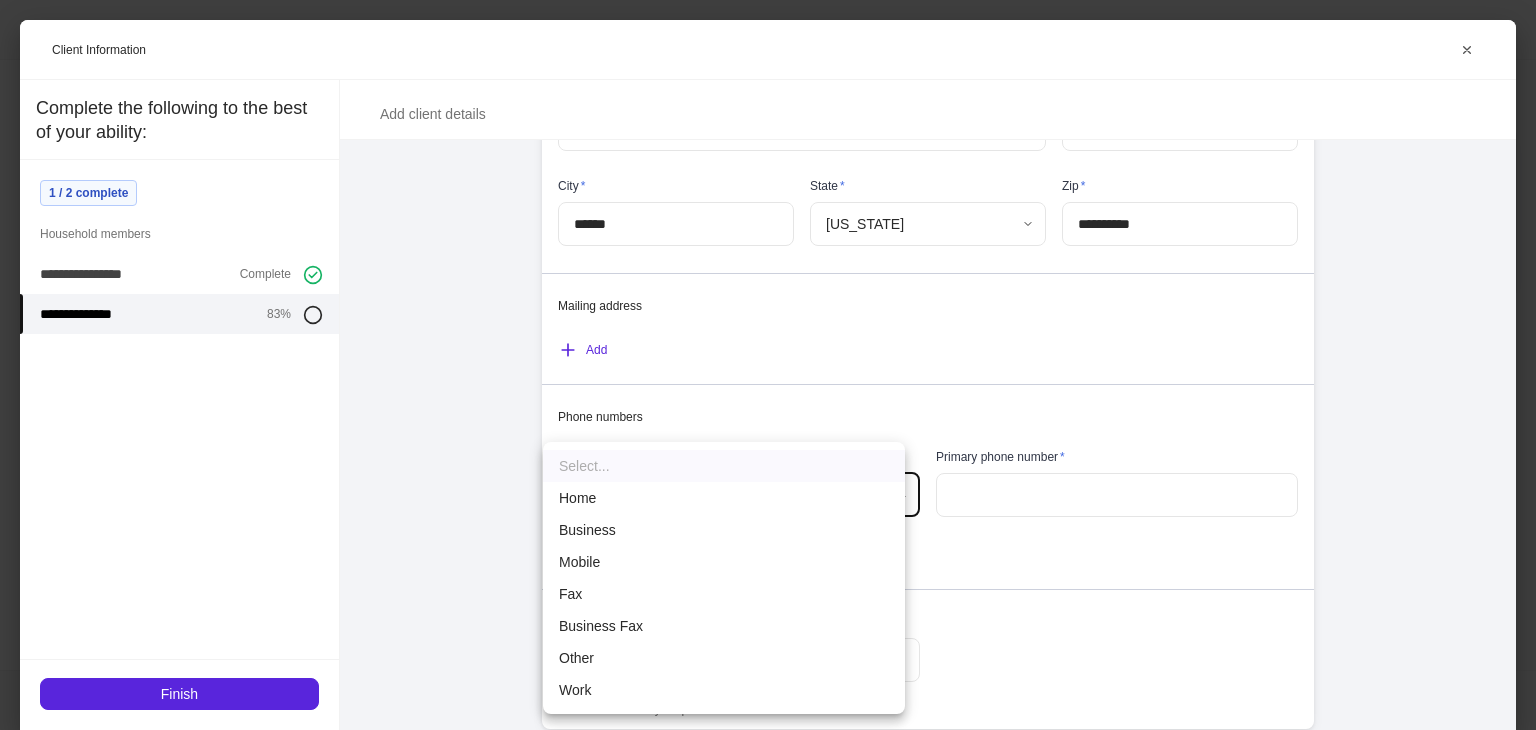 click on "Profile builder Get support Please complete each of the following sections to the best of your ability. 0 / 2 completed Required Client information Provide details about each household member. Partially complete Continue Required Account information Provide details needed to move or open accounts. Partially complete Continue Optional Upload documents Provide documents requested by your advisor. Not started Get started Your household Thomas Velykis Brayden Velykis Michelle Velykis Submit
Client Information Add client details Auto-complete this profile Documents can be used to generate profiles. Click upload to view more types. Upload documents Provide information for  Thomas Velykis Please complete all internal-use only sections before sending to the client. We ask all fields not intended for the client to be filled so the profiles can begin syncing upon client completion. General information Legal First Name * ****** ​ Middle Name ***** ​ Legal Last Name * ******* ​ Suffix Select... *" at bounding box center (768, 379) 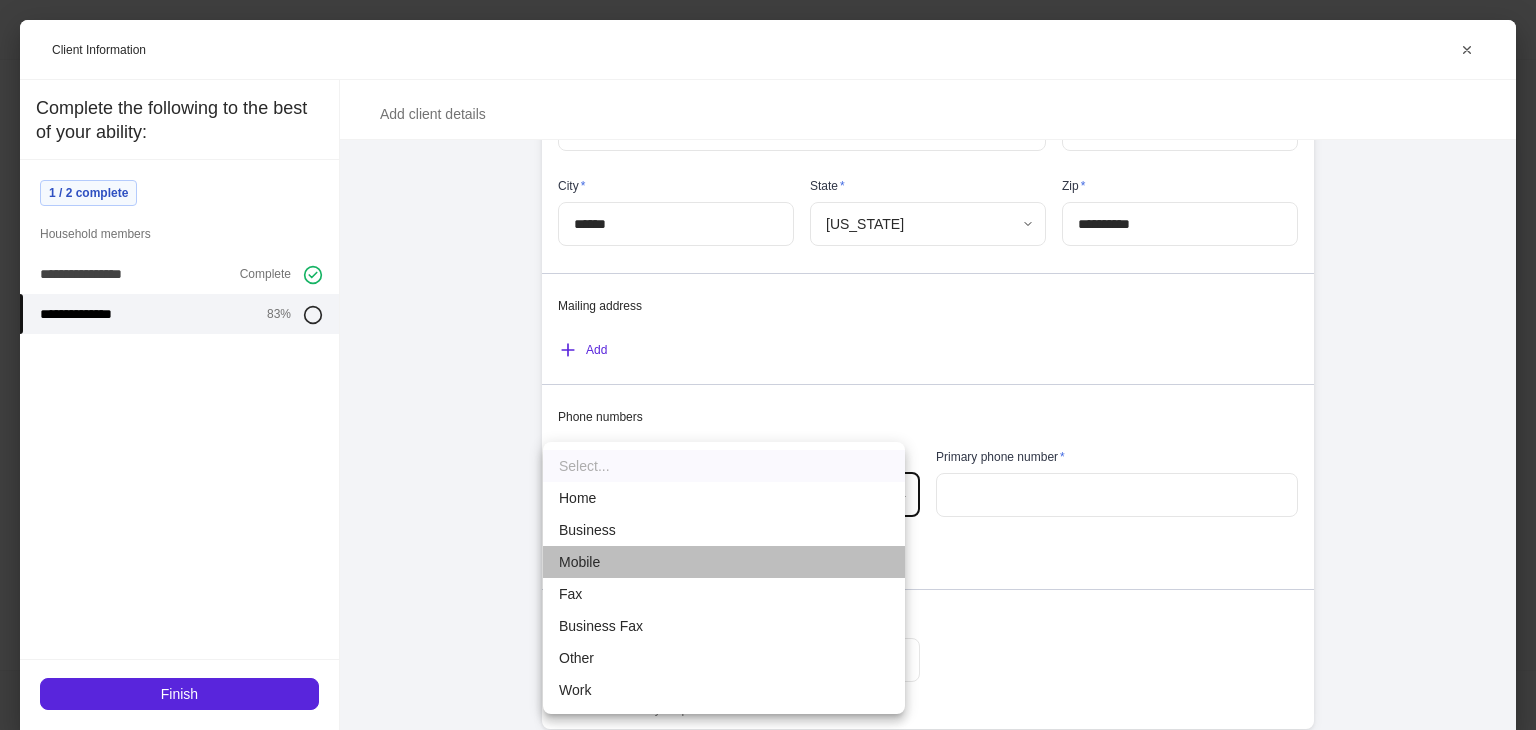 click on "Mobile" at bounding box center [724, 562] 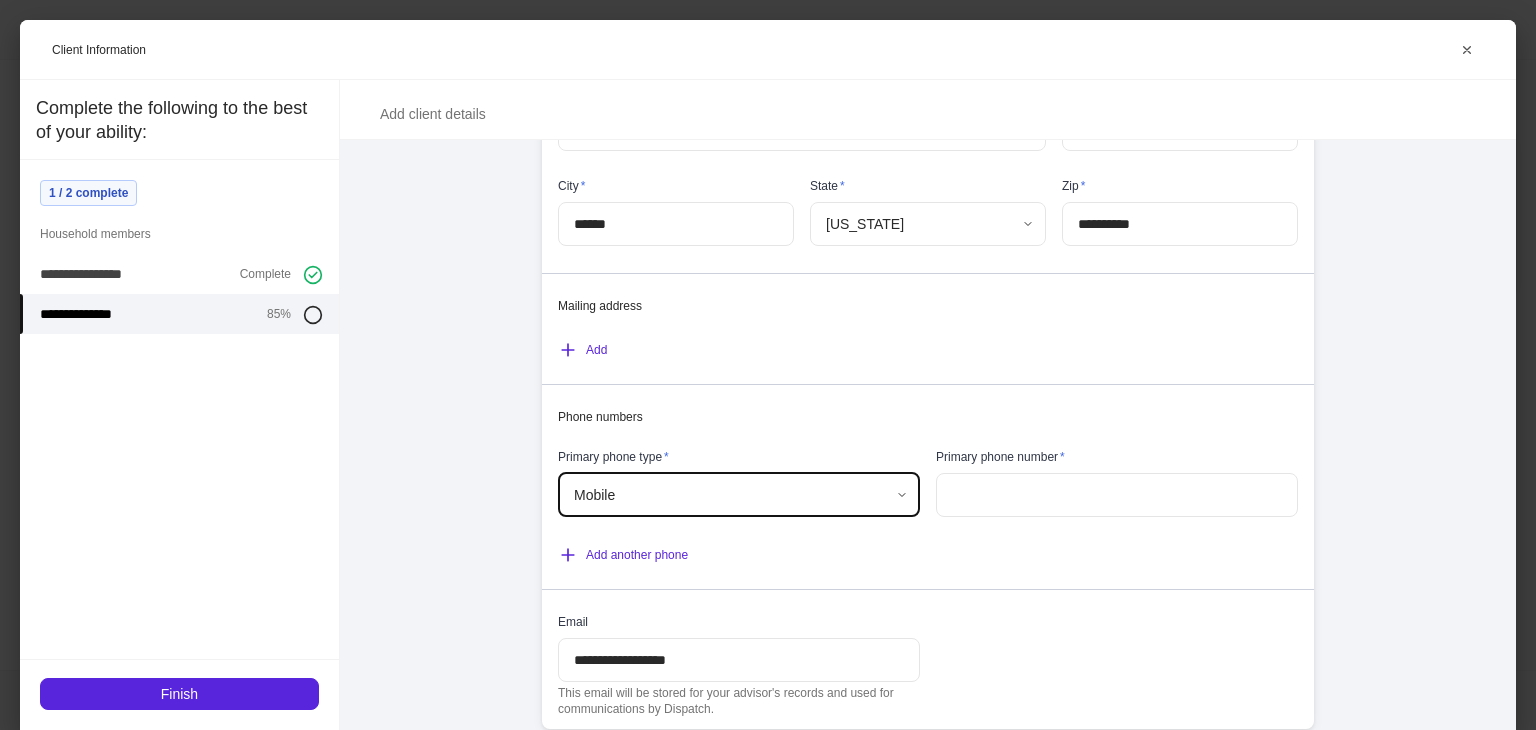 click at bounding box center [1117, 495] 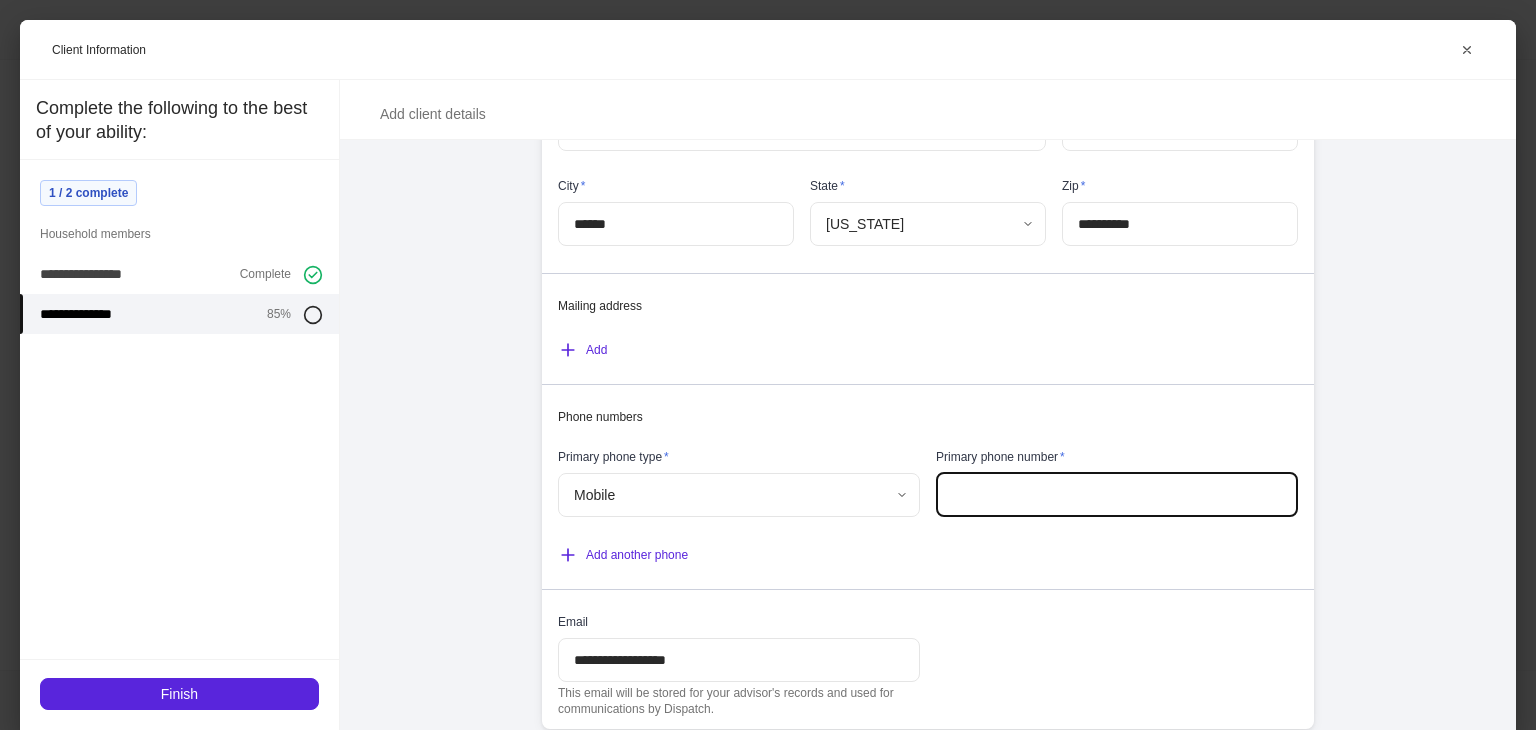type on "**********" 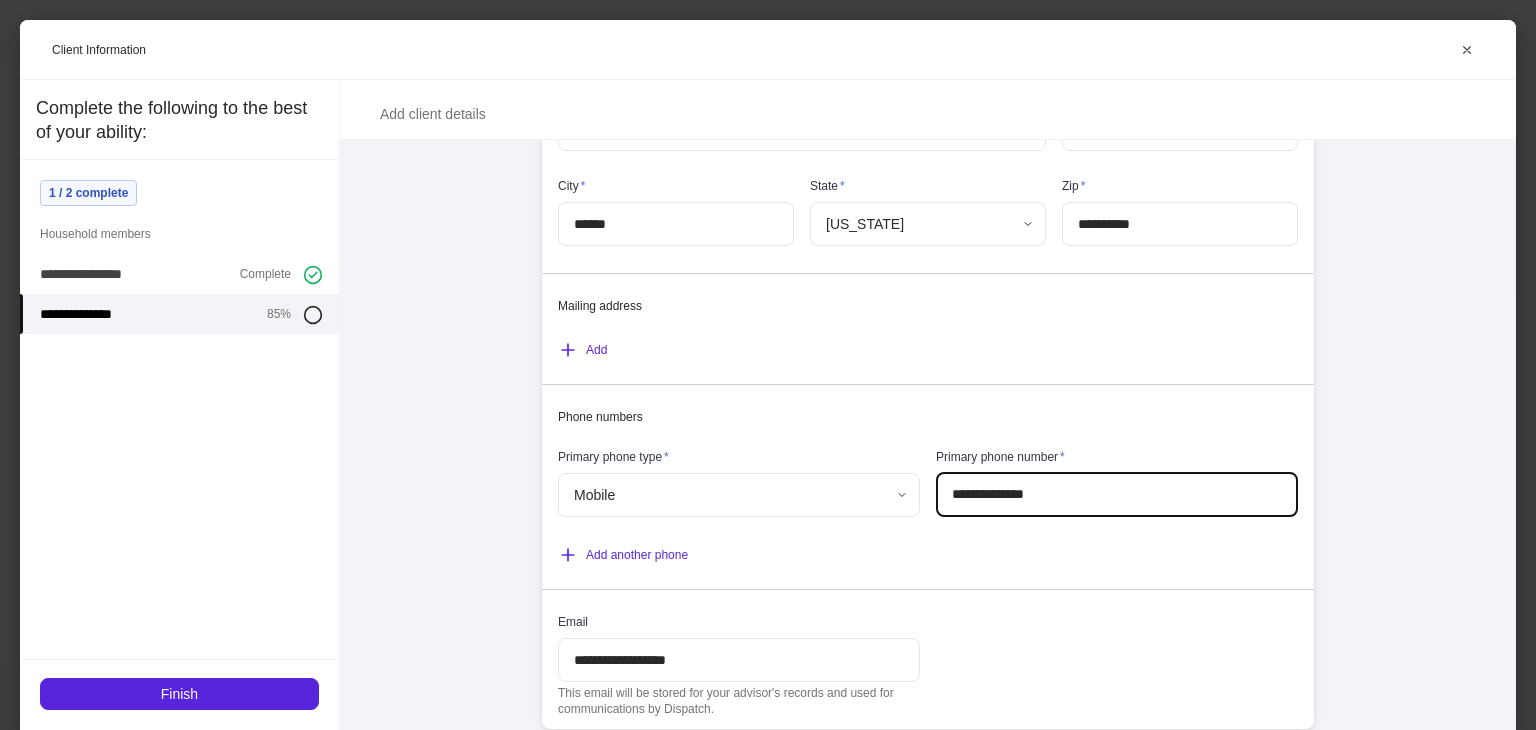 type on "**" 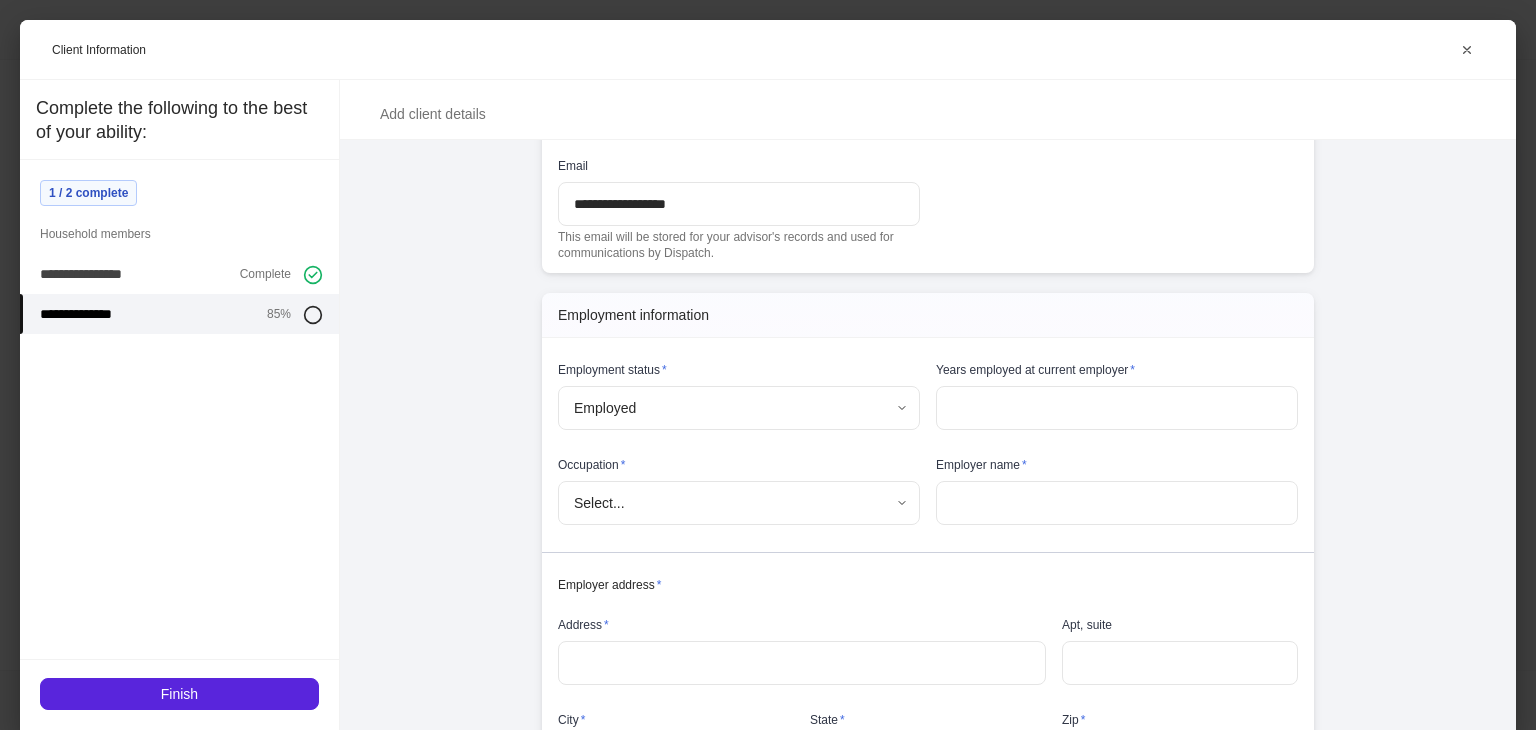 scroll, scrollTop: 1700, scrollLeft: 0, axis: vertical 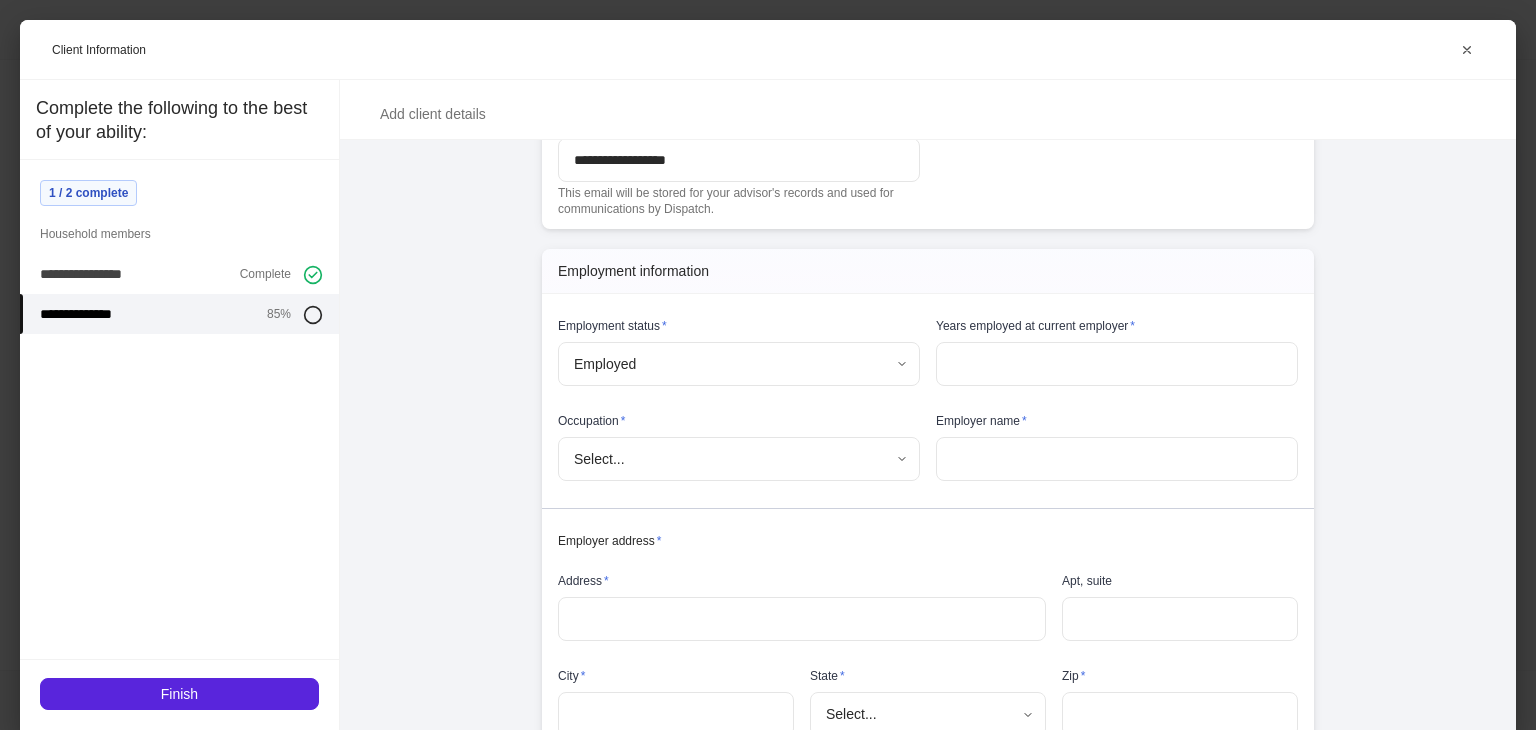 click at bounding box center [1117, 364] 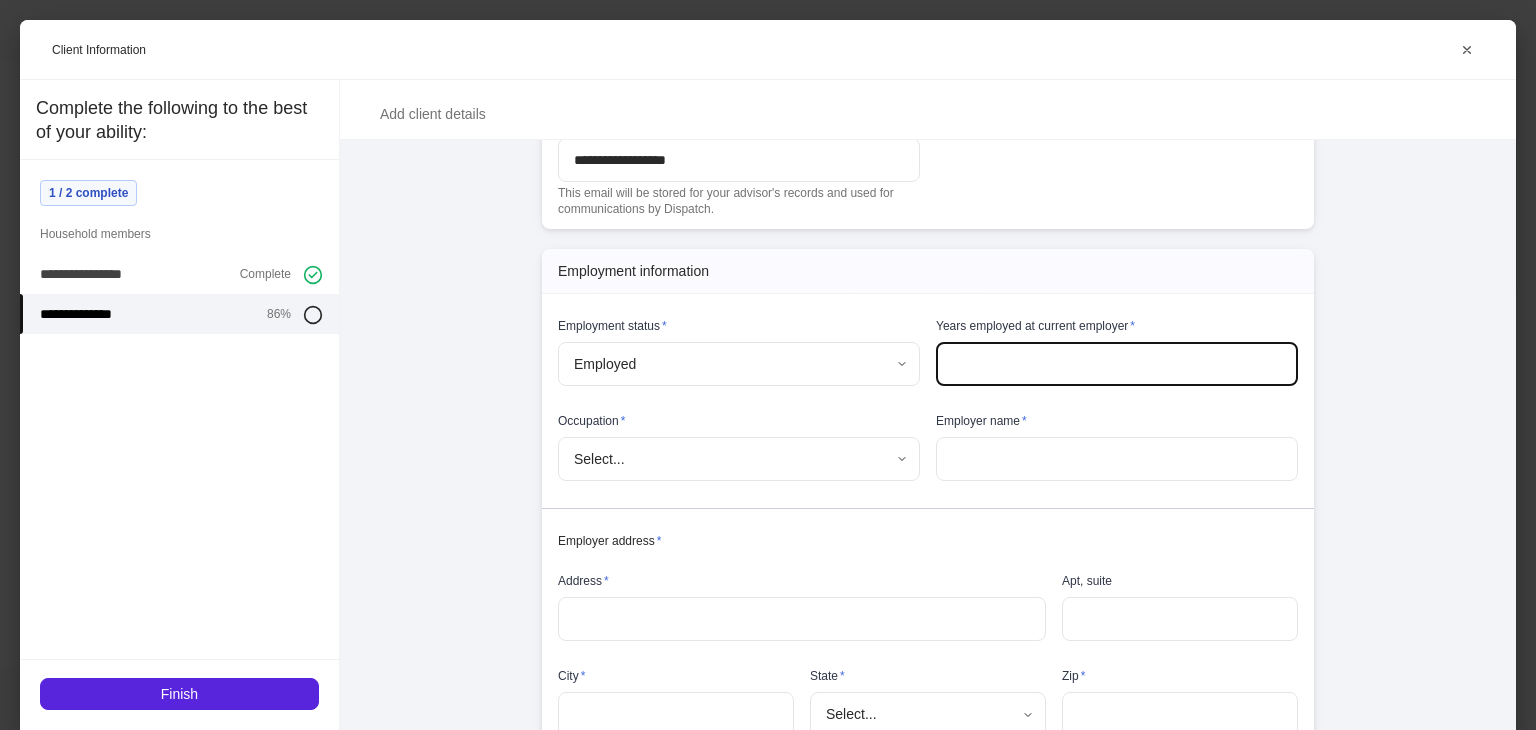click at bounding box center (1117, 364) 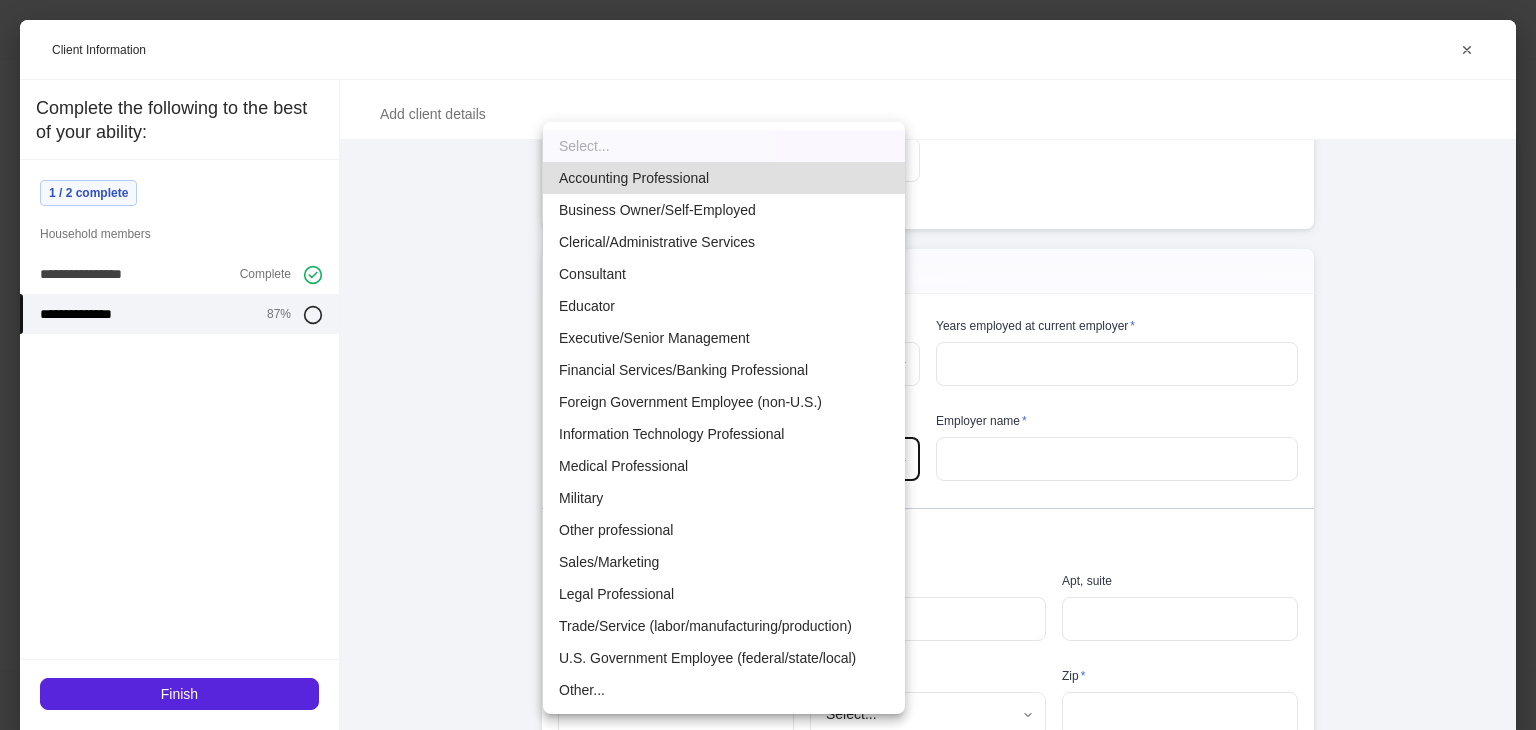 click on "Other professional" at bounding box center (724, 530) 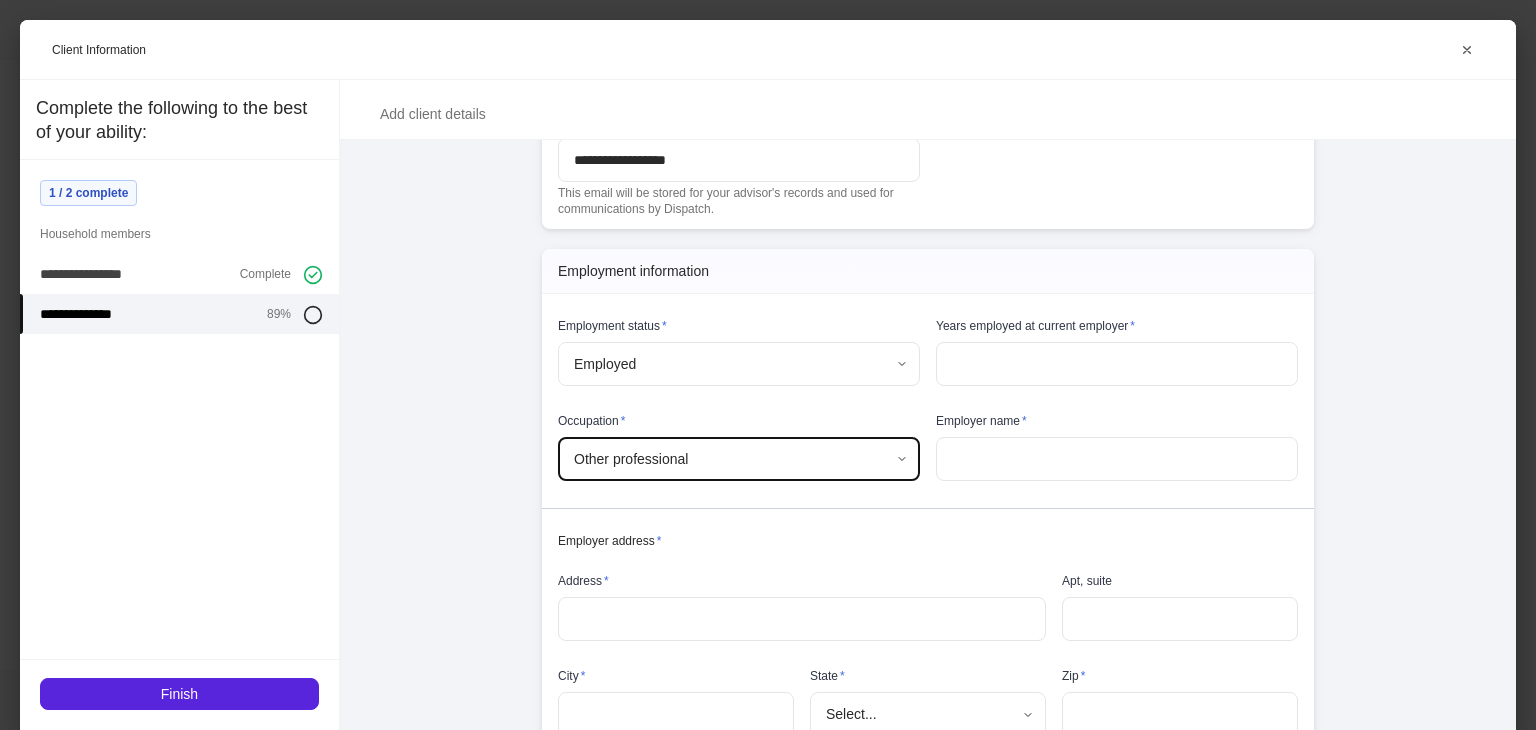 click at bounding box center (1117, 459) 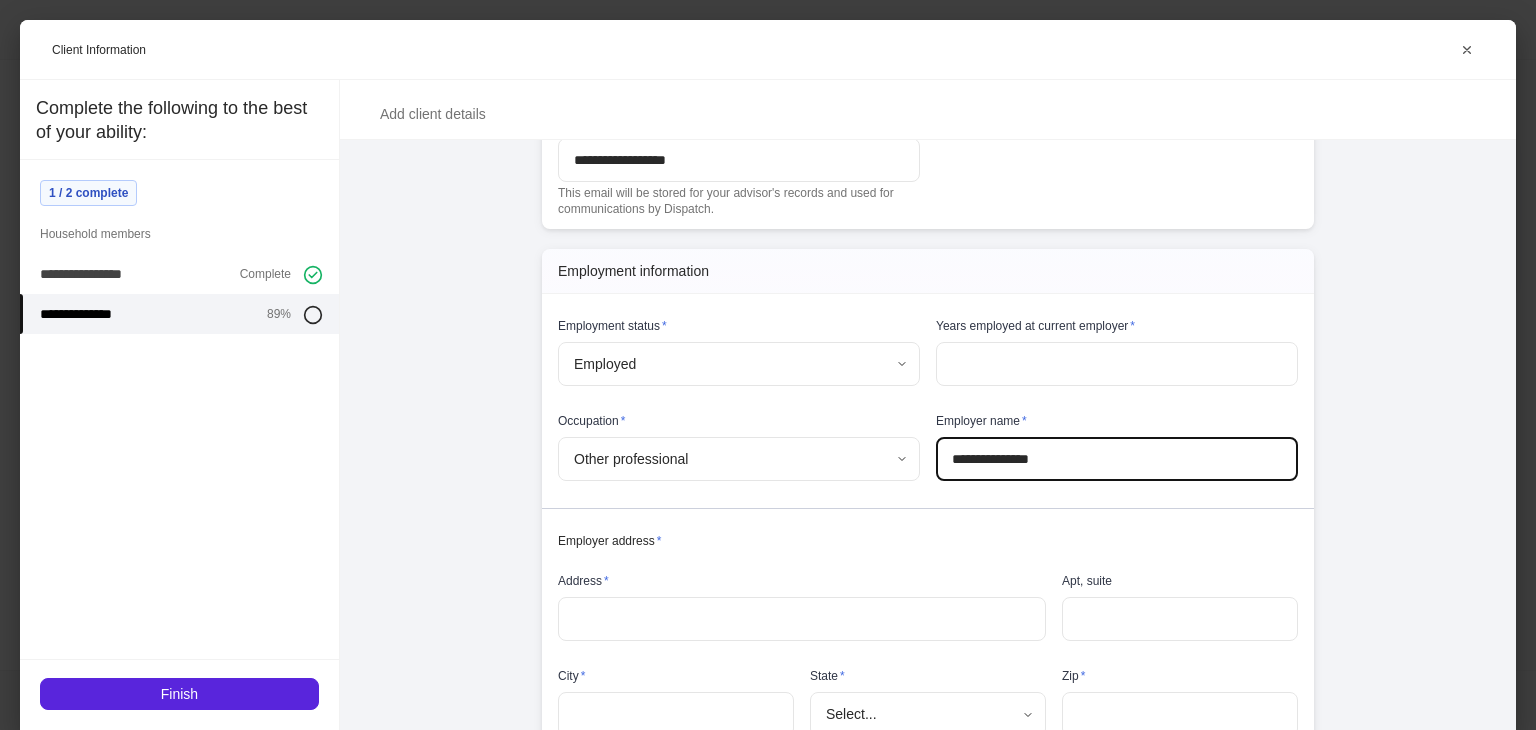 scroll, scrollTop: 1900, scrollLeft: 0, axis: vertical 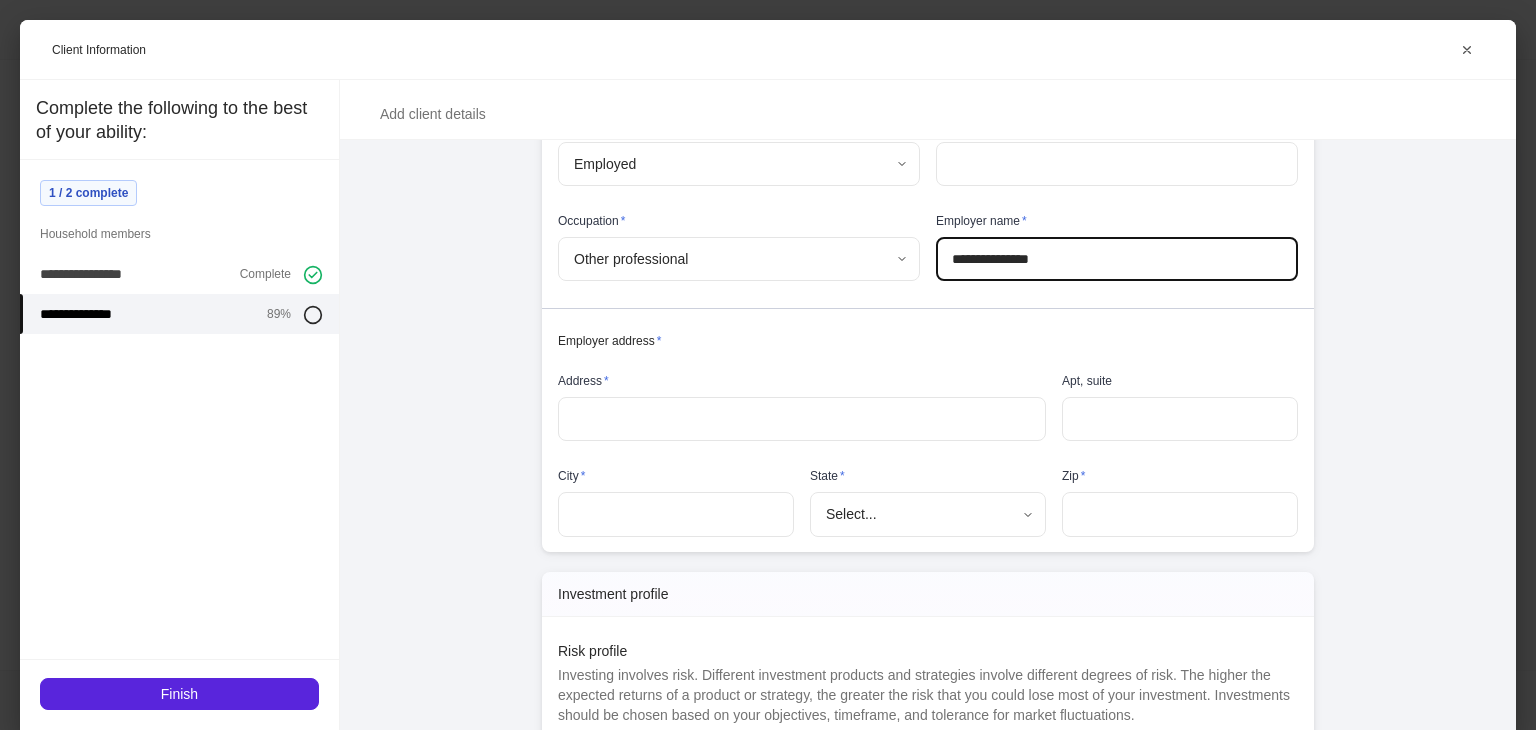 type on "**********" 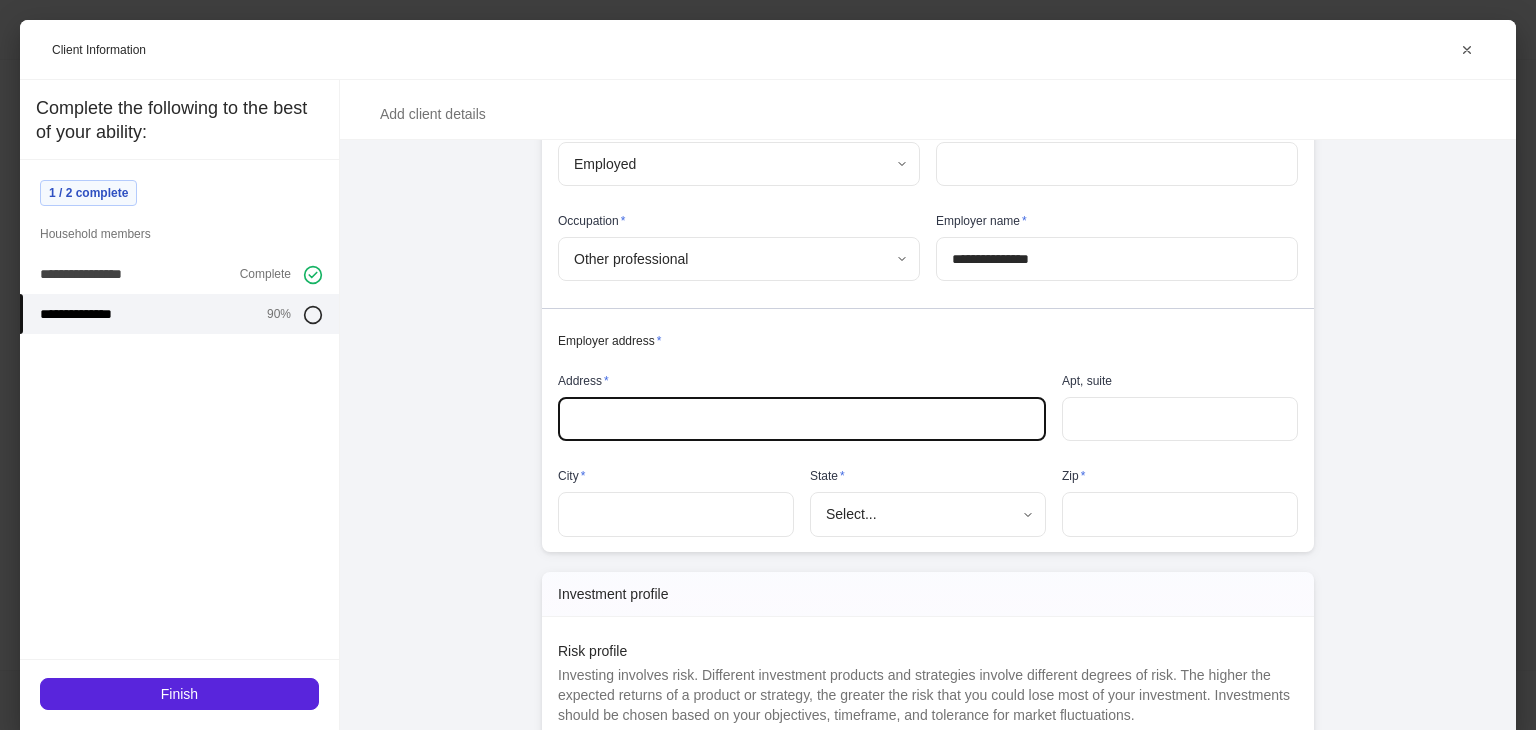 type on "**********" 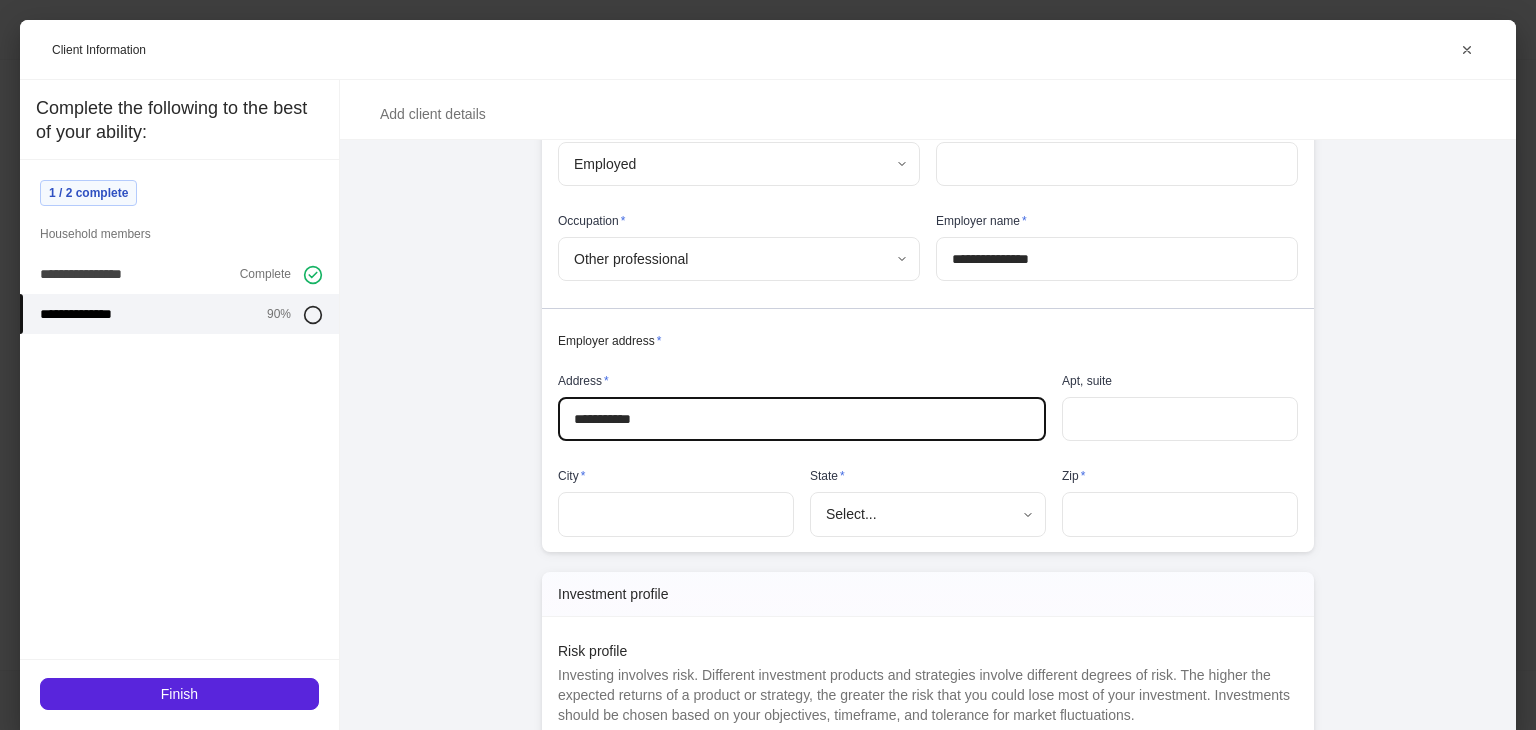 type on "******" 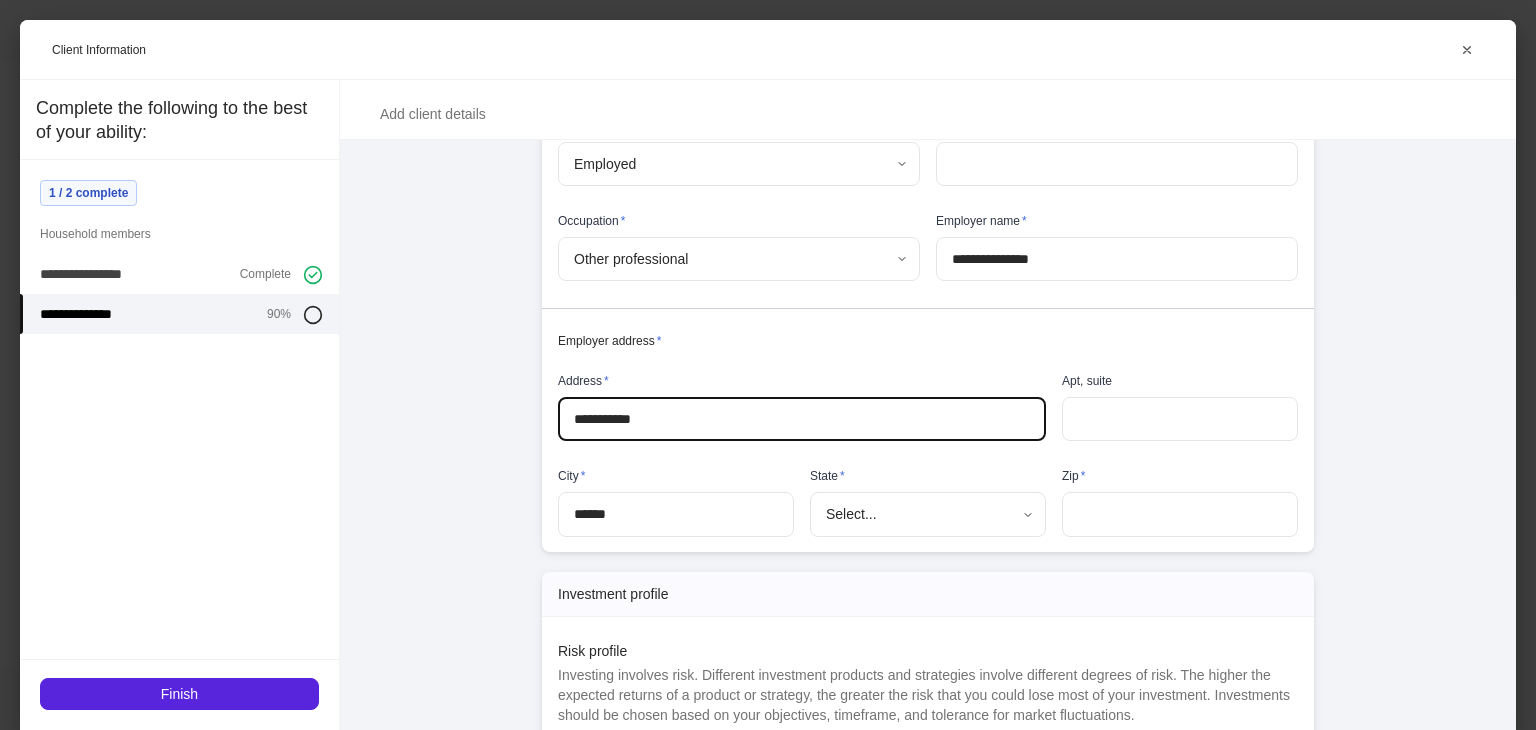 type 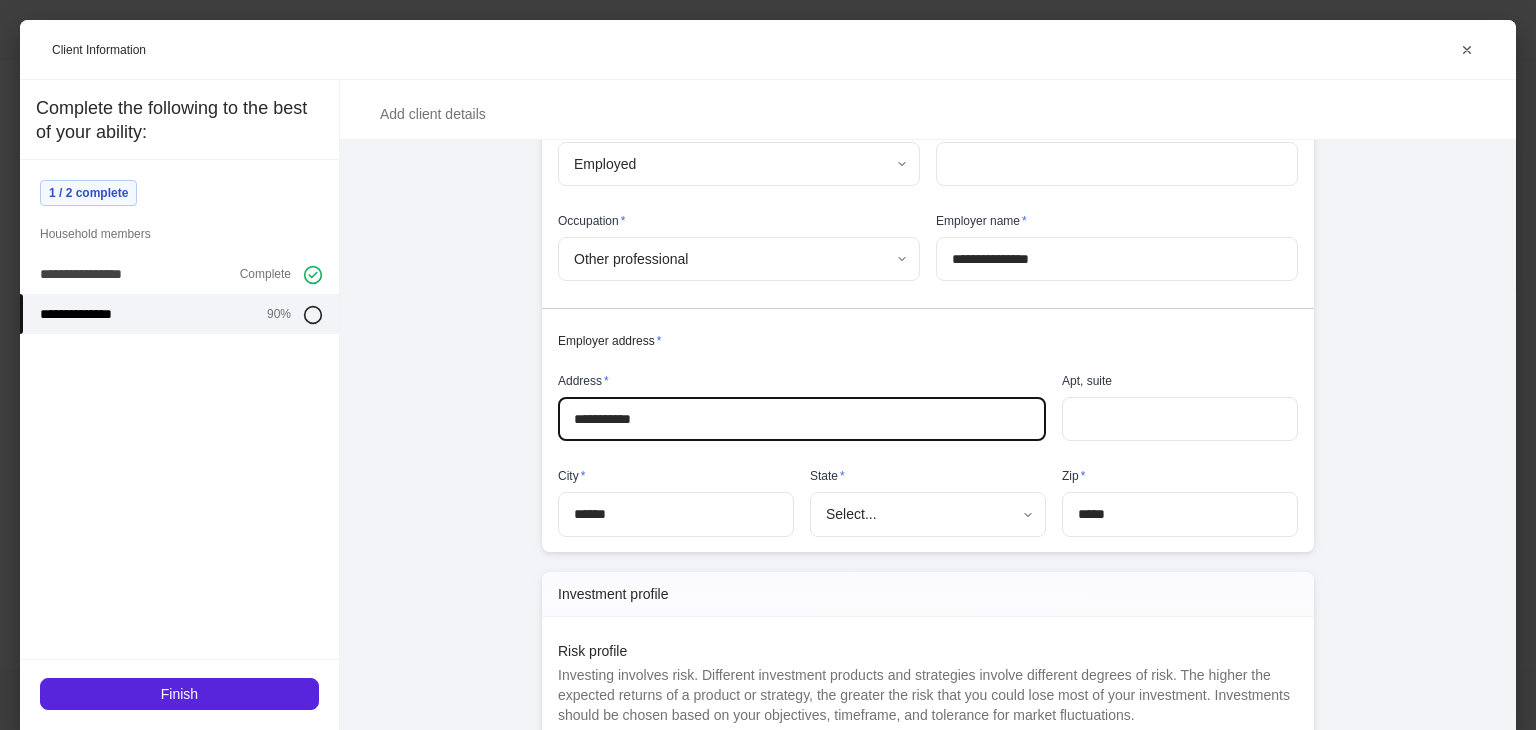 type 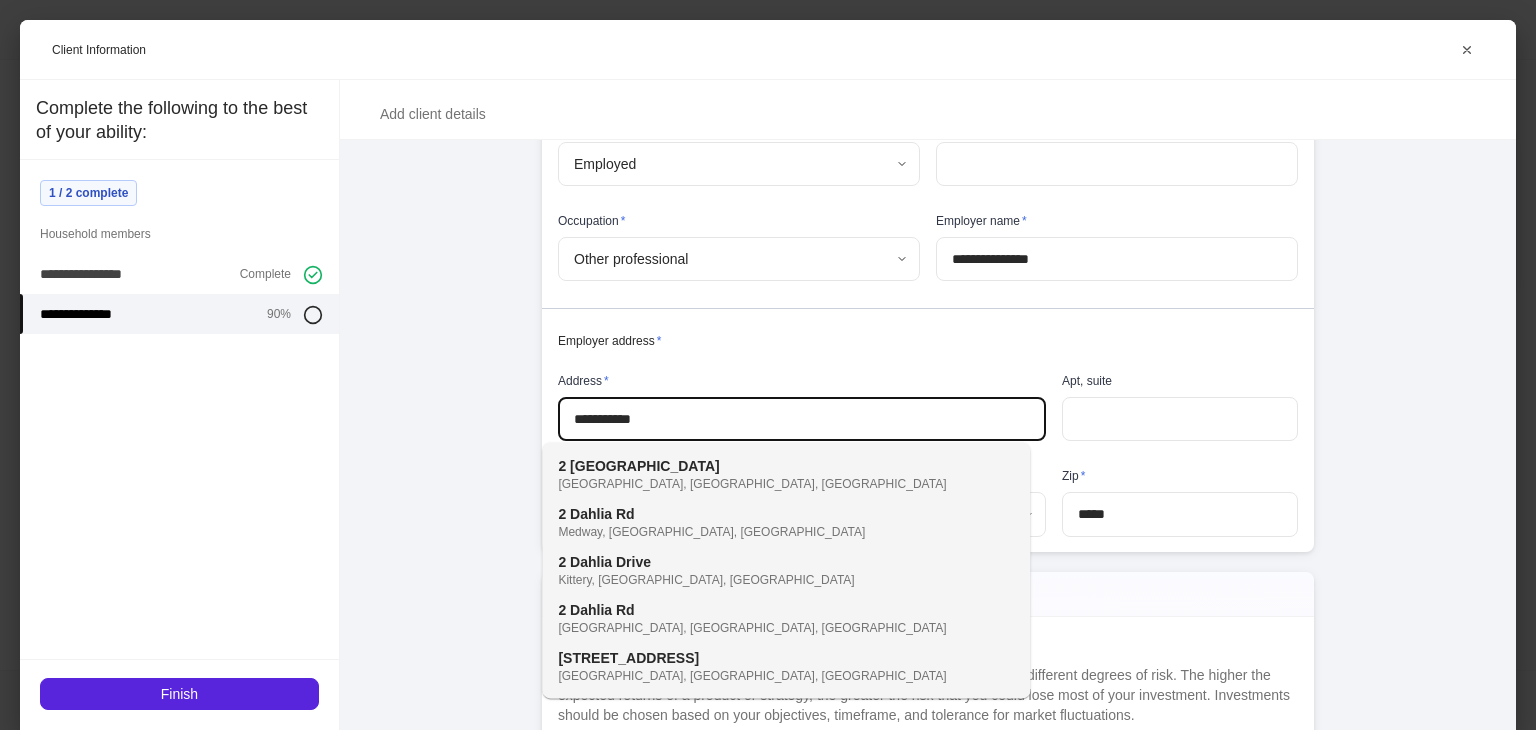 click on "Employer address *" at bounding box center [920, 329] 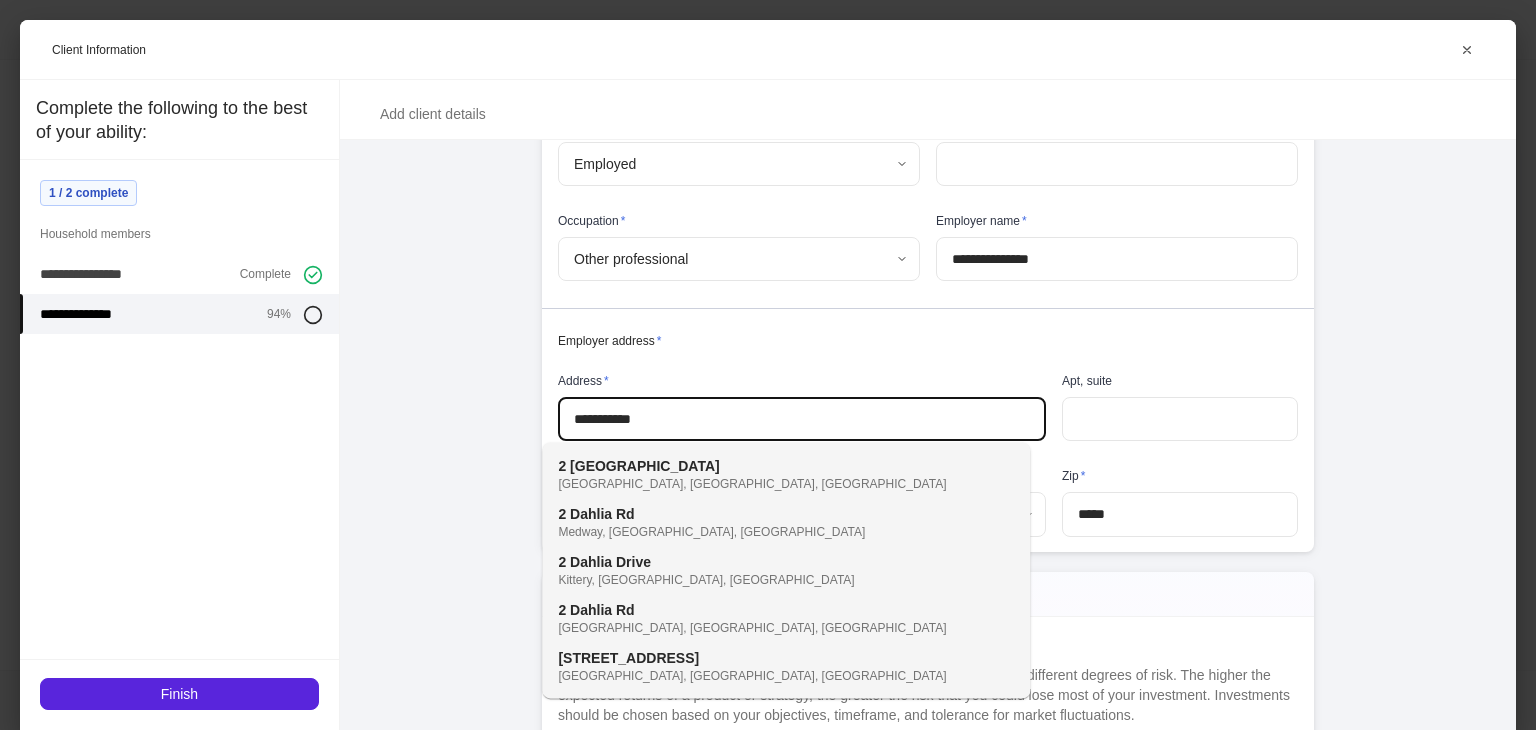 click on "**********" at bounding box center [802, 419] 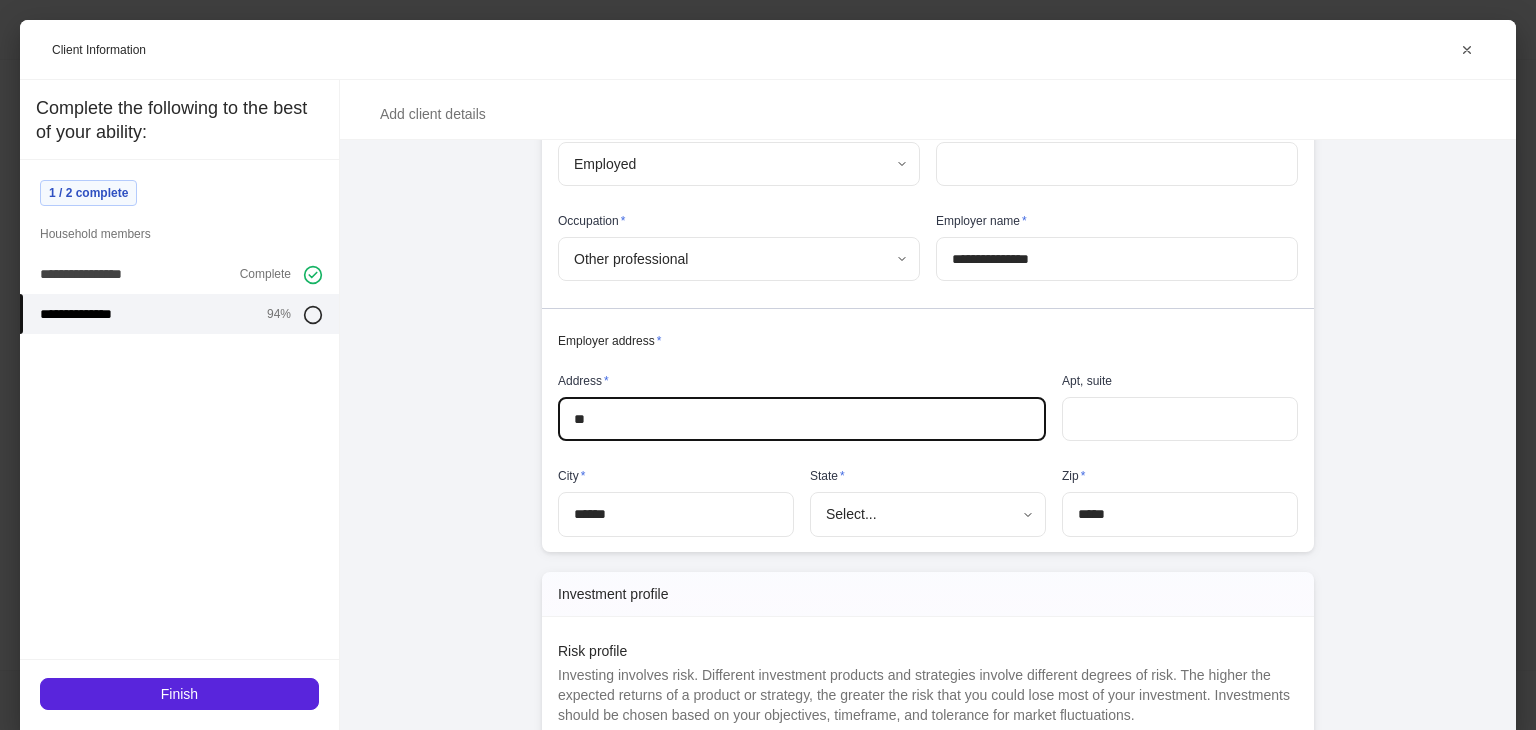 type on "*" 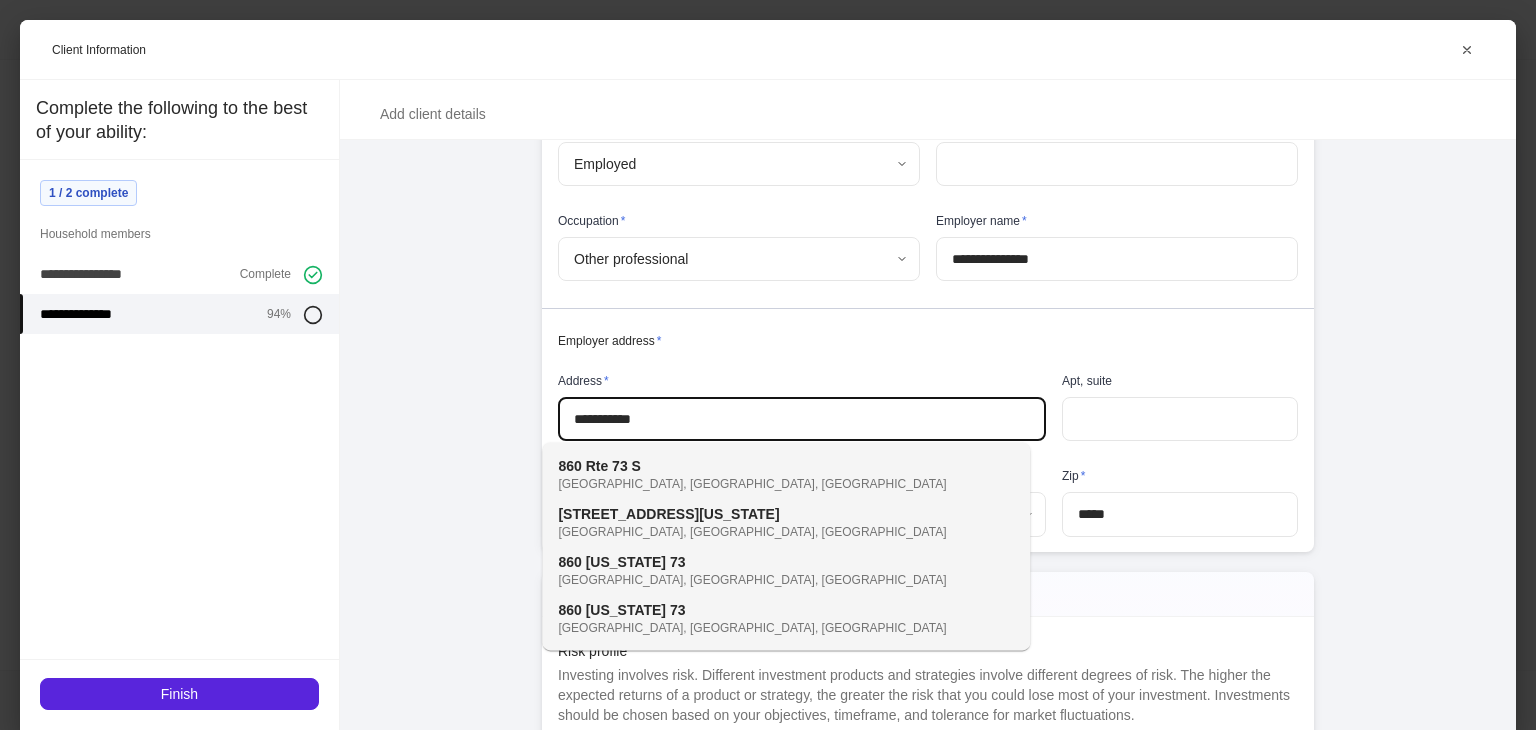type on "**********" 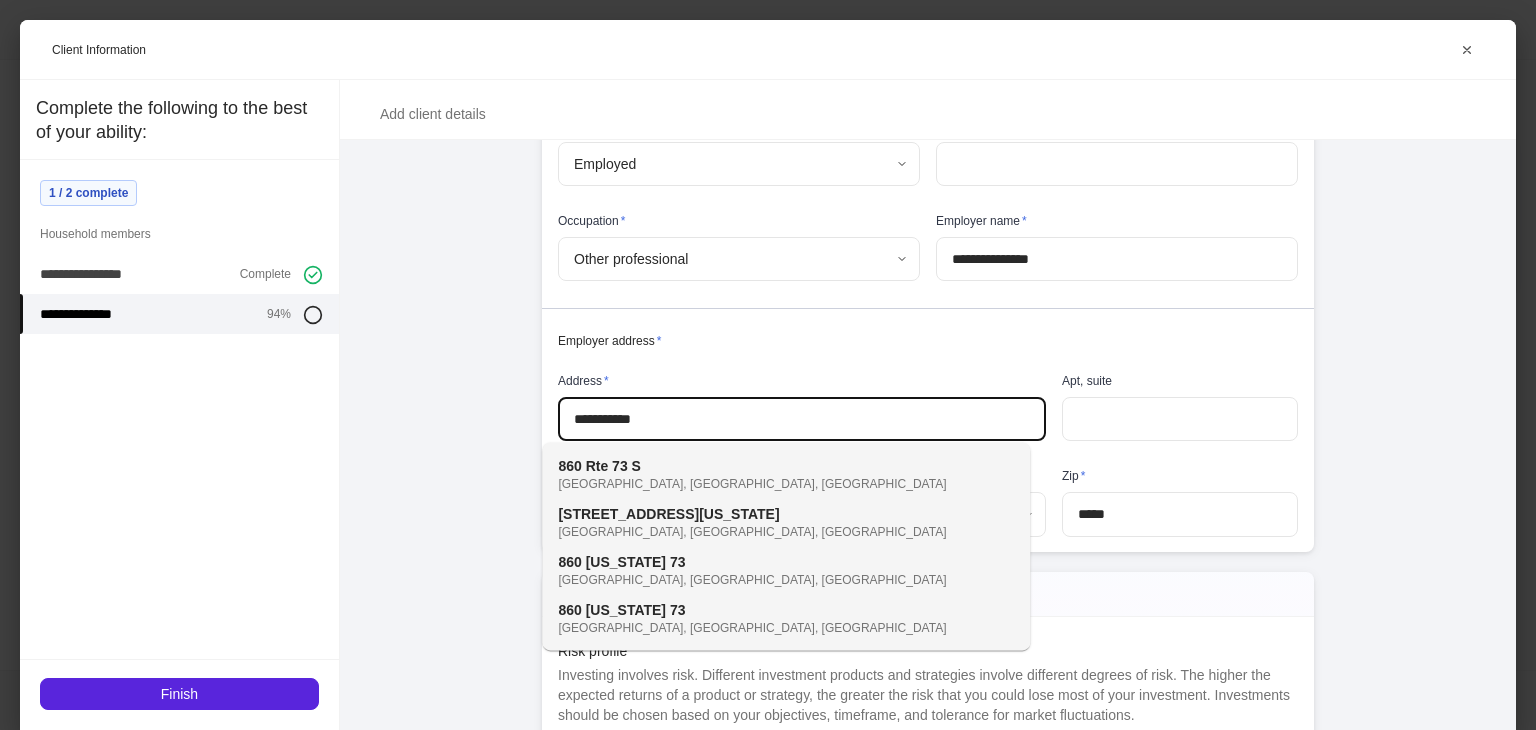 click on "Employer address *" at bounding box center [920, 329] 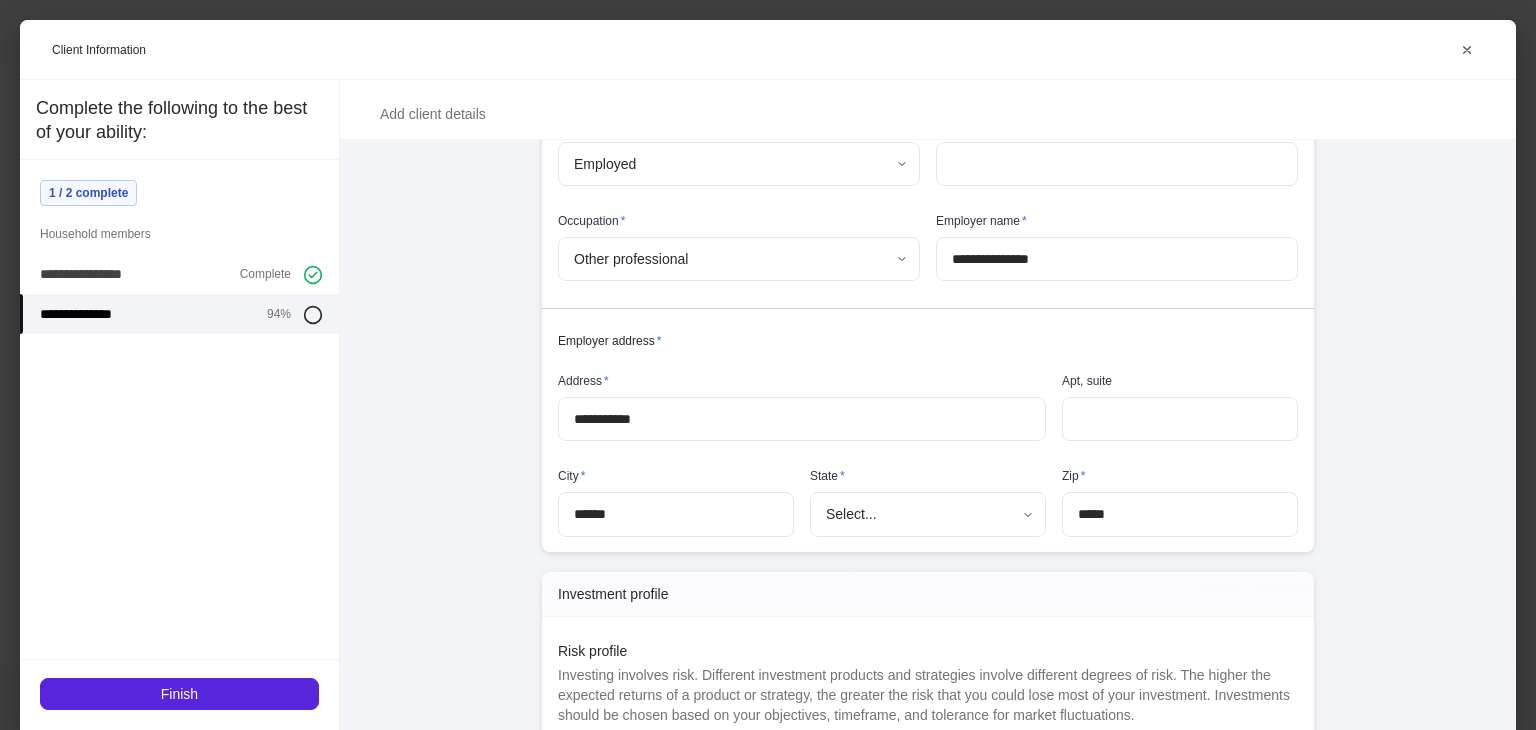 click on "******" at bounding box center [676, 514] 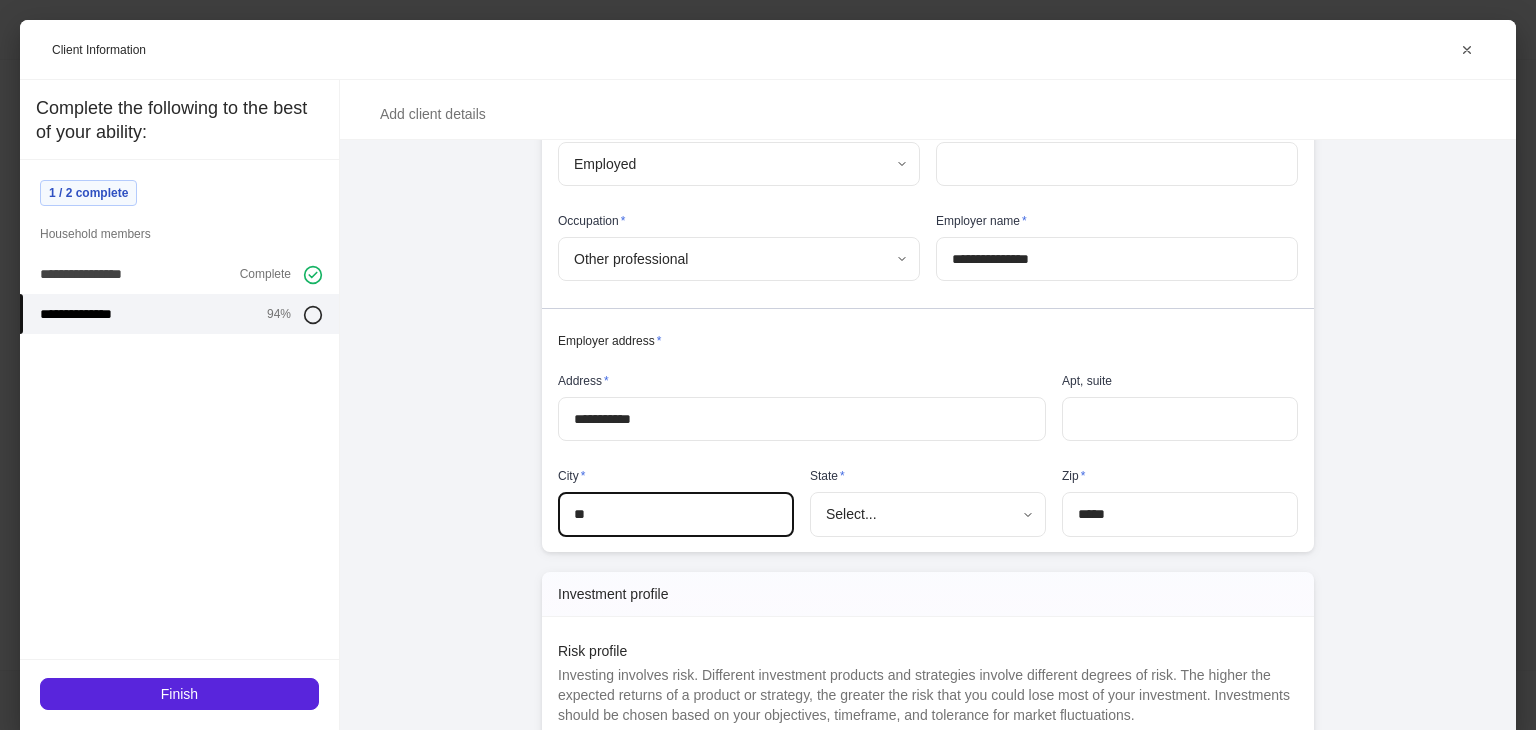 type on "*" 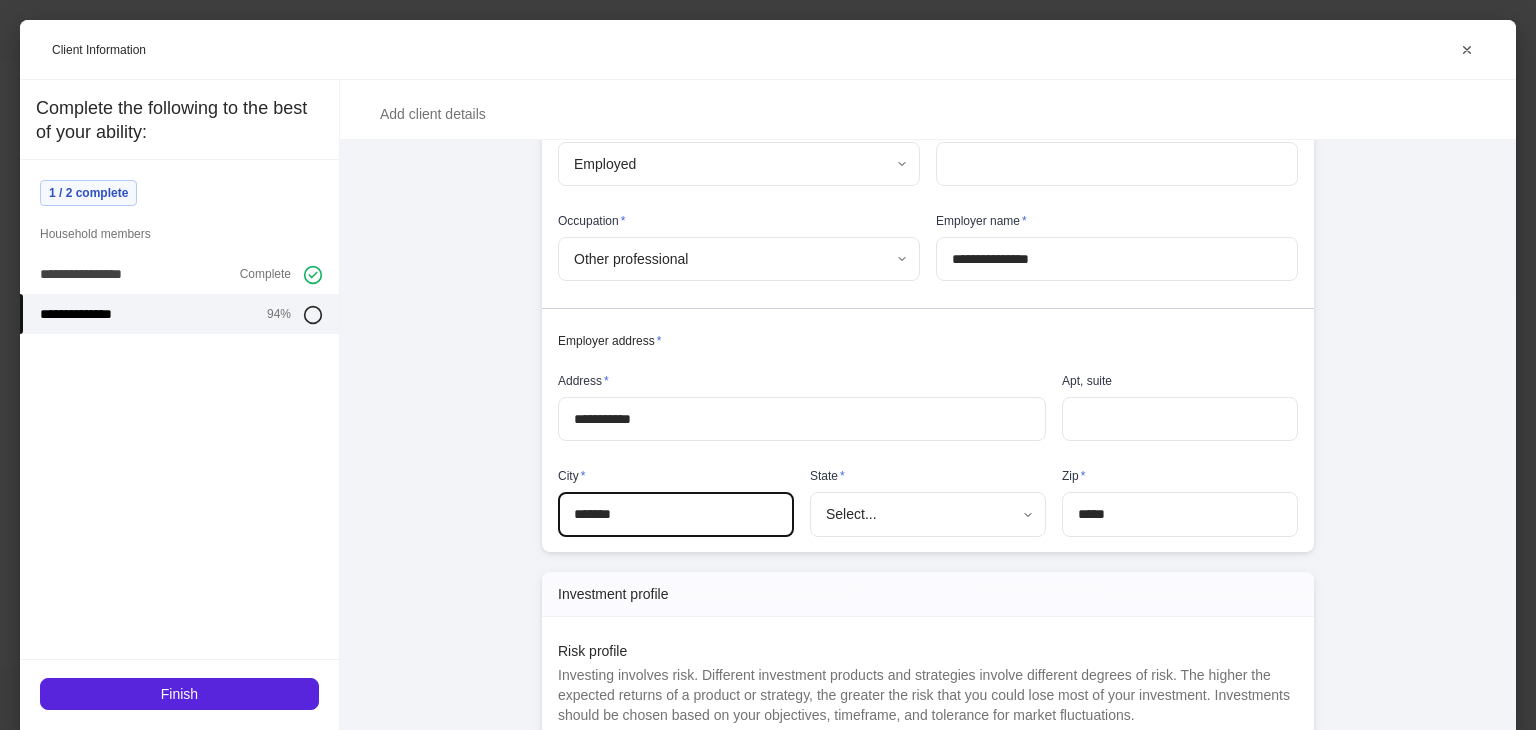 type on "*******" 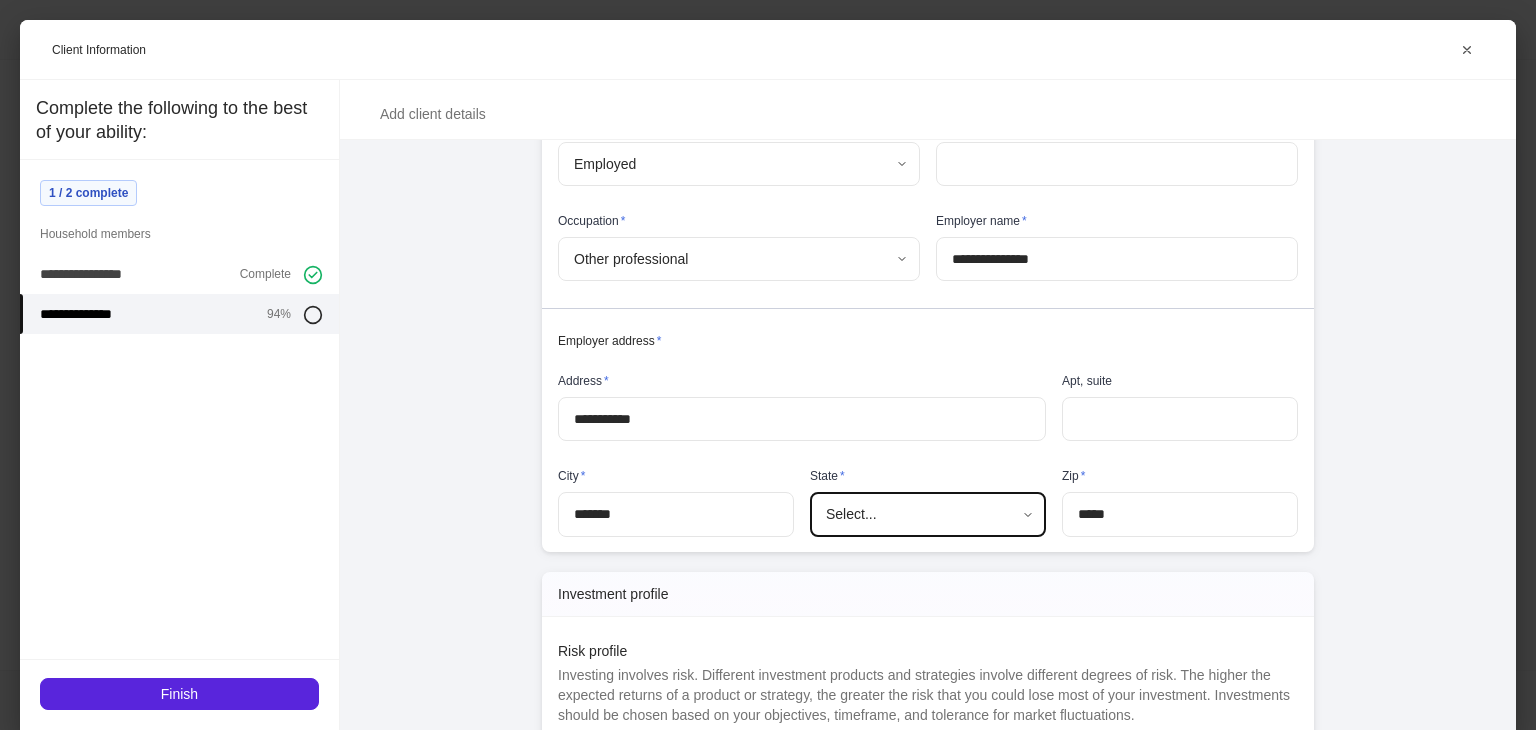 click on "*****" at bounding box center [1180, 514] 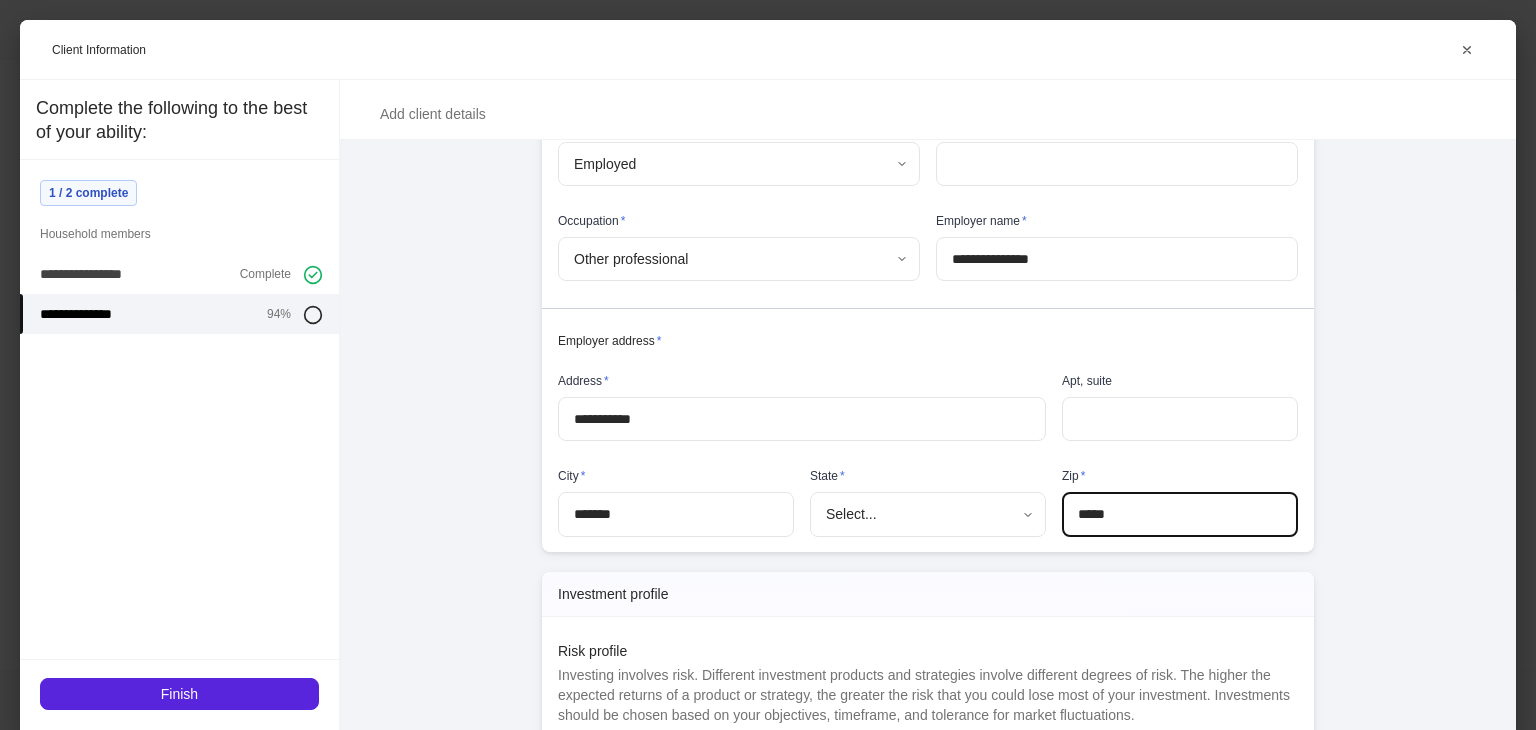 type on "*****" 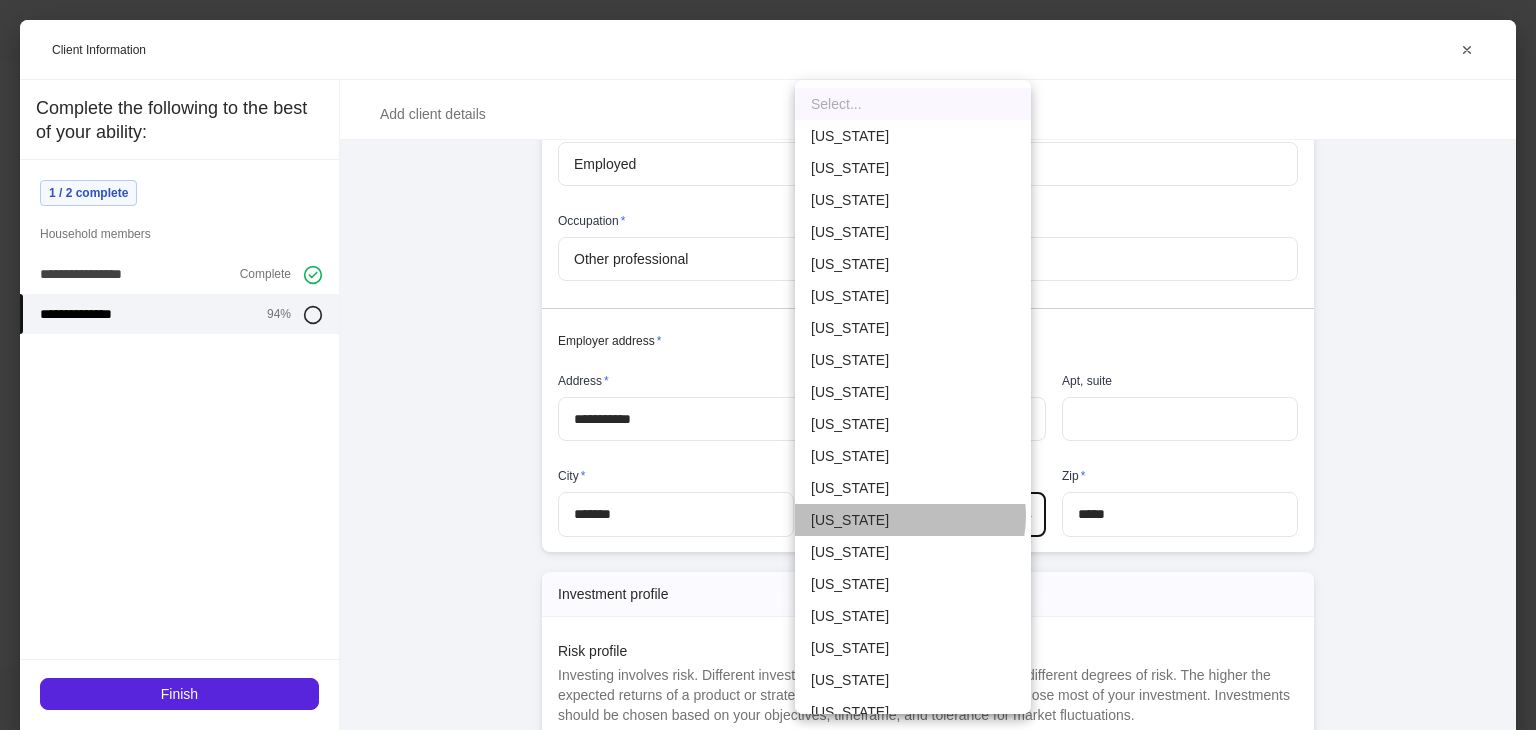 click on "Illinois" at bounding box center (913, 520) 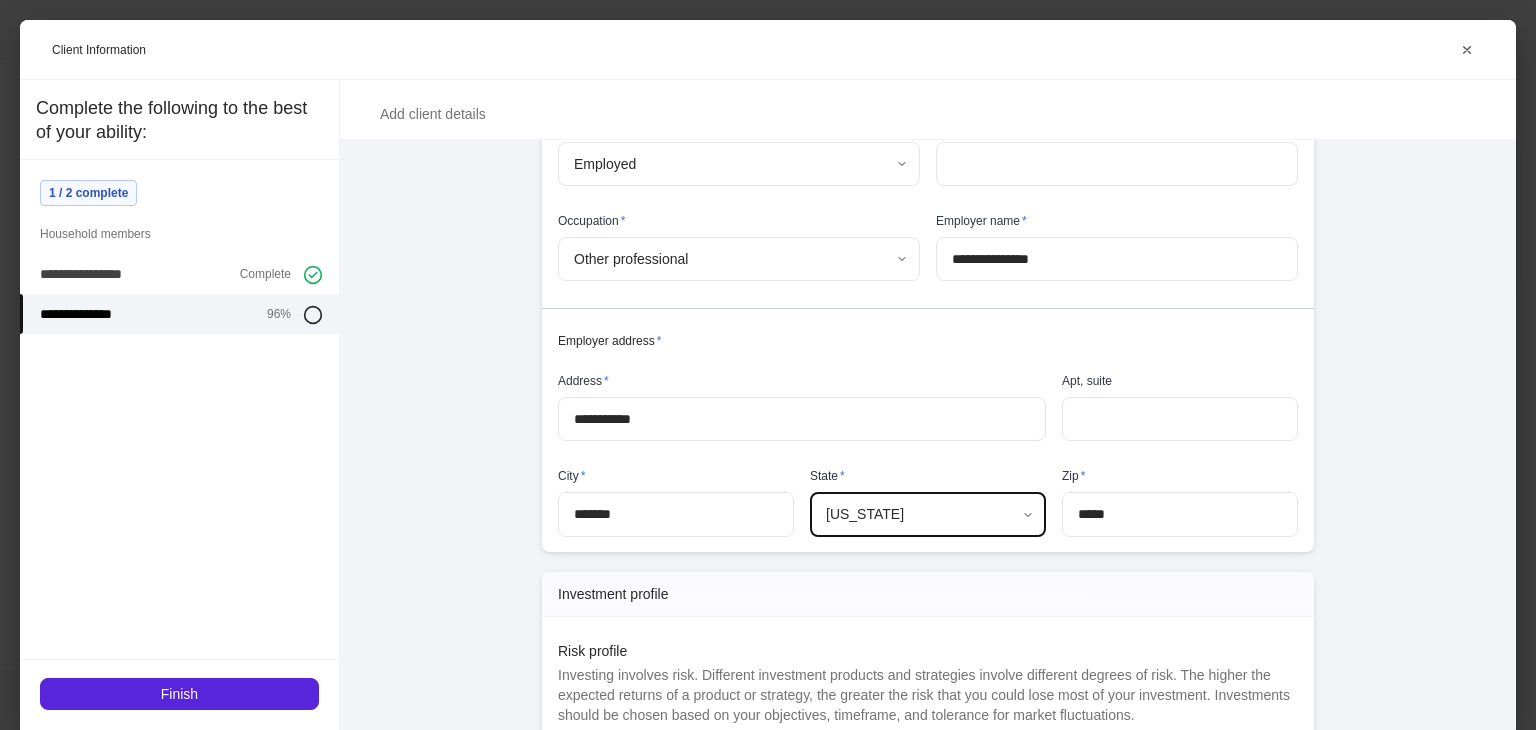 scroll, scrollTop: 0, scrollLeft: 0, axis: both 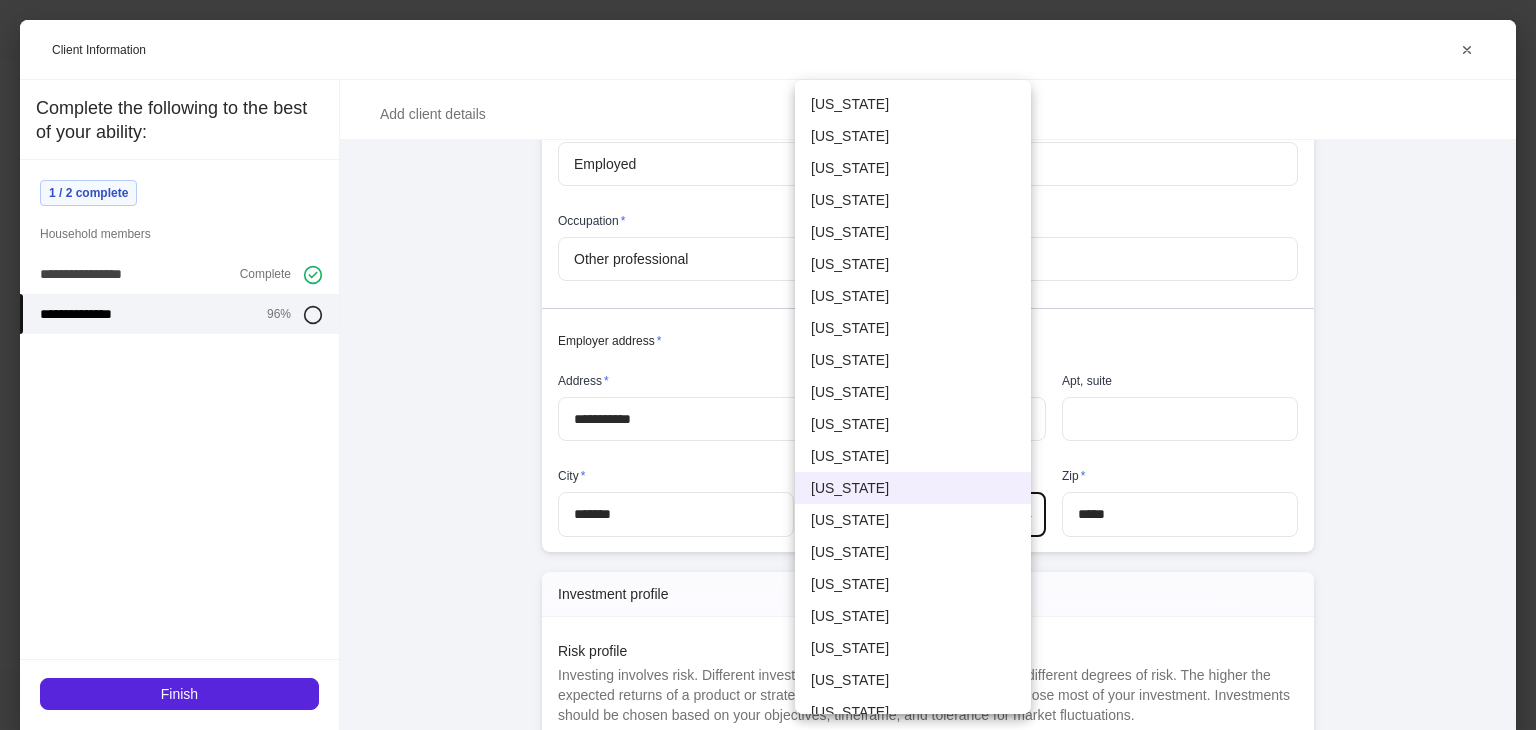 click on "Profile builder Get support Please complete each of the following sections to the best of your ability. 0 / 2 completed Required Client information Provide details about each household member. Partially complete Continue Required Account information Provide details needed to move or open accounts. Partially complete Continue Optional Upload documents Provide documents requested by your advisor. Not started Get started Your household Thomas Velykis Brayden Velykis Michelle Velykis Submit
Client Information Add client details Auto-complete this profile Documents can be used to generate profiles. Click upload to view more types. Upload documents Provide information for  Thomas Velykis Please complete all internal-use only sections before sending to the client. We ask all fields not intended for the client to be filled so the profiles can begin syncing upon client completion. General information Legal First Name * ****** ​ Middle Name ***** ​ Legal Last Name * ******* ​ Suffix Select... *" at bounding box center [768, 379] 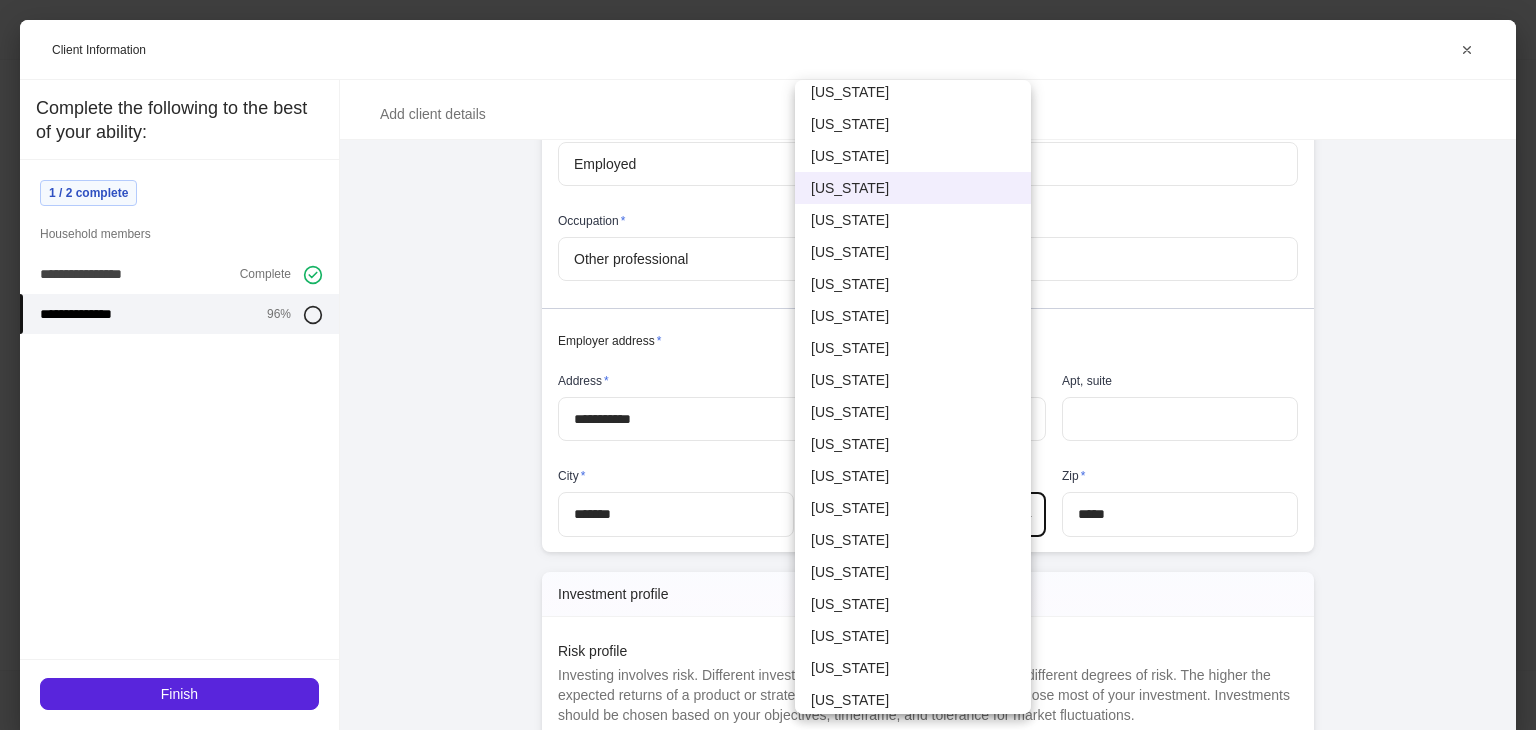 scroll, scrollTop: 400, scrollLeft: 0, axis: vertical 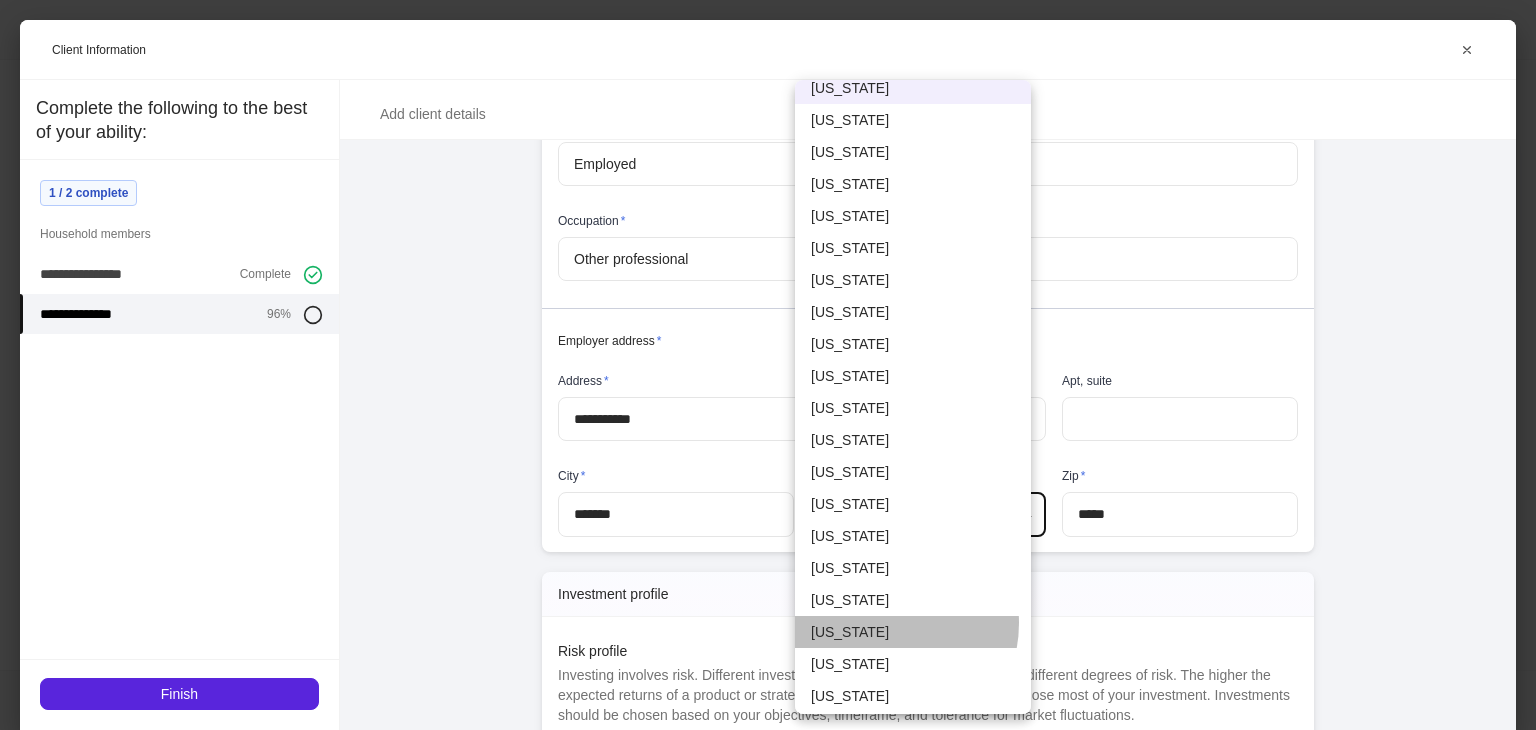 click on "New Jersey" at bounding box center [913, 632] 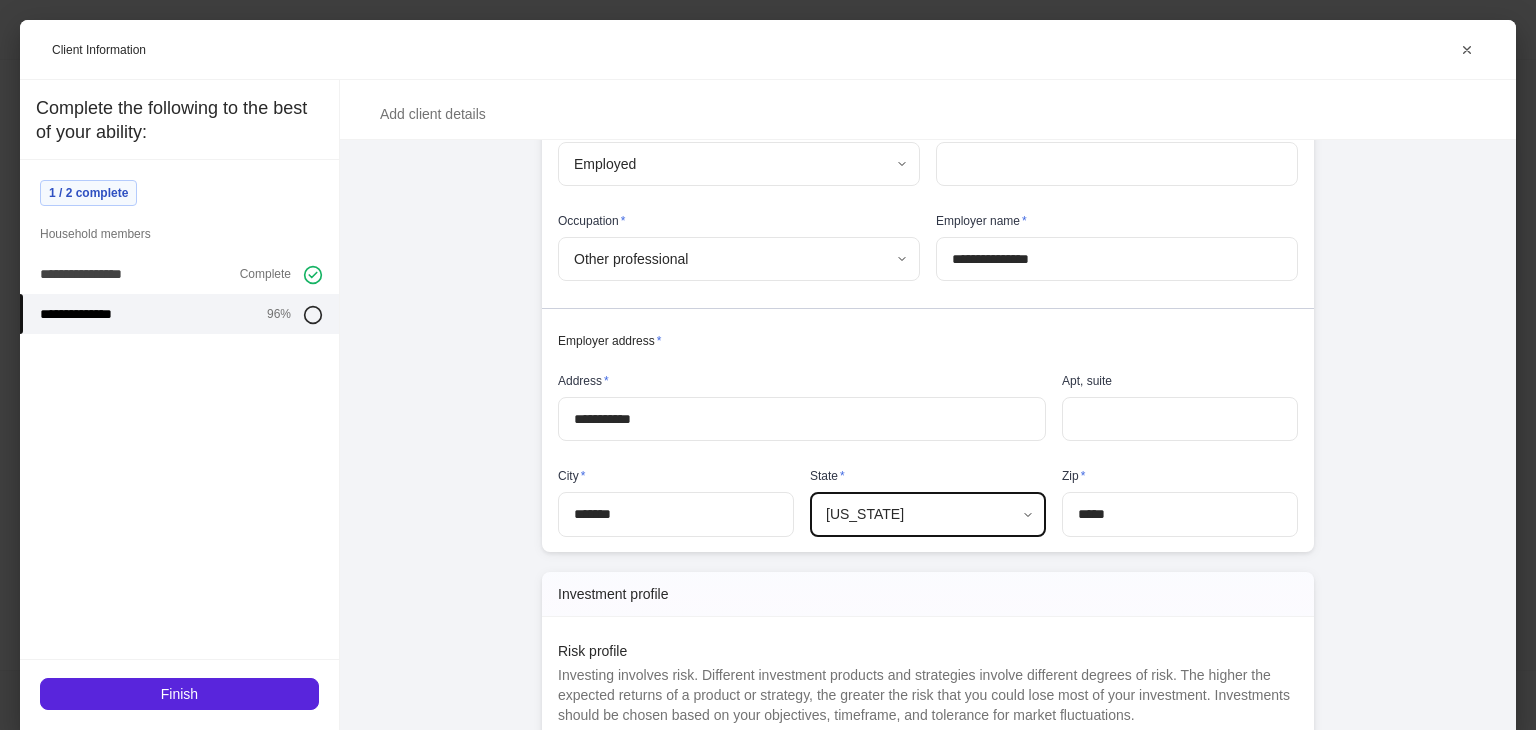 click on "**********" at bounding box center (928, 465) 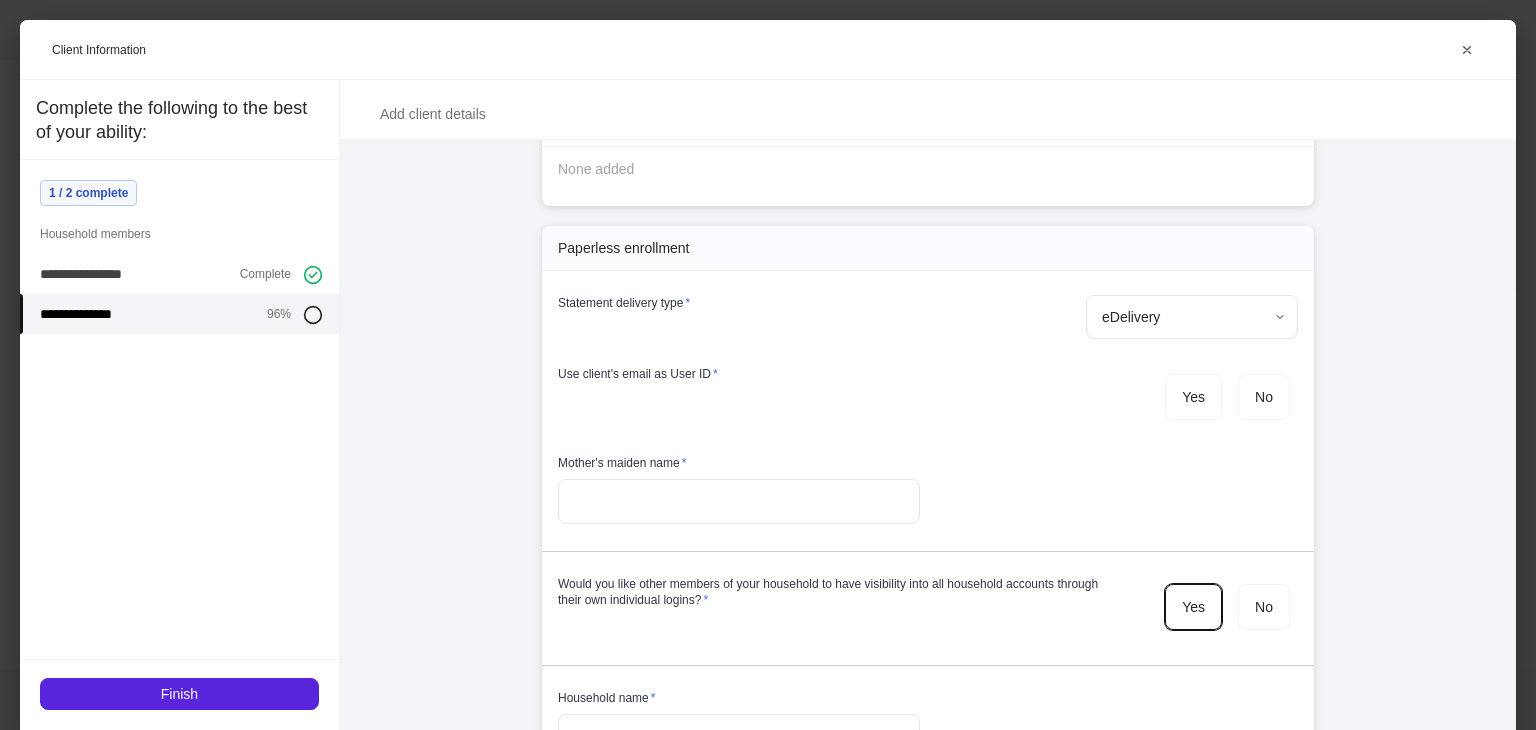 scroll, scrollTop: 5800, scrollLeft: 0, axis: vertical 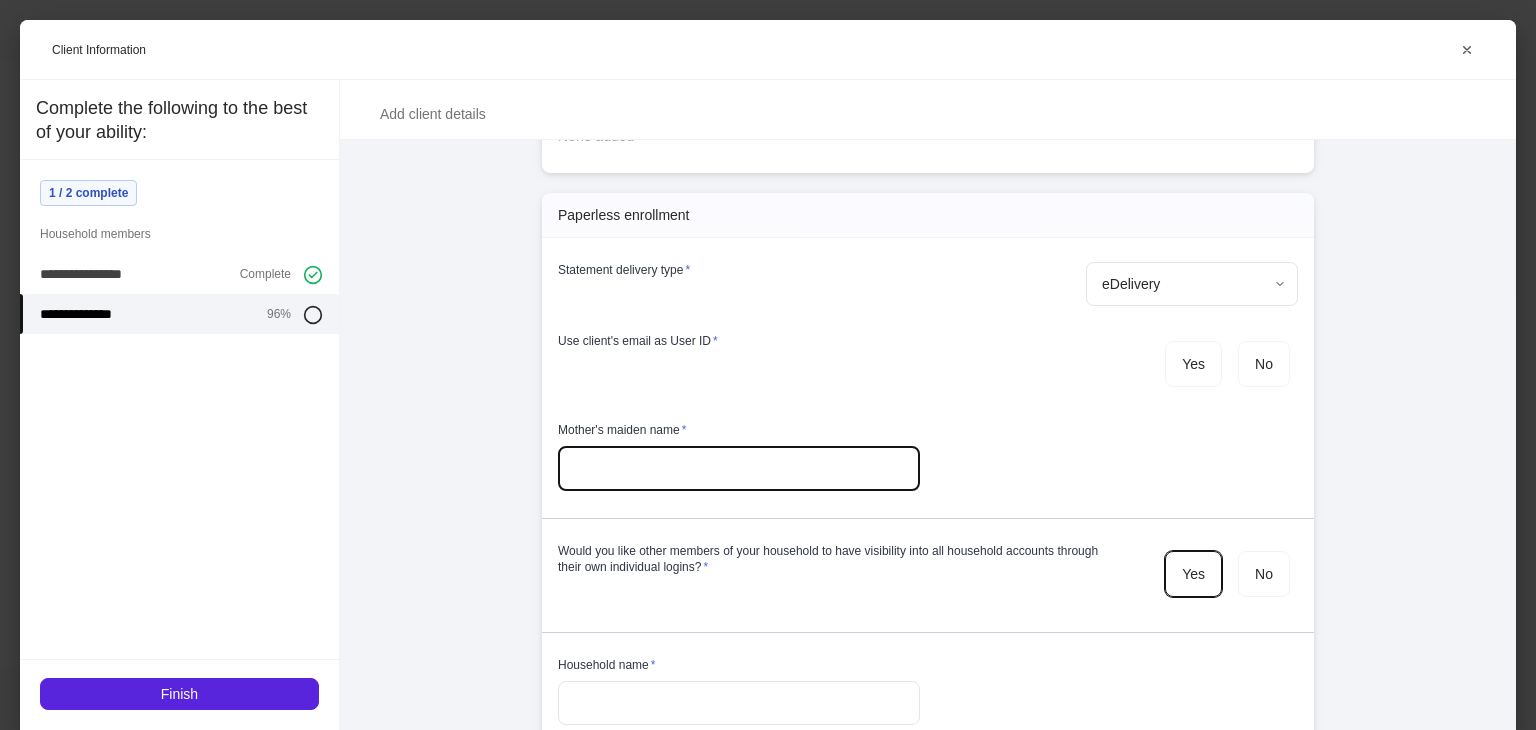 click at bounding box center [739, 468] 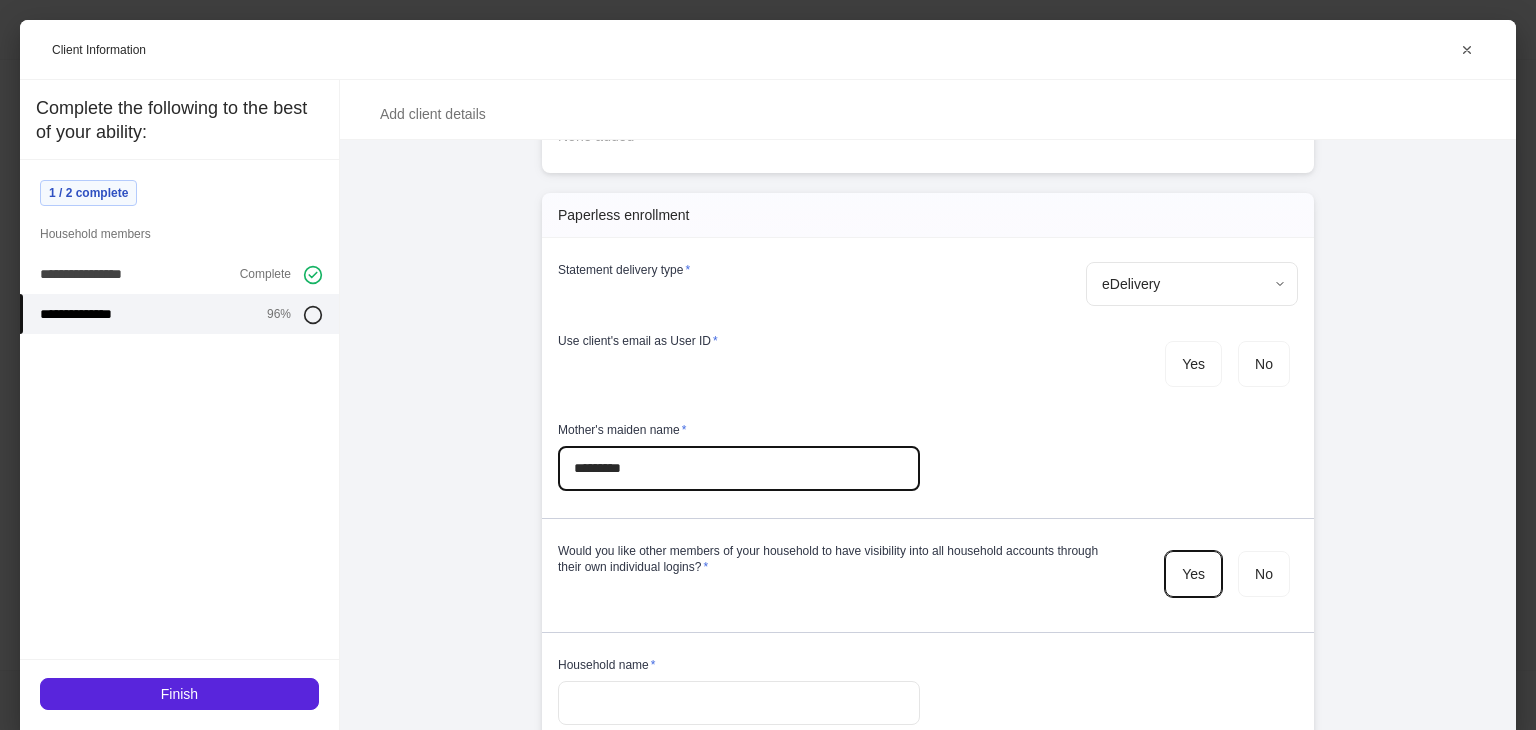 type on "*********" 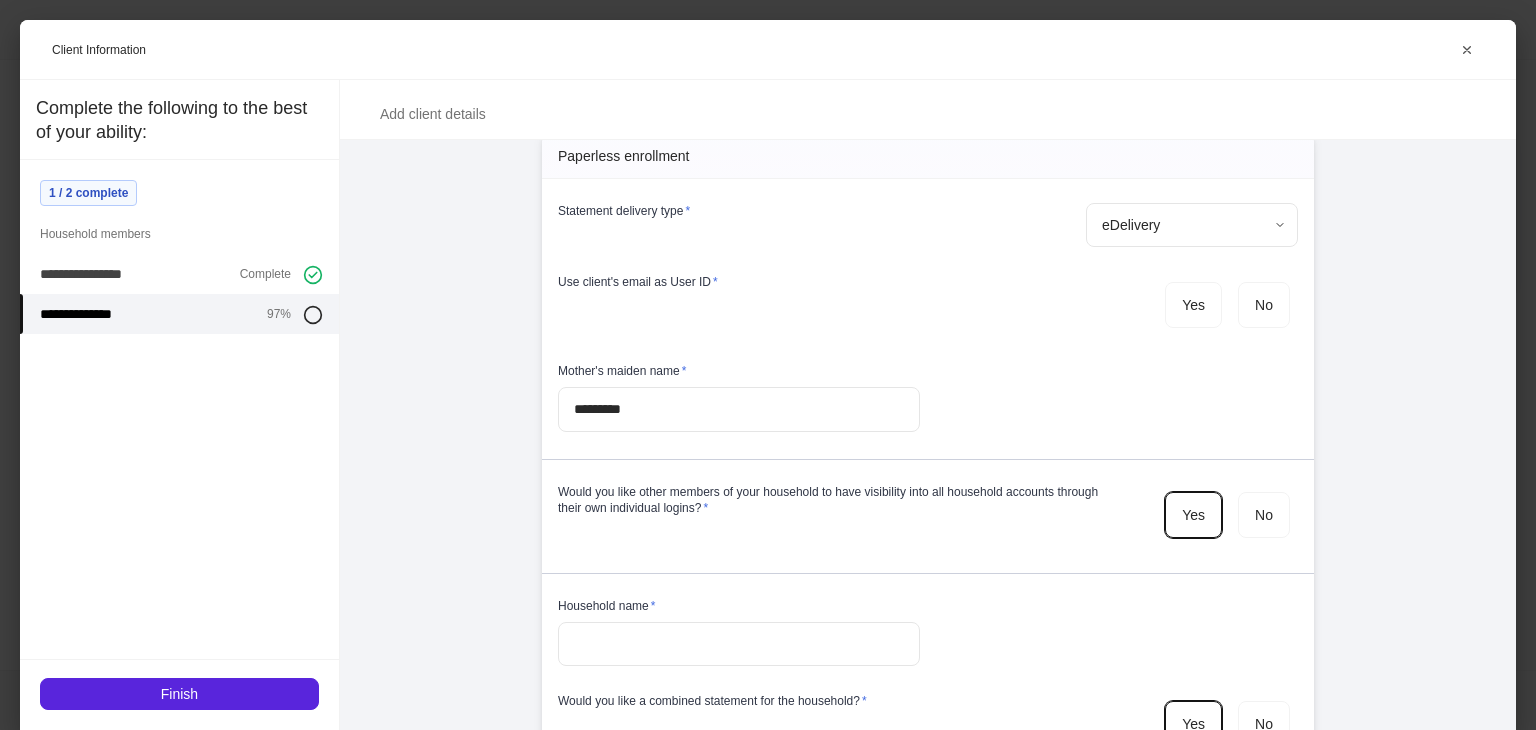 scroll, scrollTop: 5891, scrollLeft: 0, axis: vertical 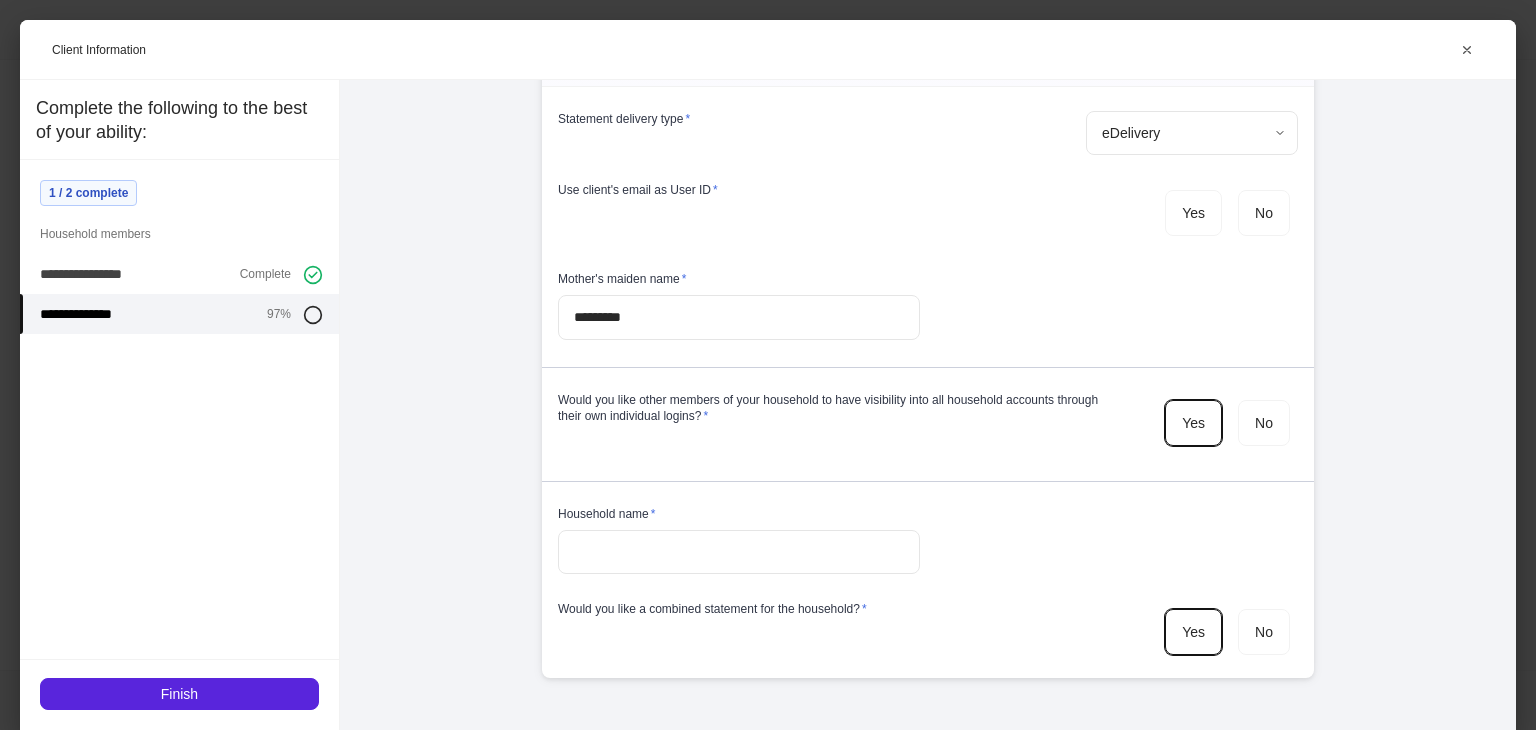 click at bounding box center (739, 552) 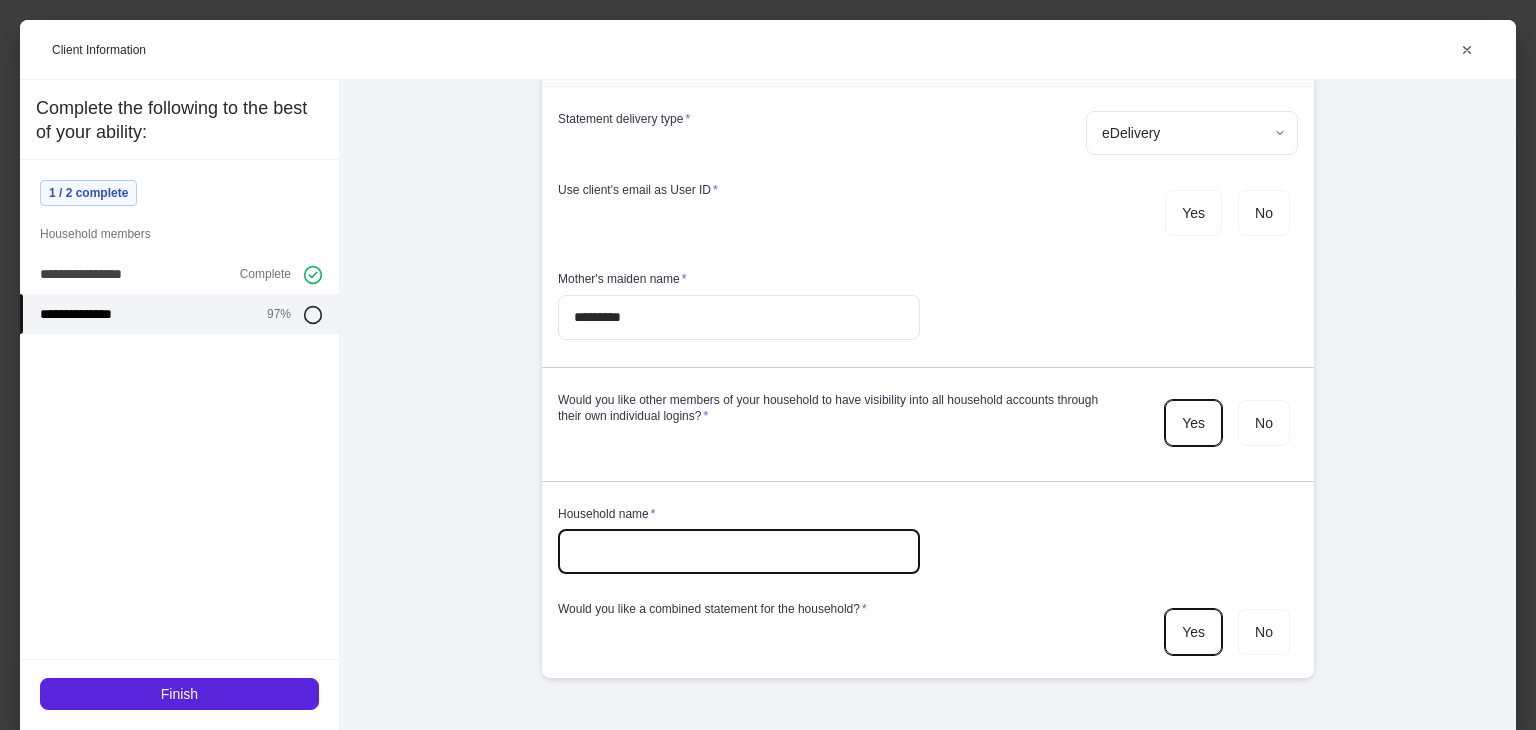type on "*******" 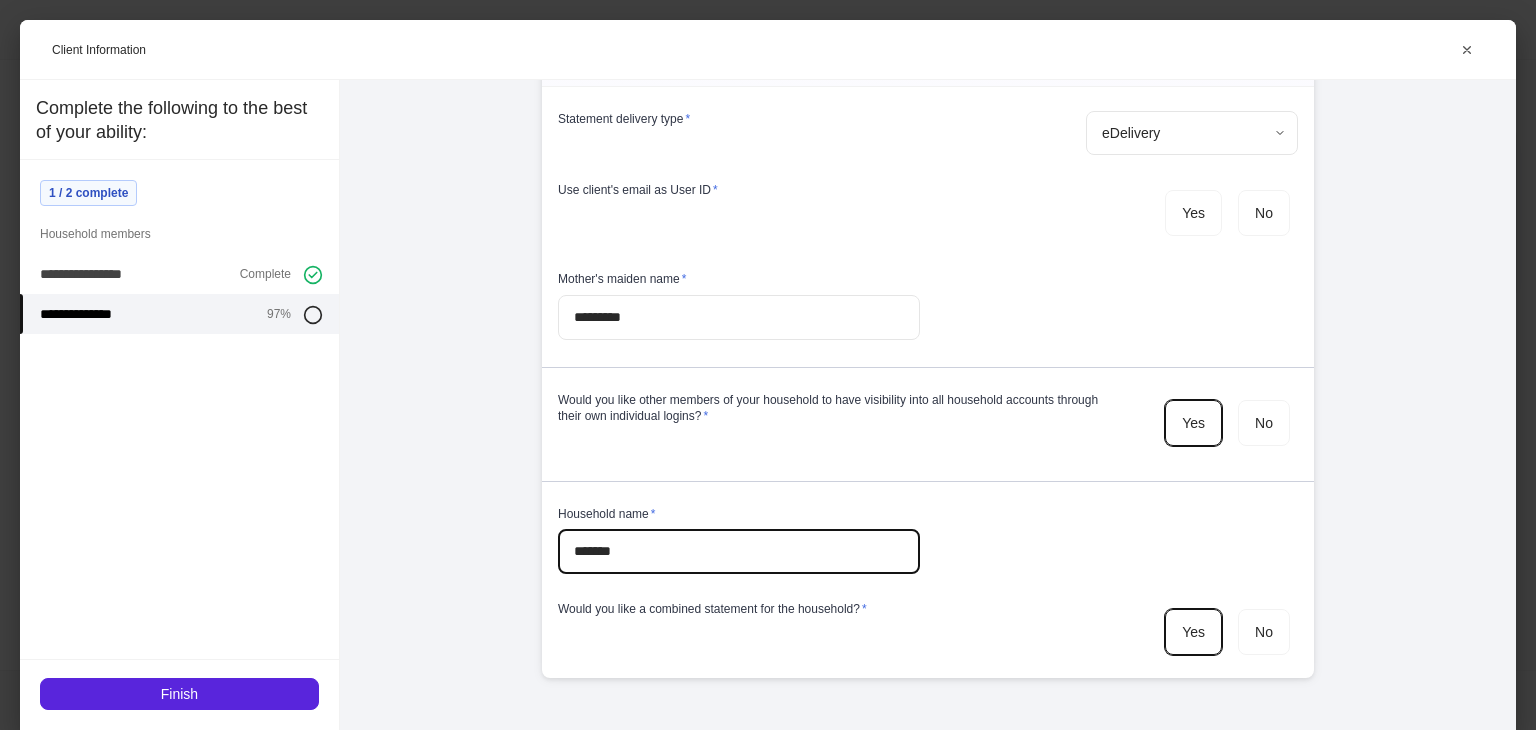 click at bounding box center [928, 481] 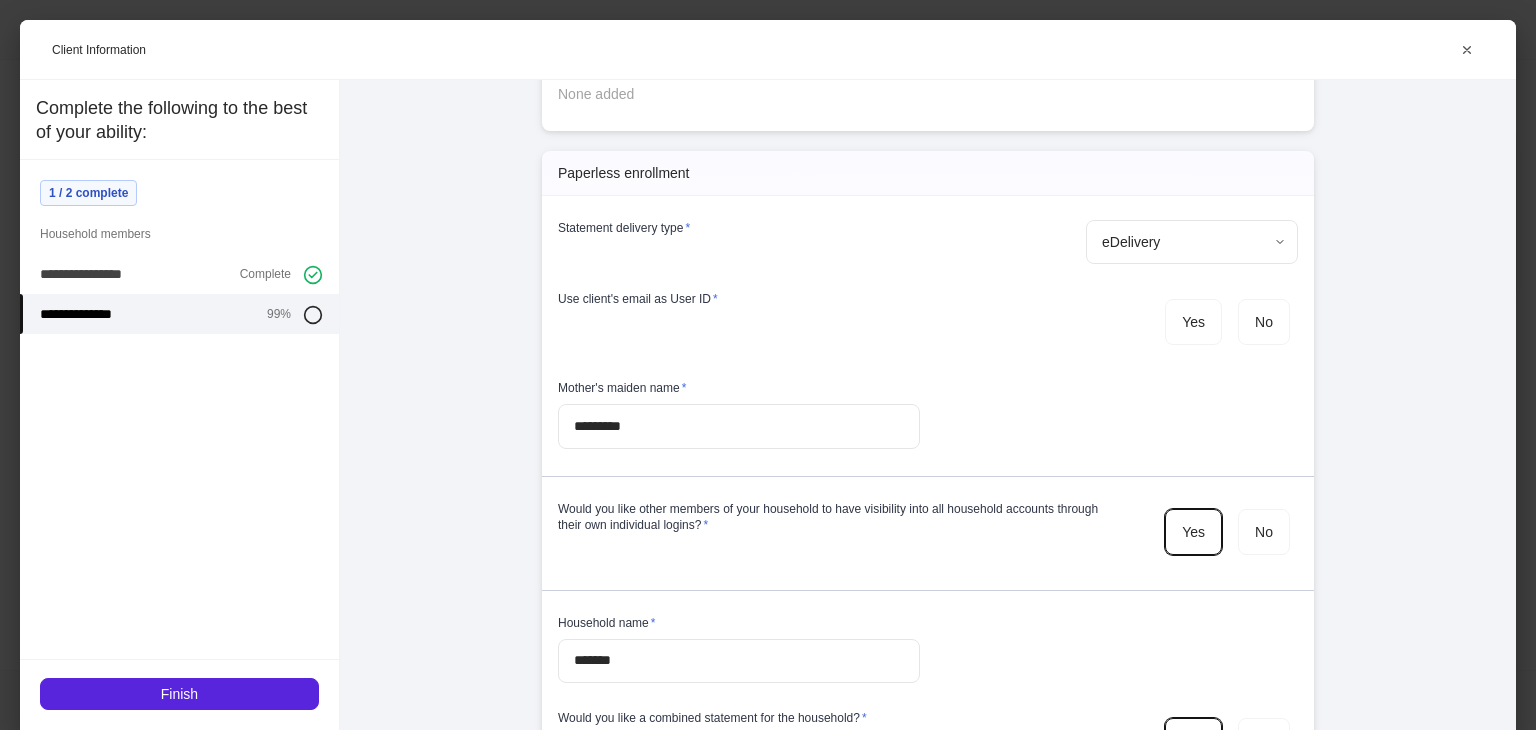 scroll, scrollTop: 5691, scrollLeft: 0, axis: vertical 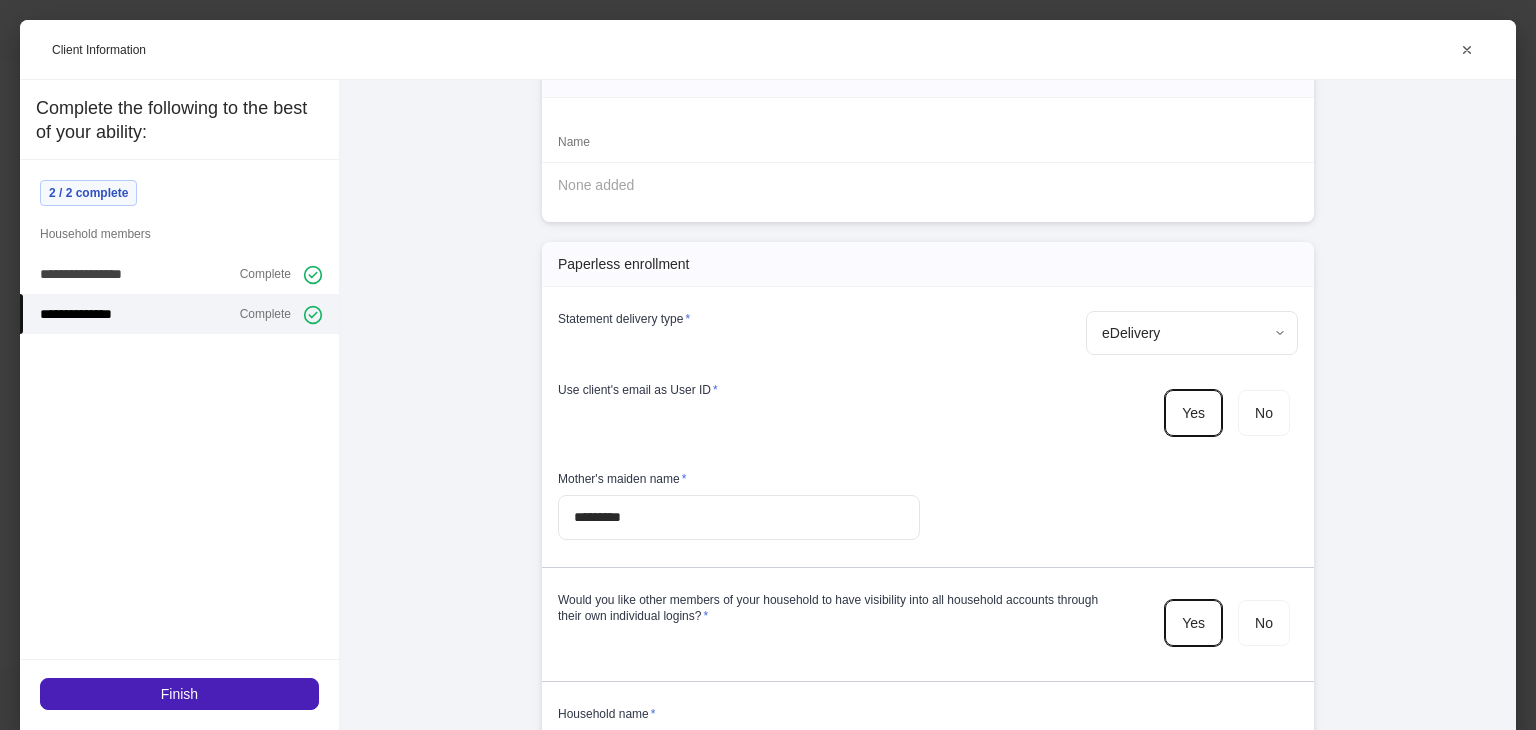click on "Finish" at bounding box center [179, 694] 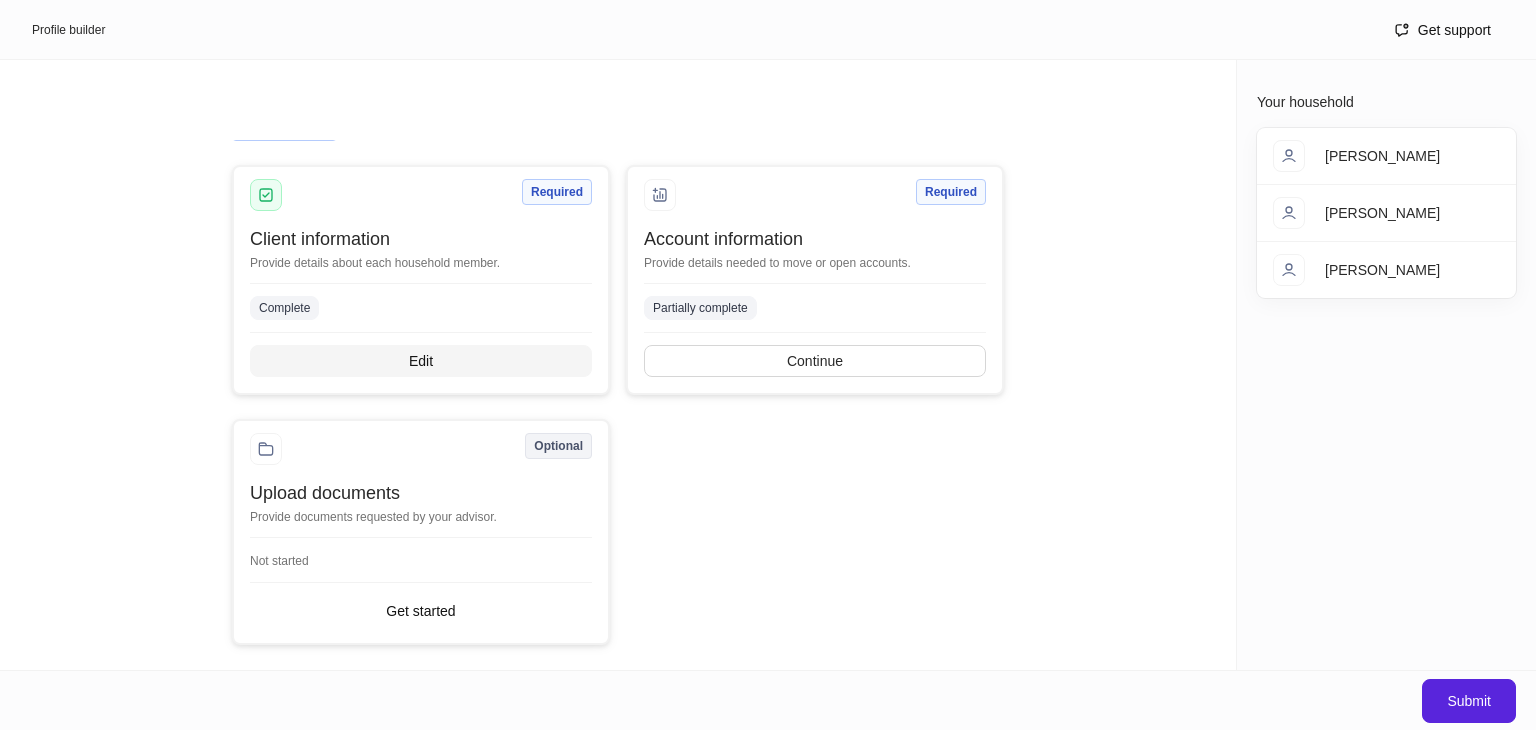 scroll, scrollTop: 168, scrollLeft: 0, axis: vertical 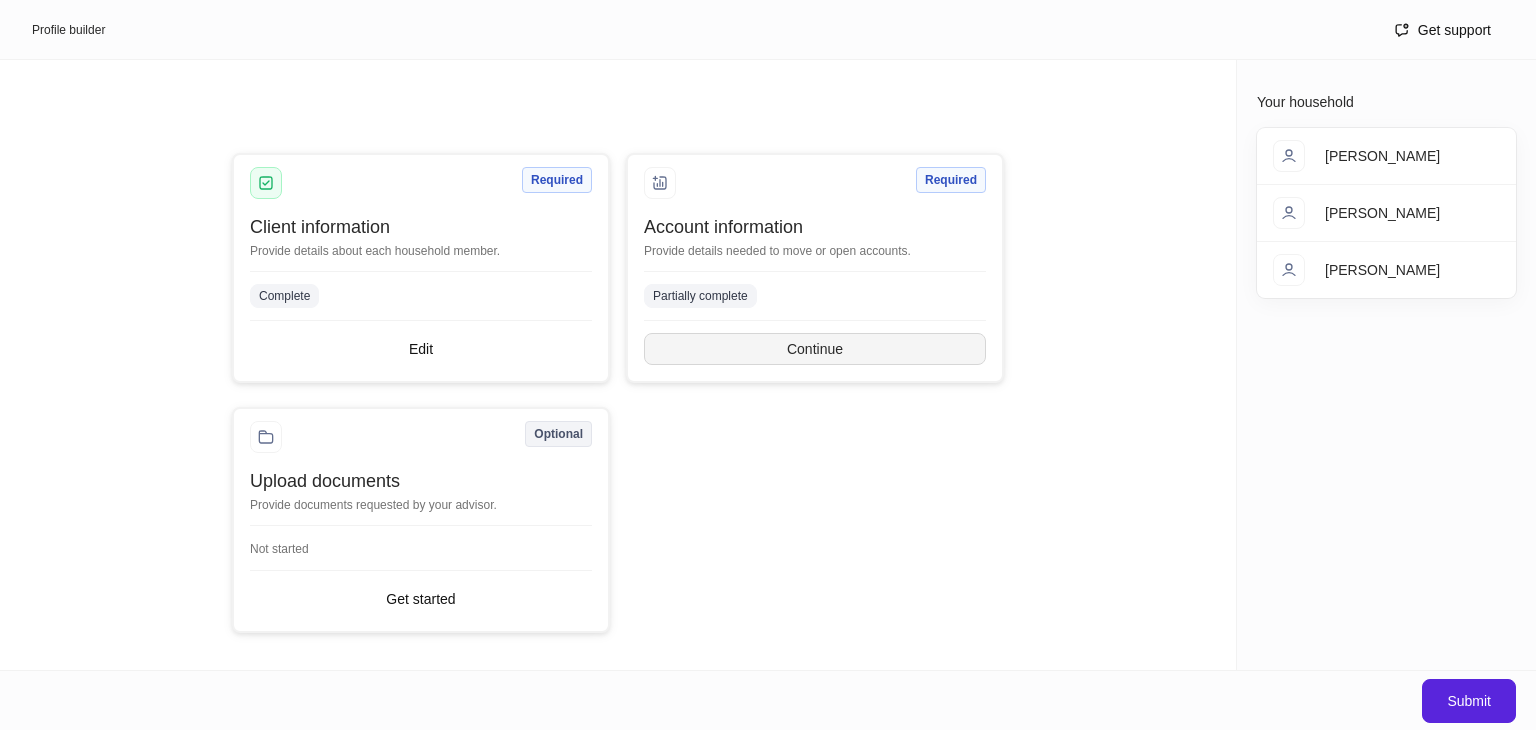 click on "Continue" at bounding box center (815, 349) 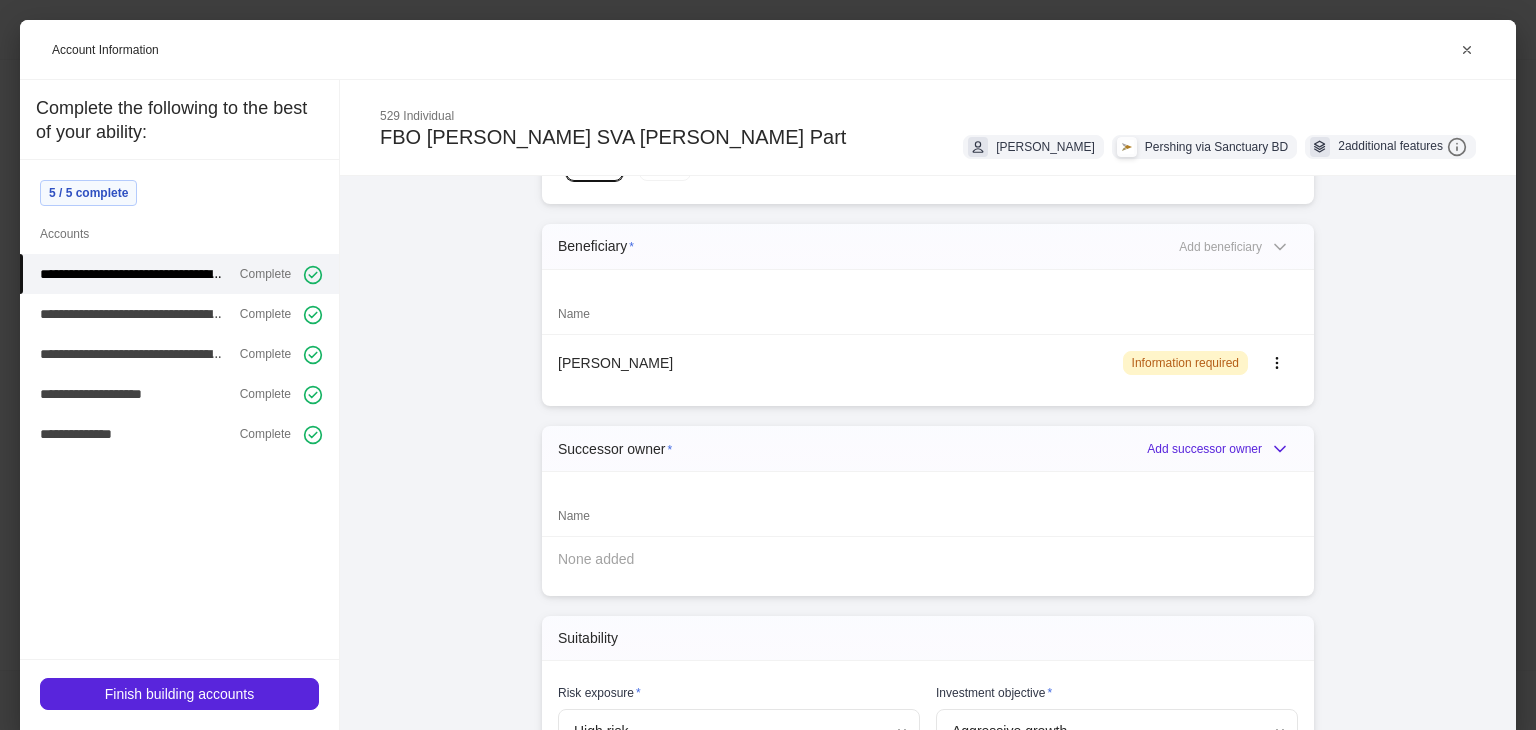 scroll, scrollTop: 200, scrollLeft: 0, axis: vertical 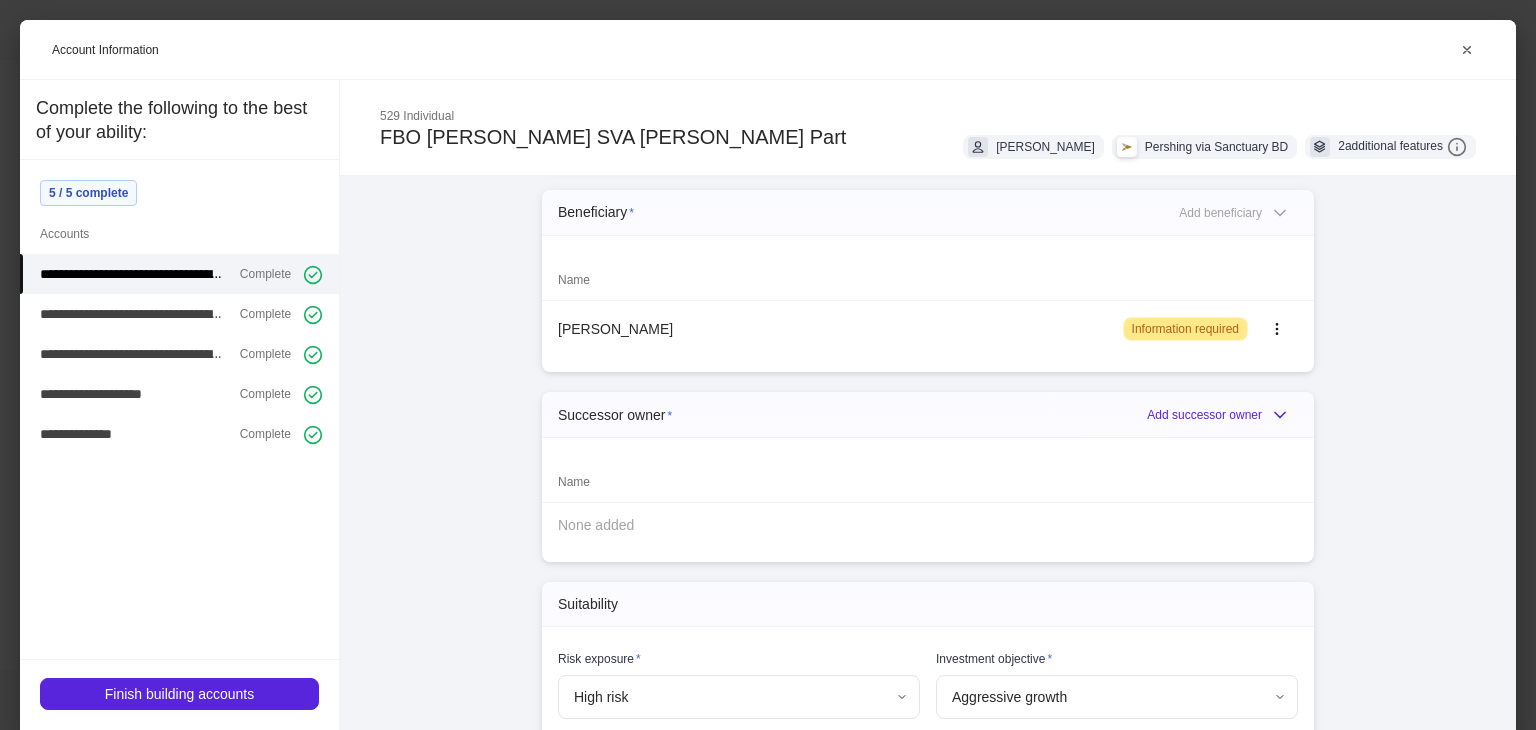 click on "Information required" at bounding box center (1185, 329) 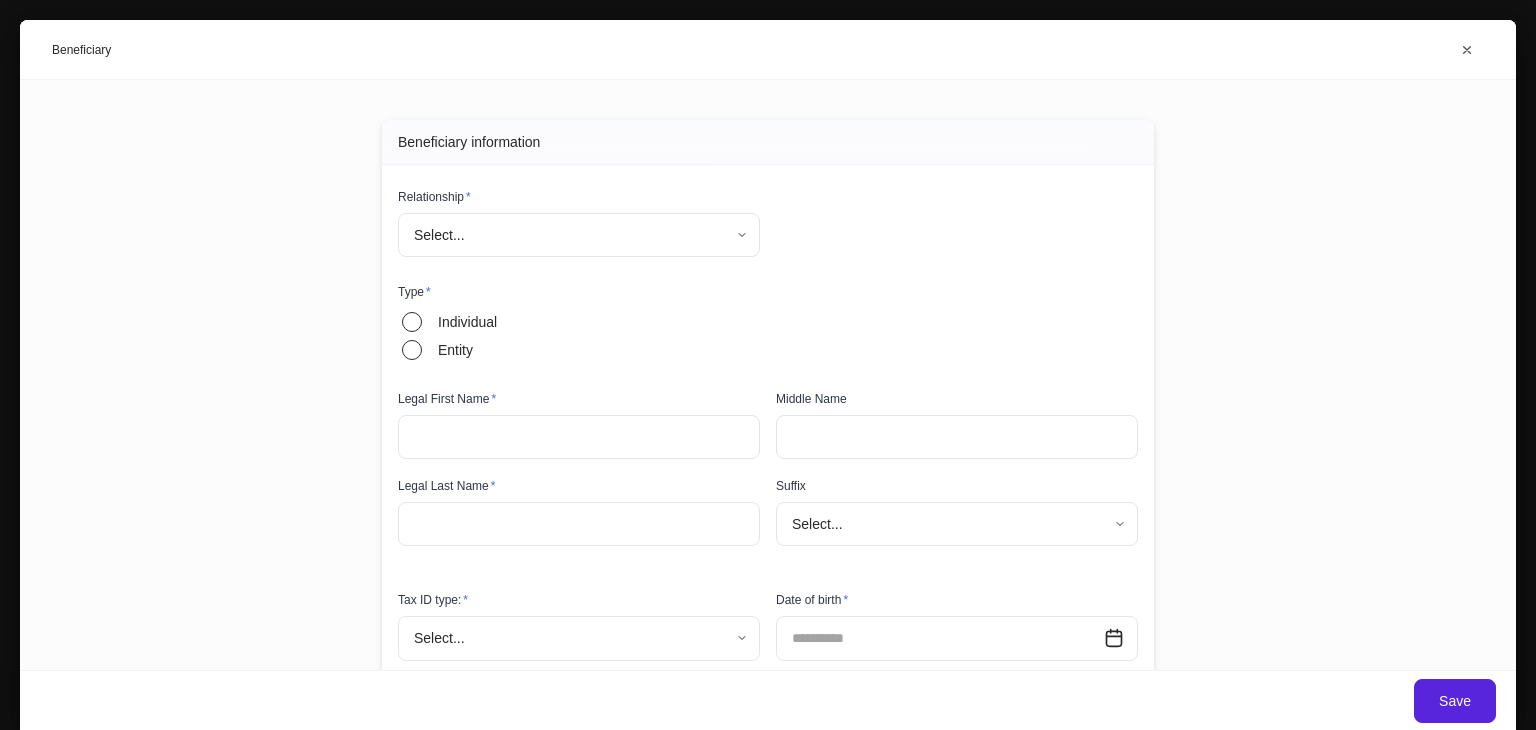 type on "*******" 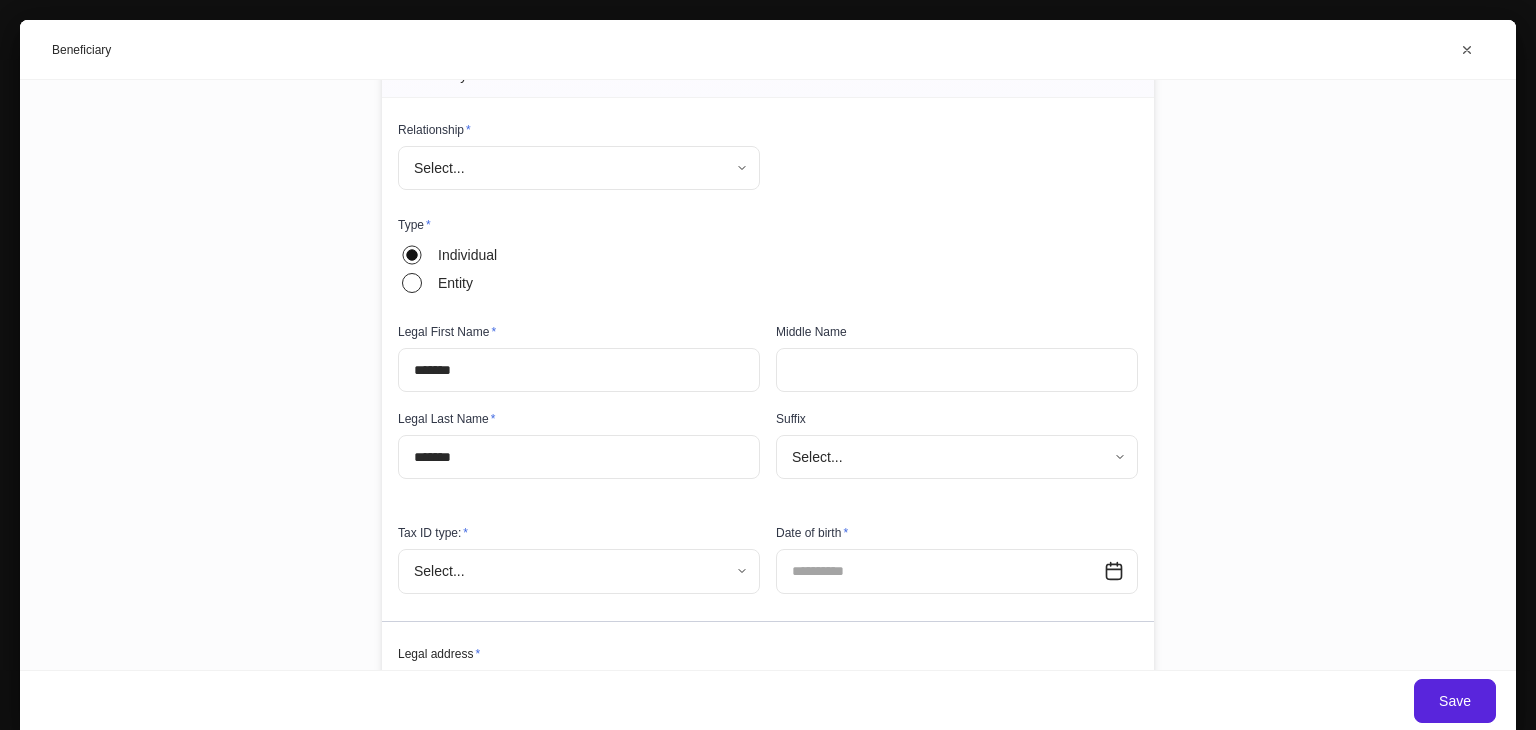 scroll, scrollTop: 100, scrollLeft: 0, axis: vertical 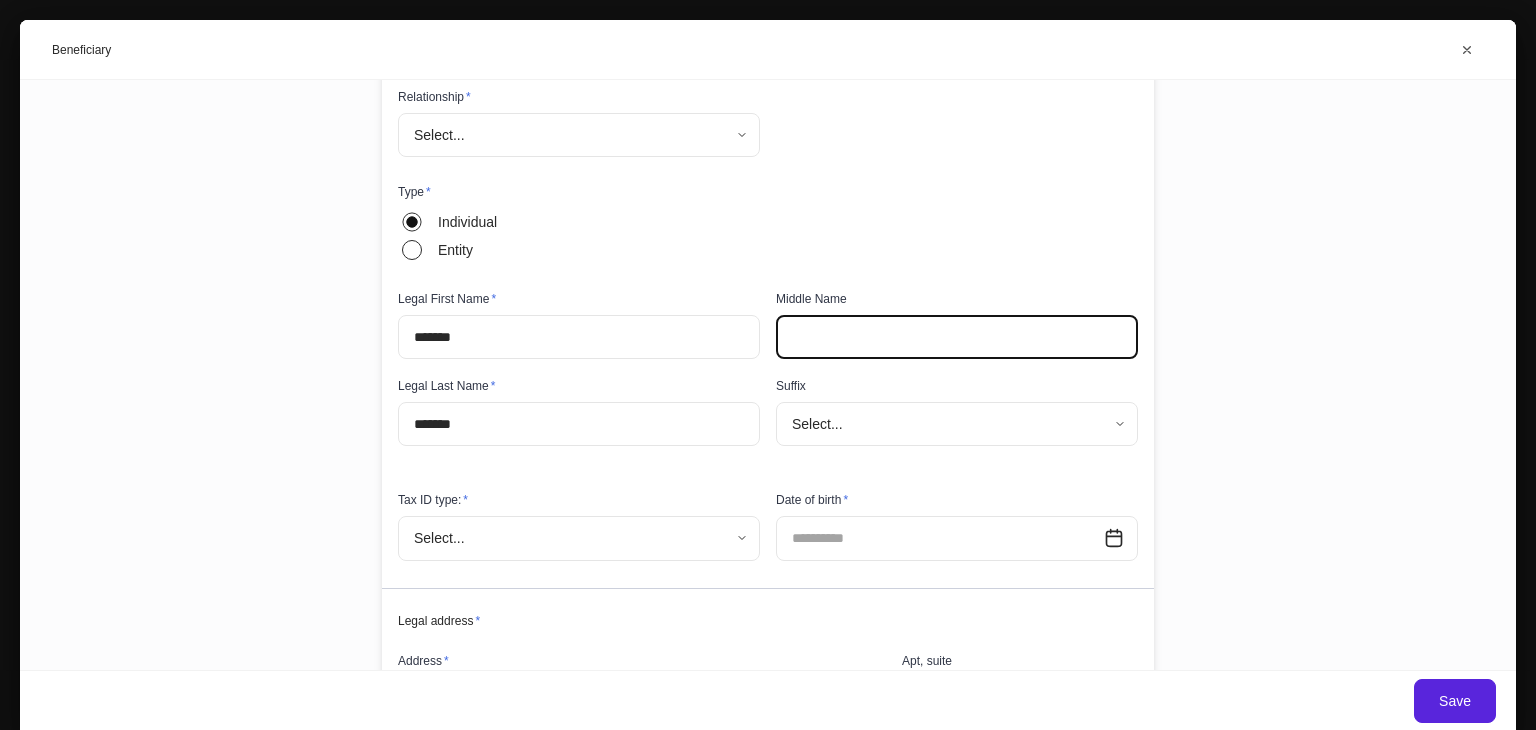 click at bounding box center (957, 337) 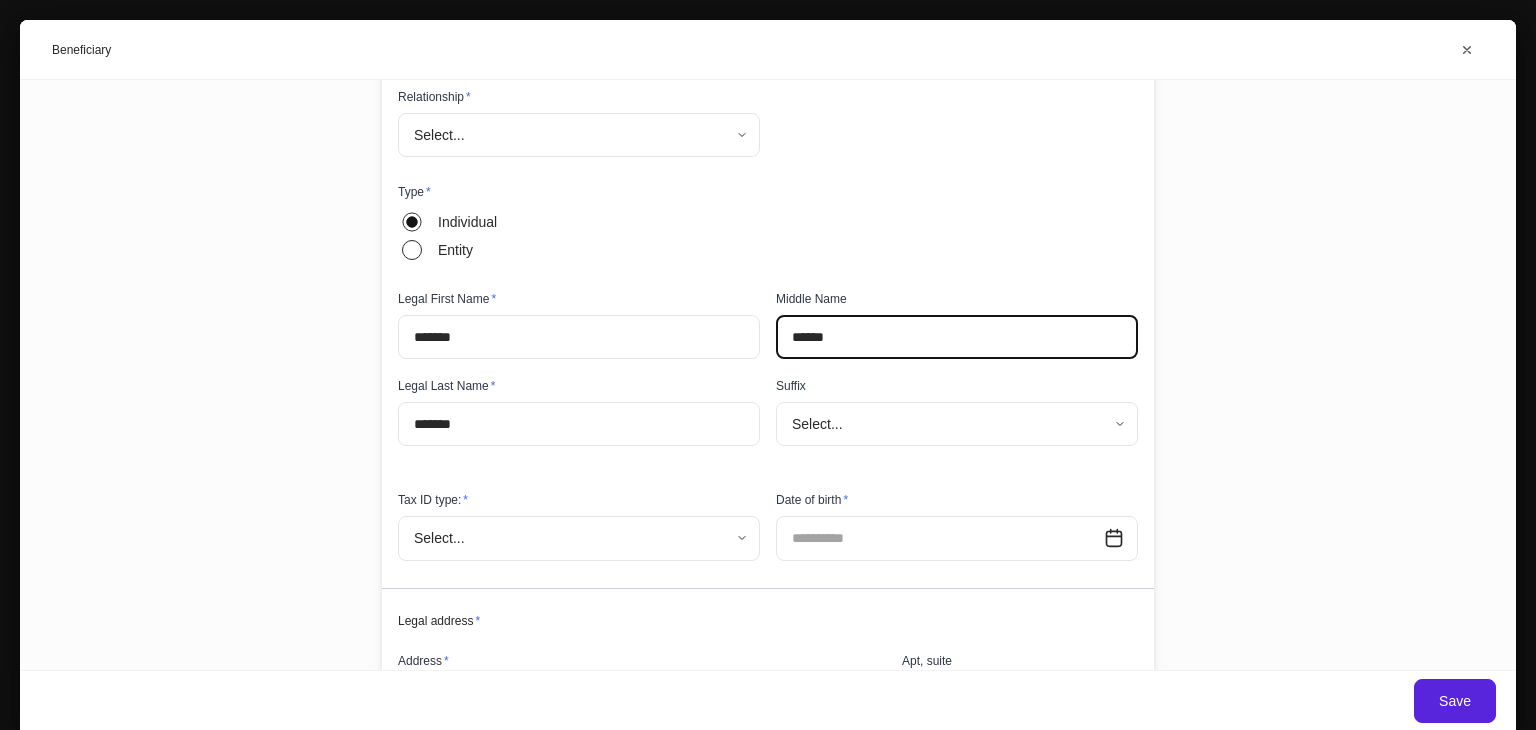 type on "******" 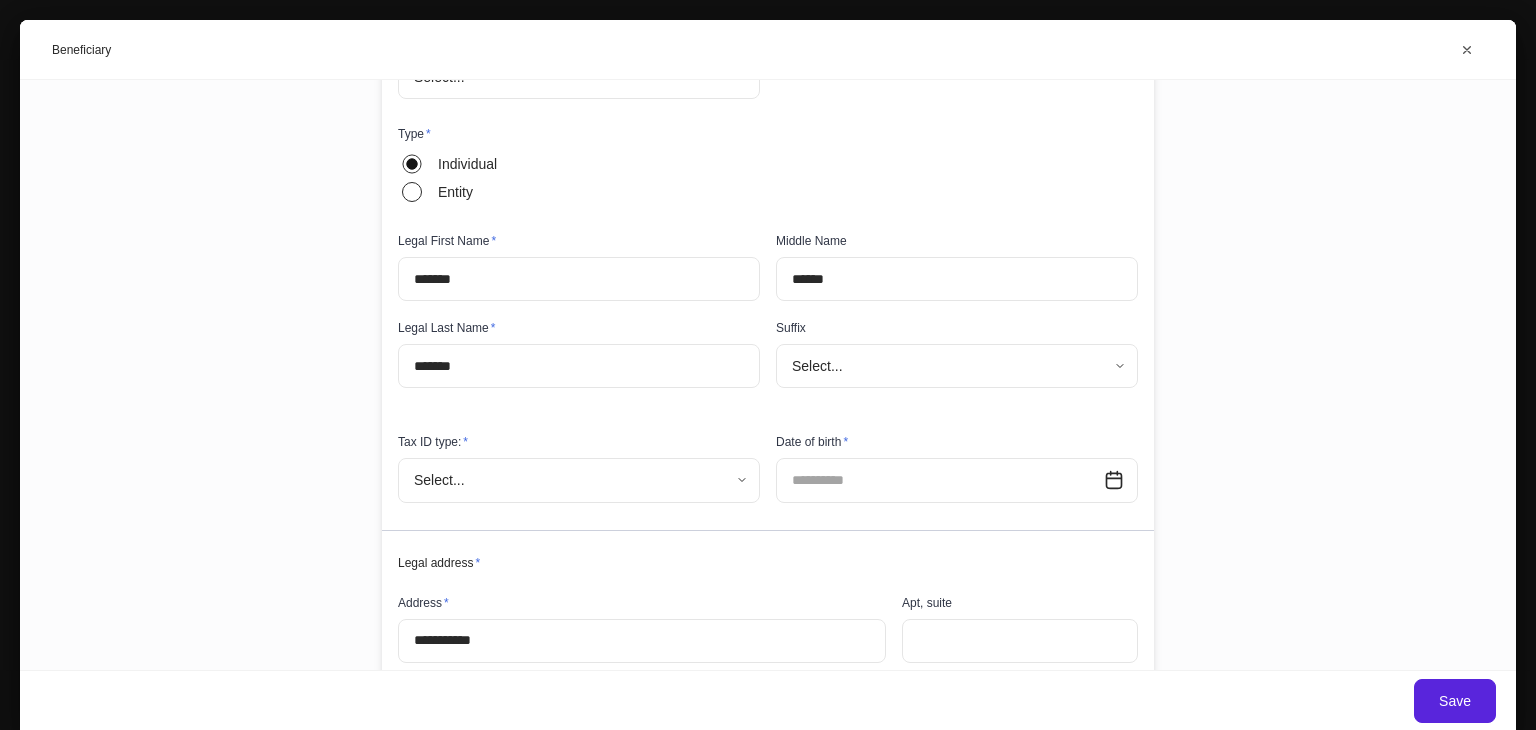 scroll, scrollTop: 300, scrollLeft: 0, axis: vertical 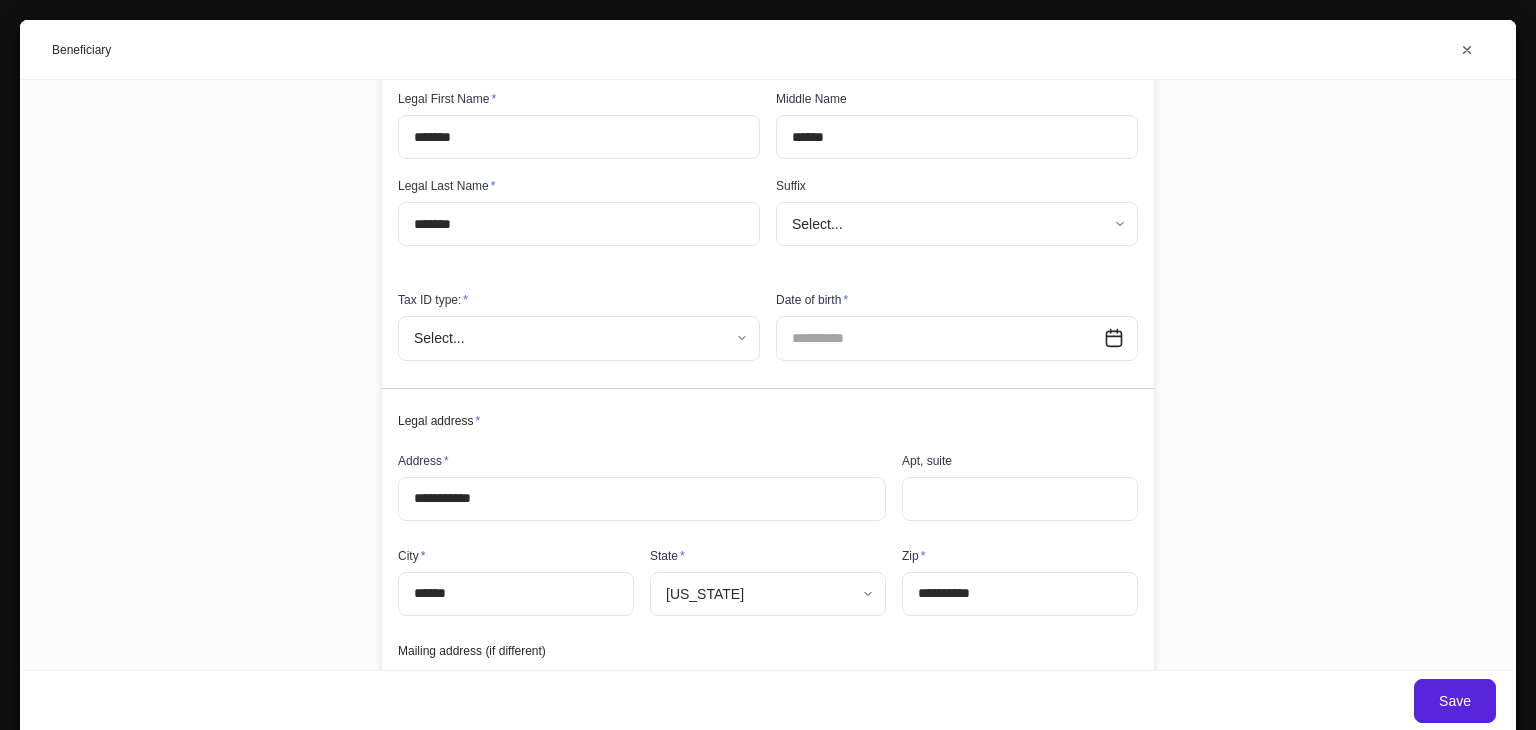 click on "**********" at bounding box center [768, 379] 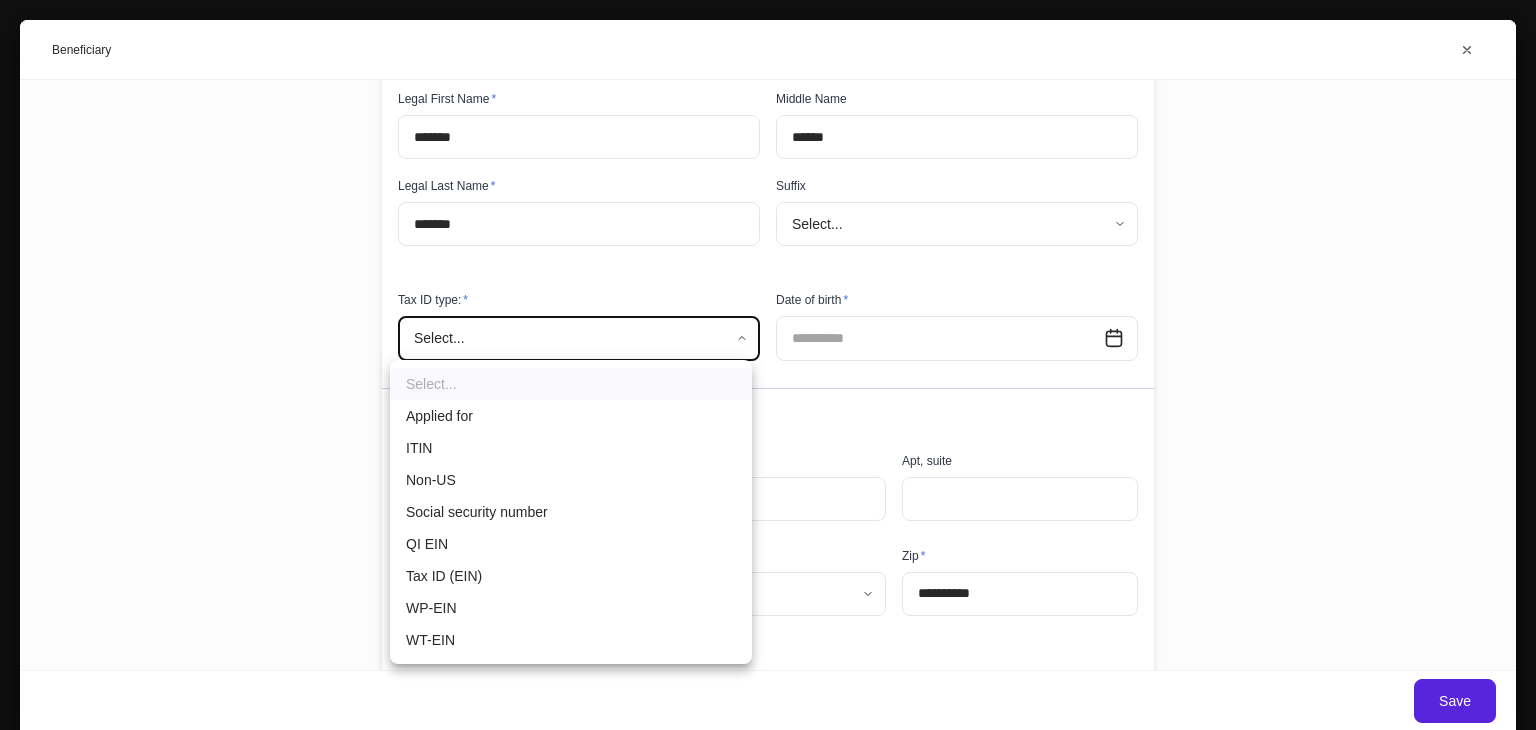 click on "Social security number" at bounding box center (571, 512) 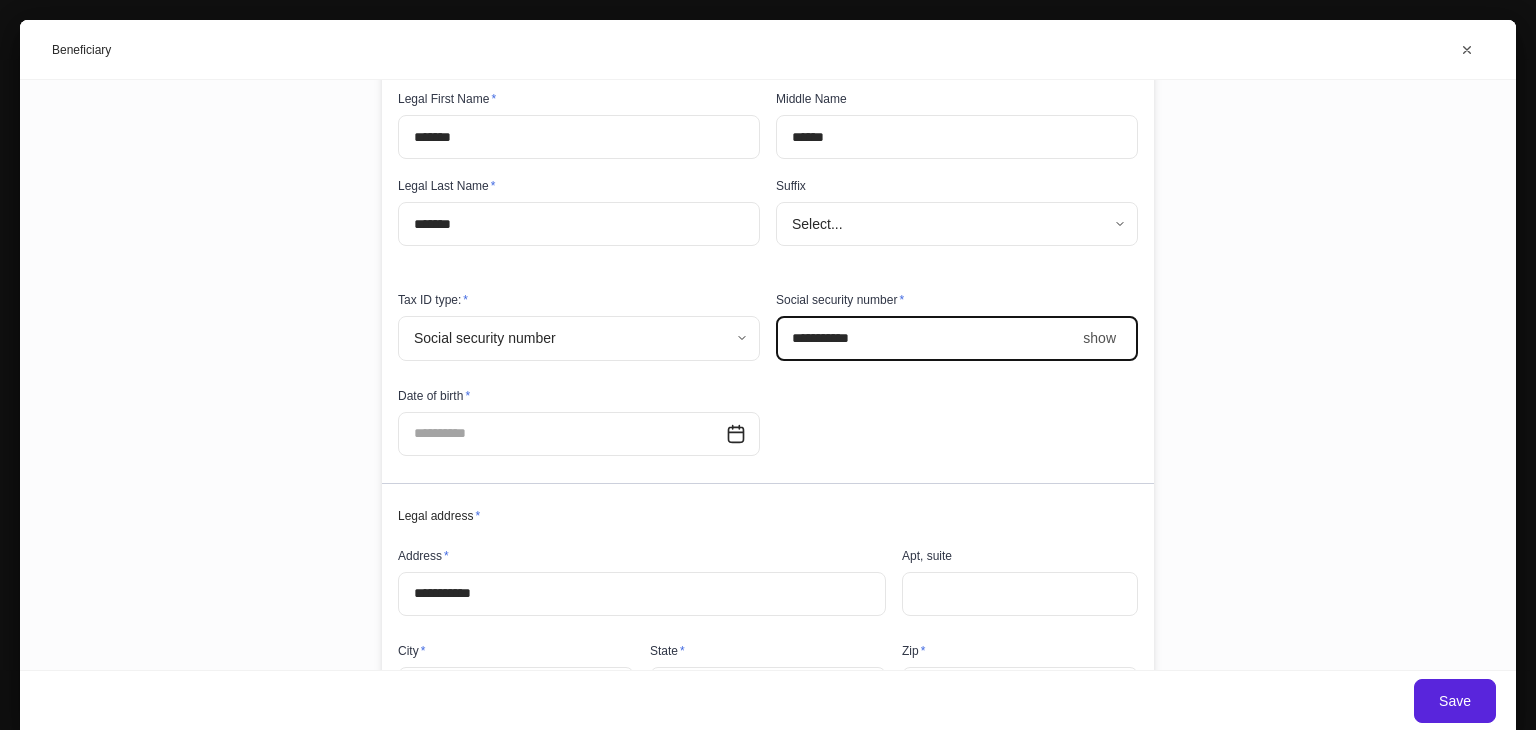 click on "****" at bounding box center (925, 338) 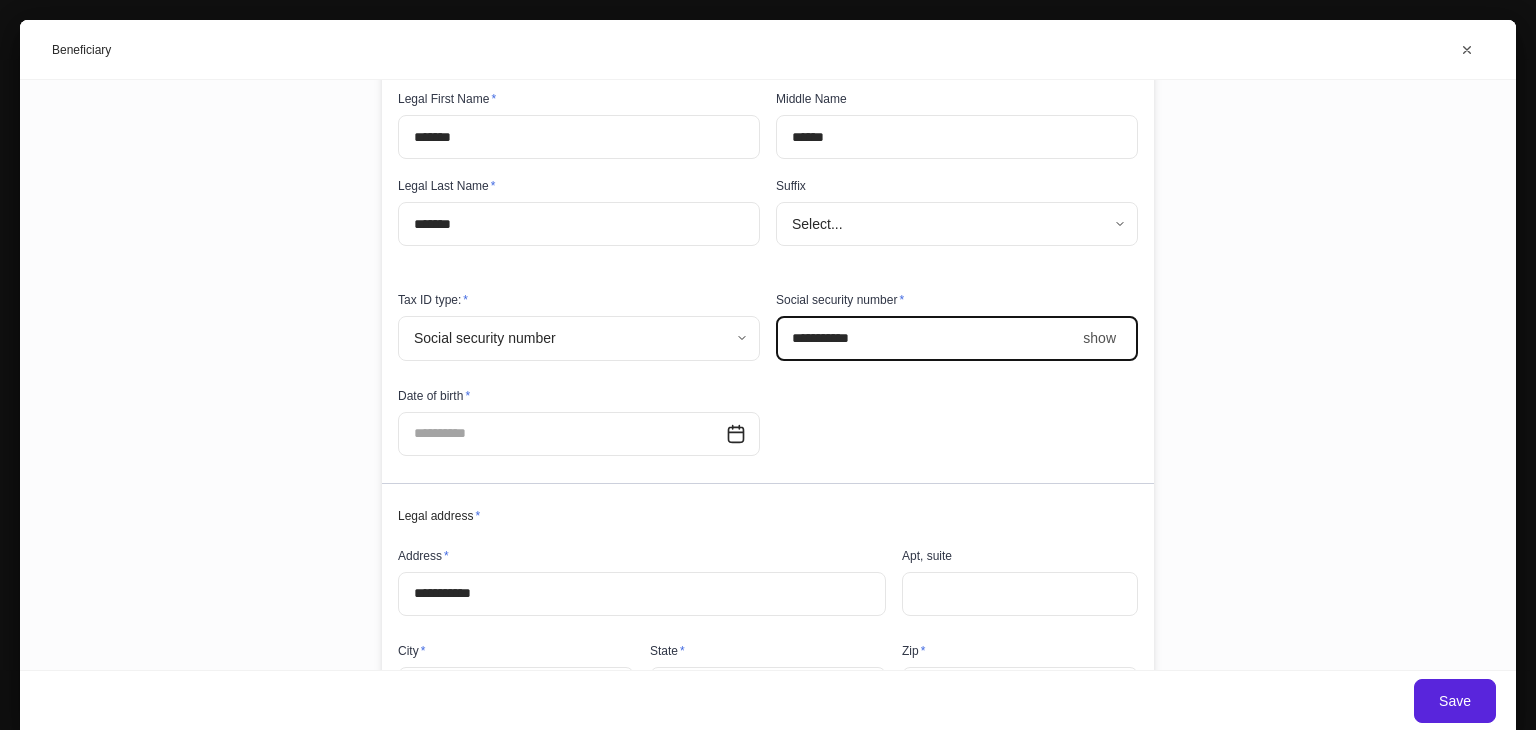 click 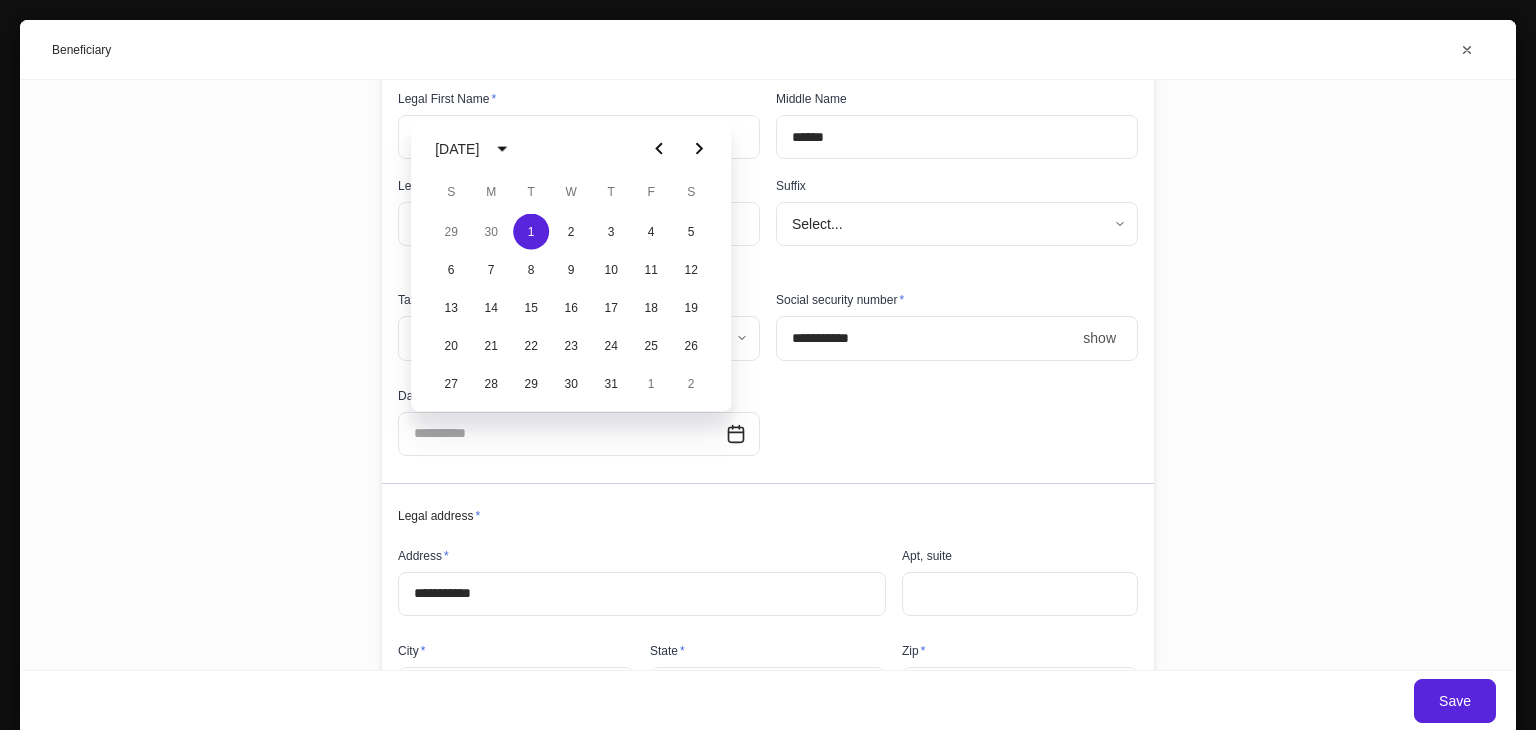 click 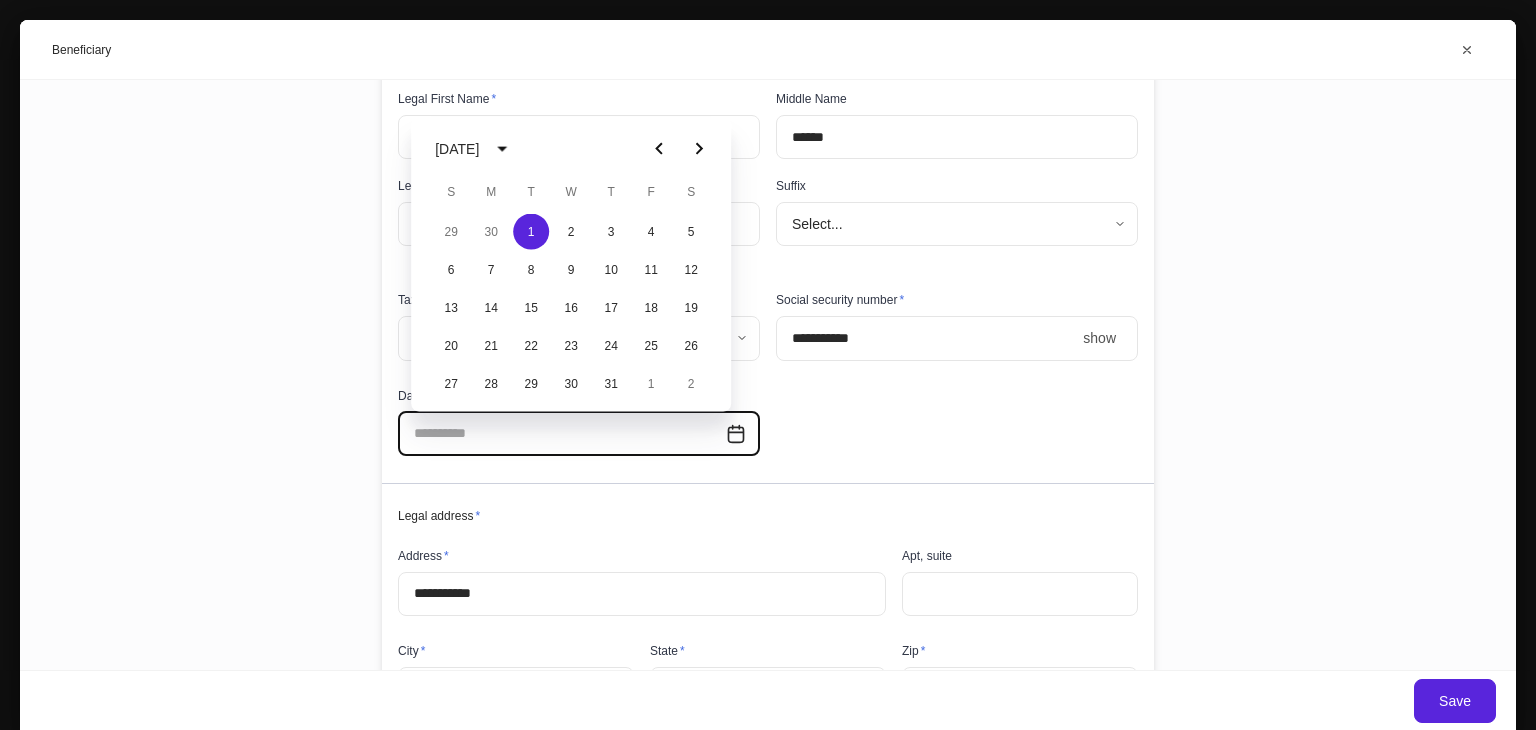 click at bounding box center (562, 434) 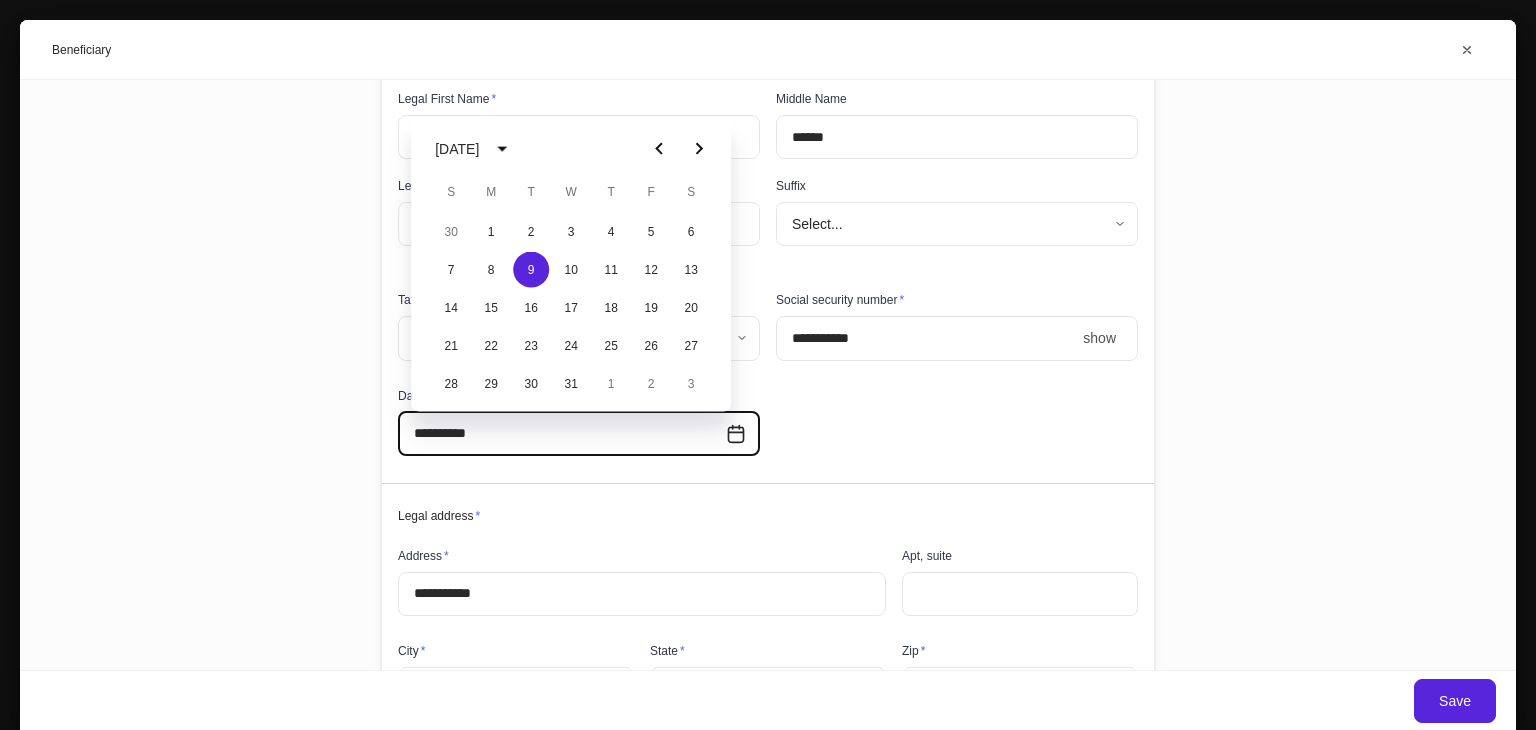 type on "**********" 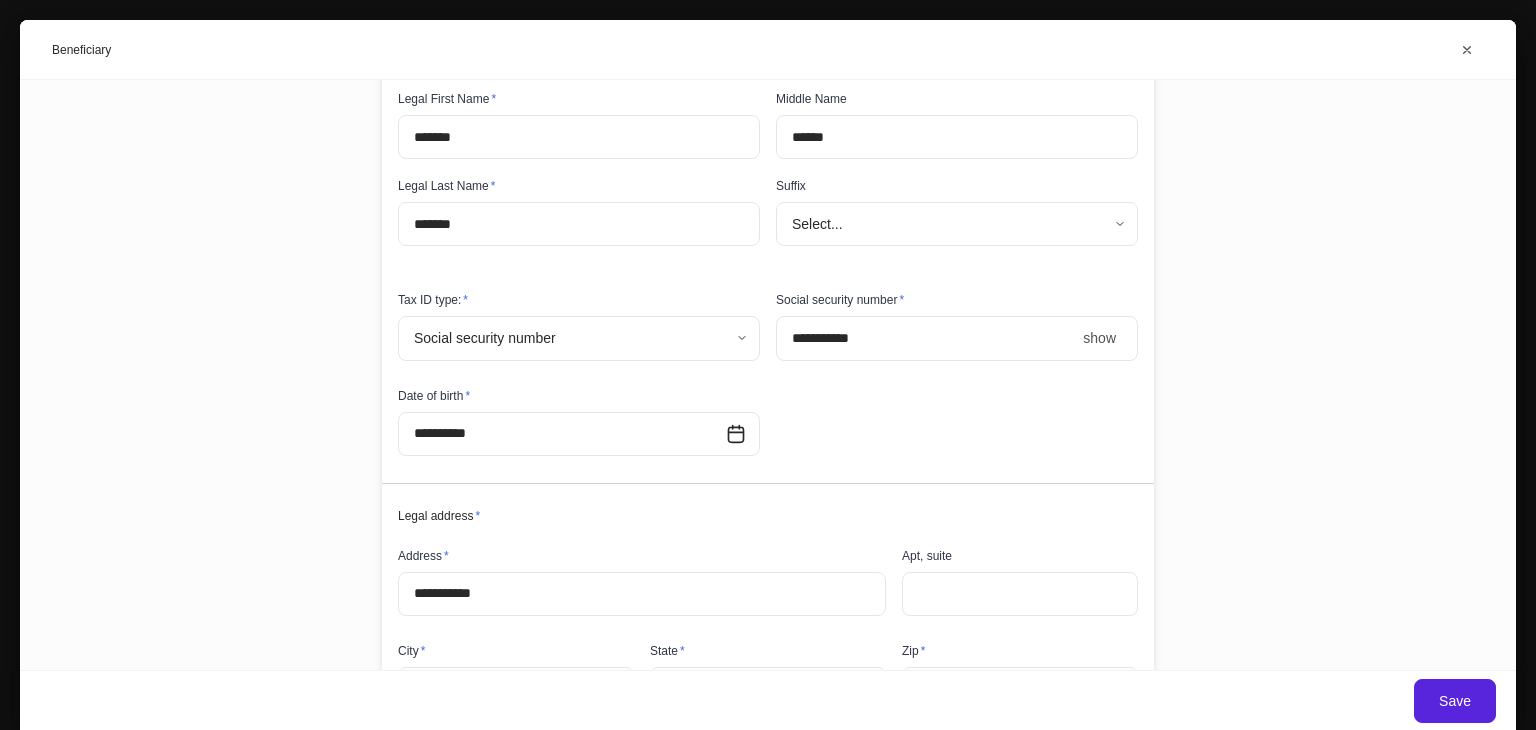 click on "****" at bounding box center (925, 338) 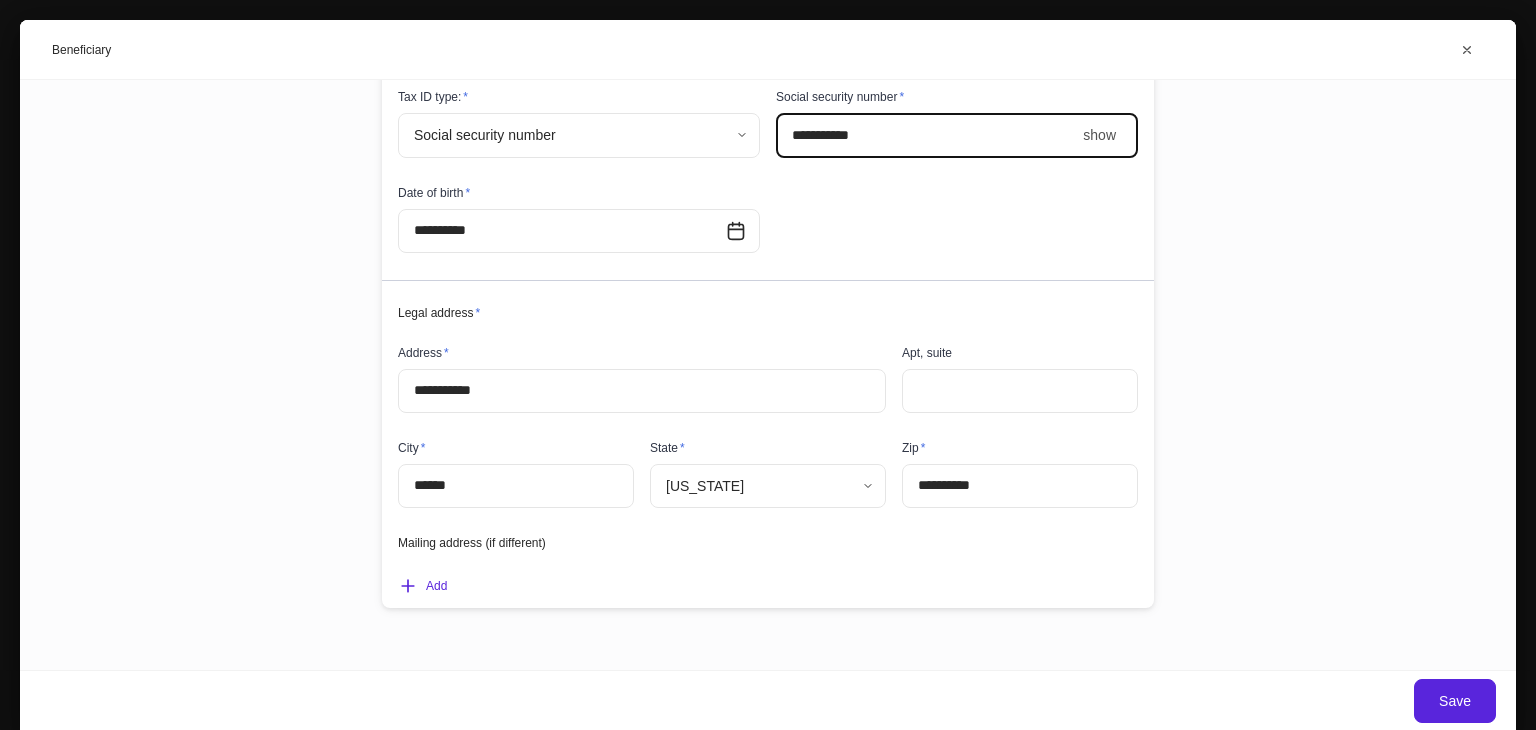 scroll, scrollTop: 522, scrollLeft: 0, axis: vertical 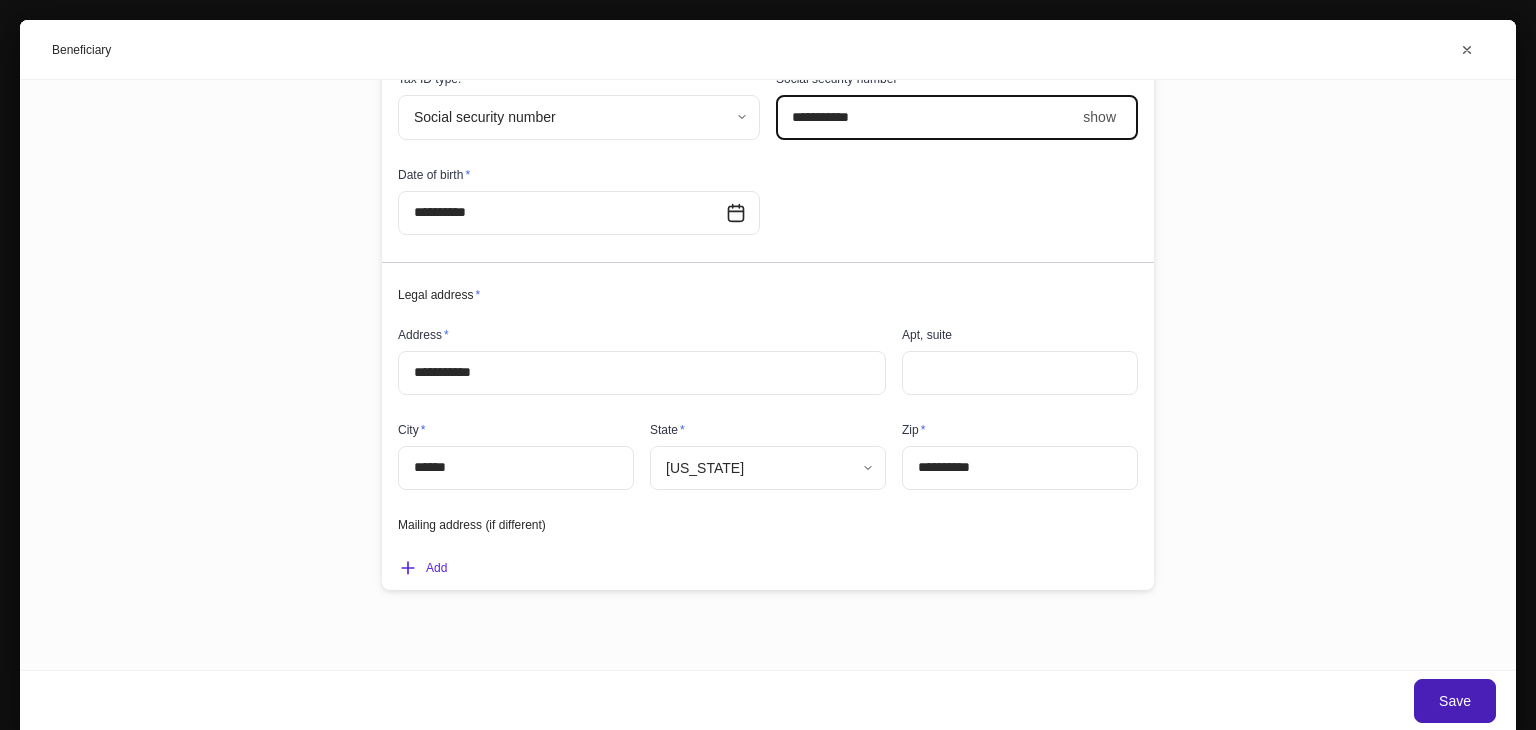 type on "**********" 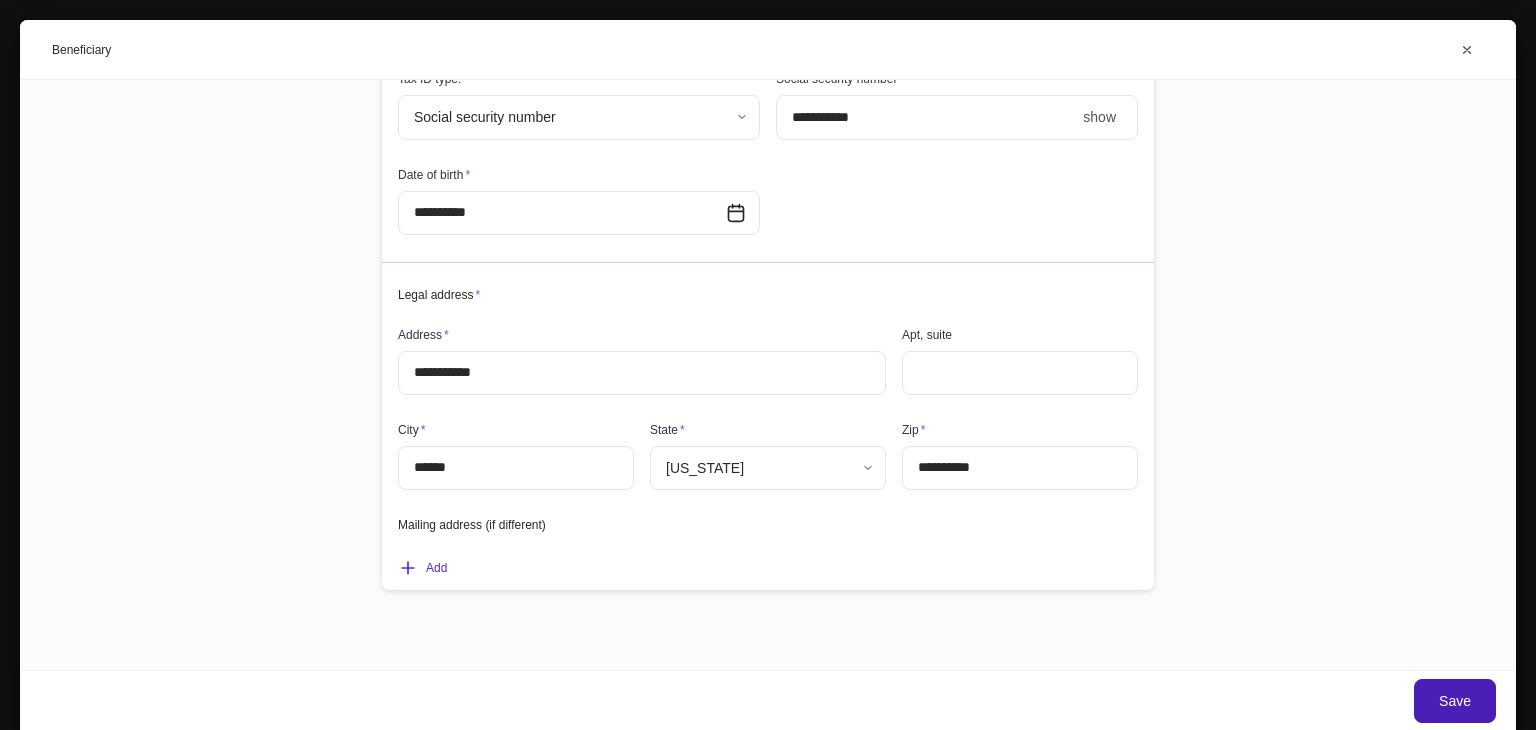 click on "Save" at bounding box center [1455, 701] 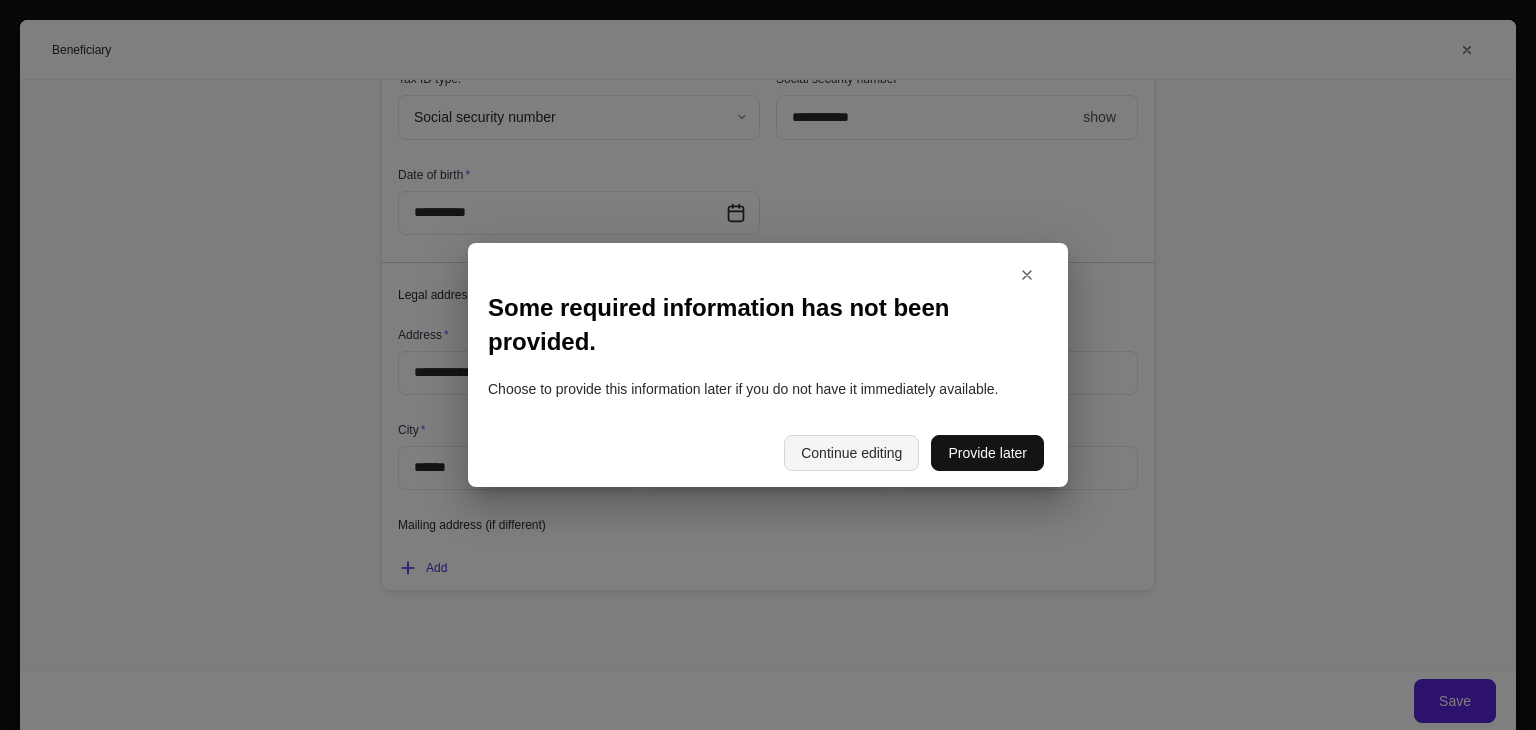 click on "Continue editing" at bounding box center (851, 453) 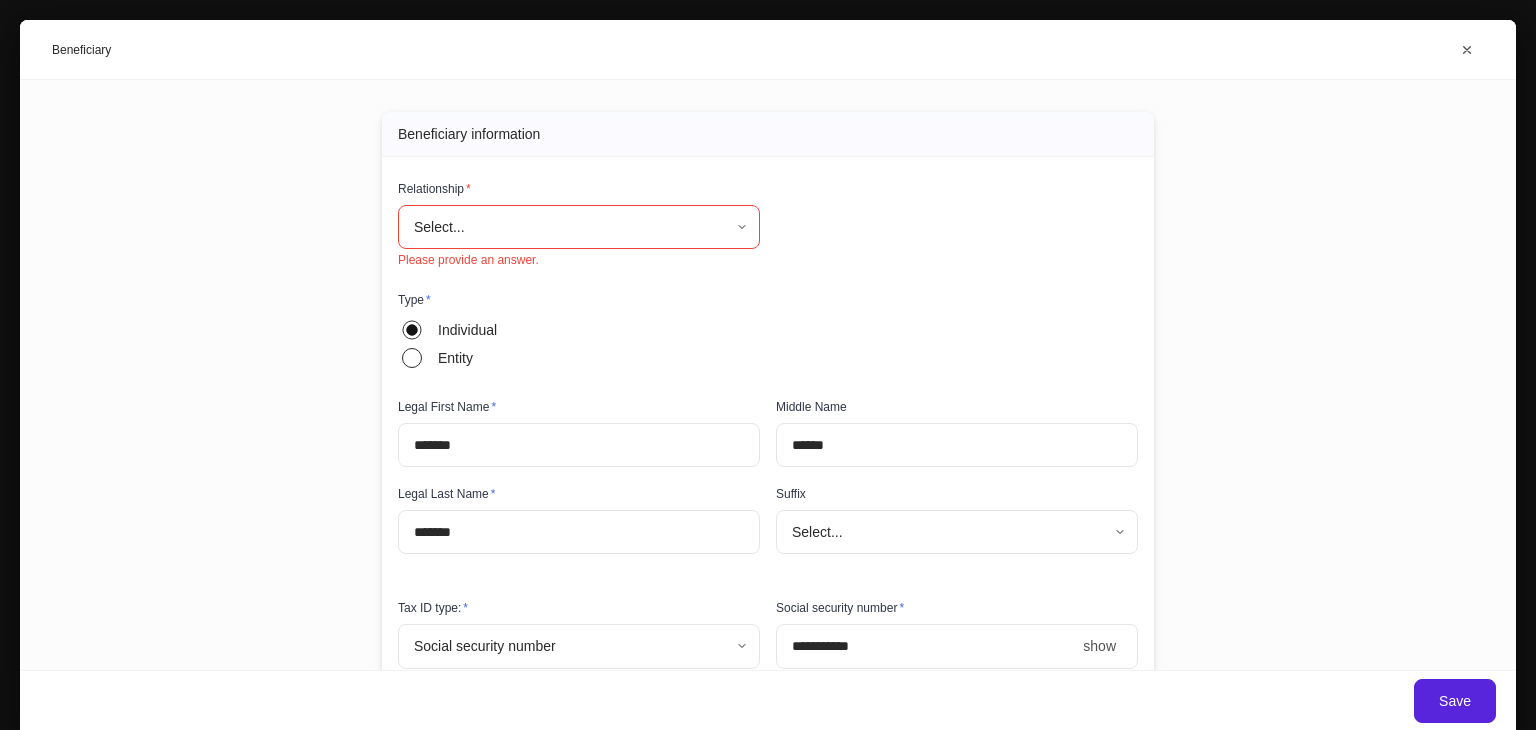 scroll, scrollTop: 0, scrollLeft: 0, axis: both 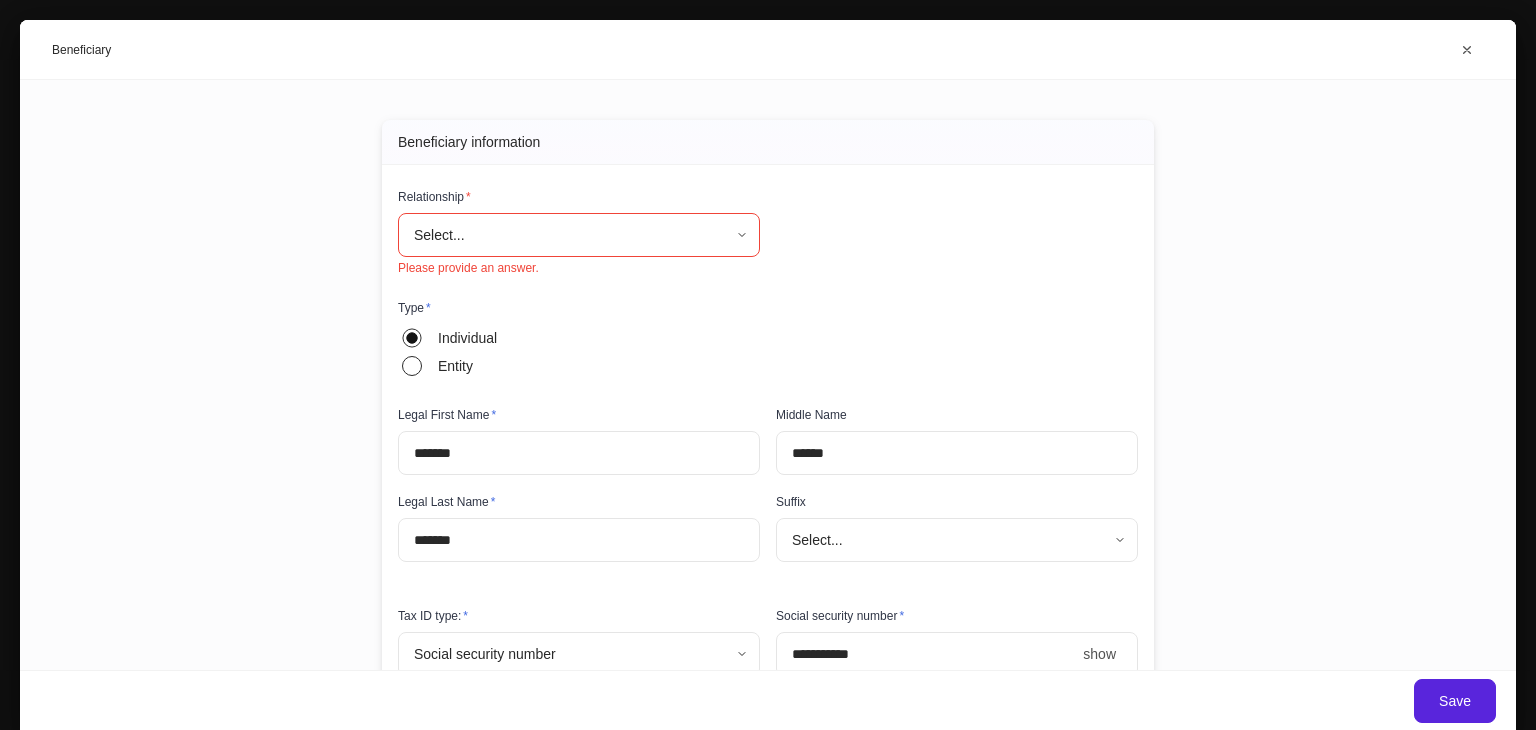 click on "**********" at bounding box center [768, 379] 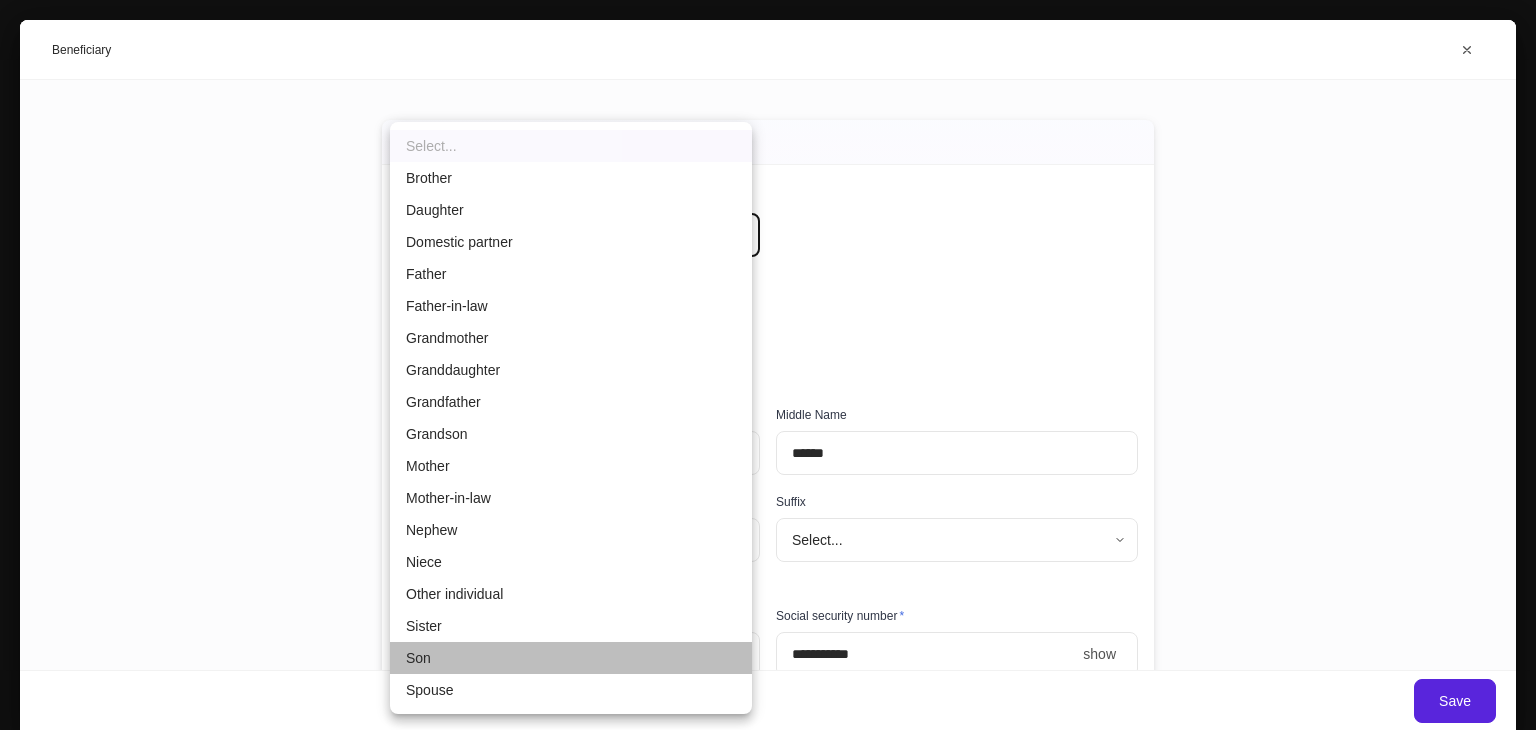 click on "Son" at bounding box center [571, 658] 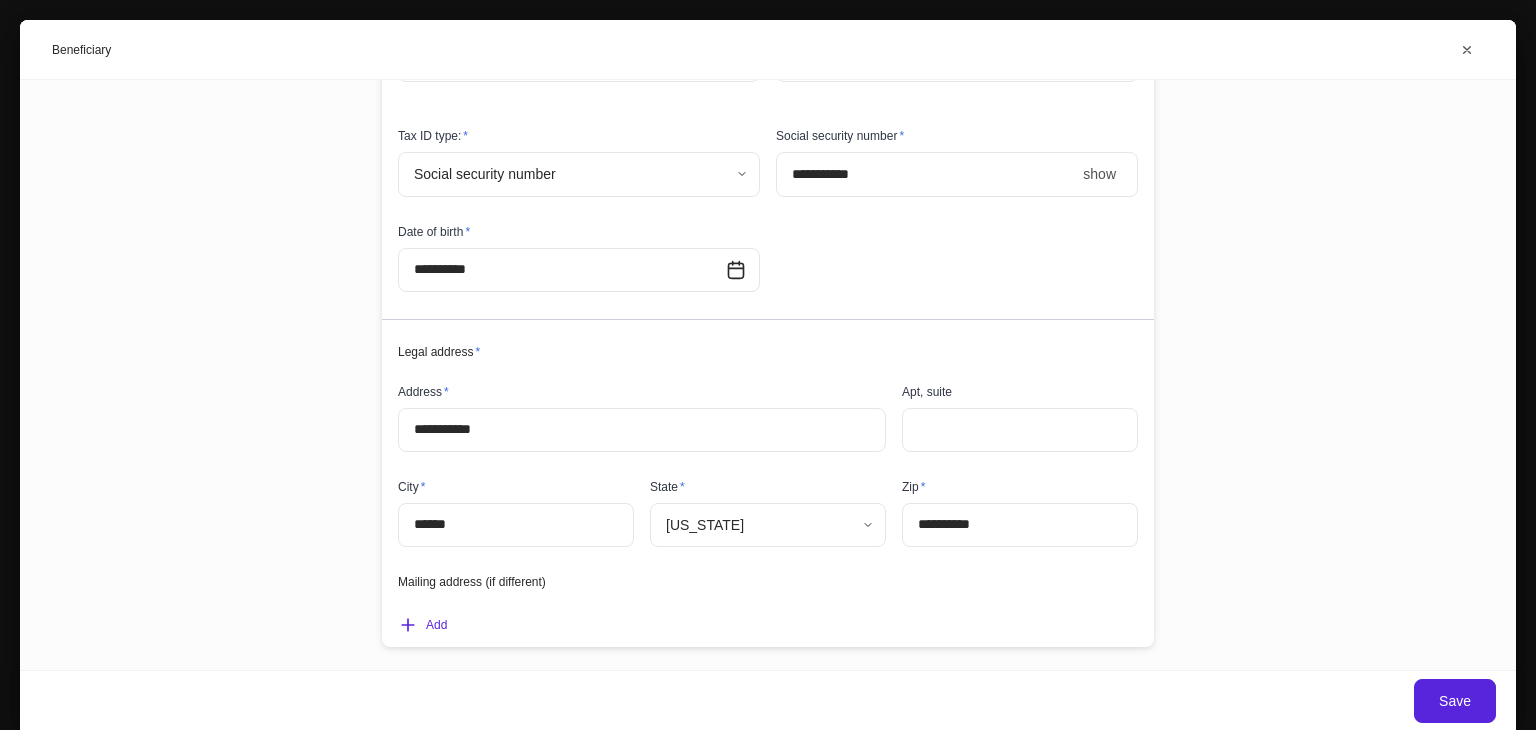 scroll, scrollTop: 522, scrollLeft: 0, axis: vertical 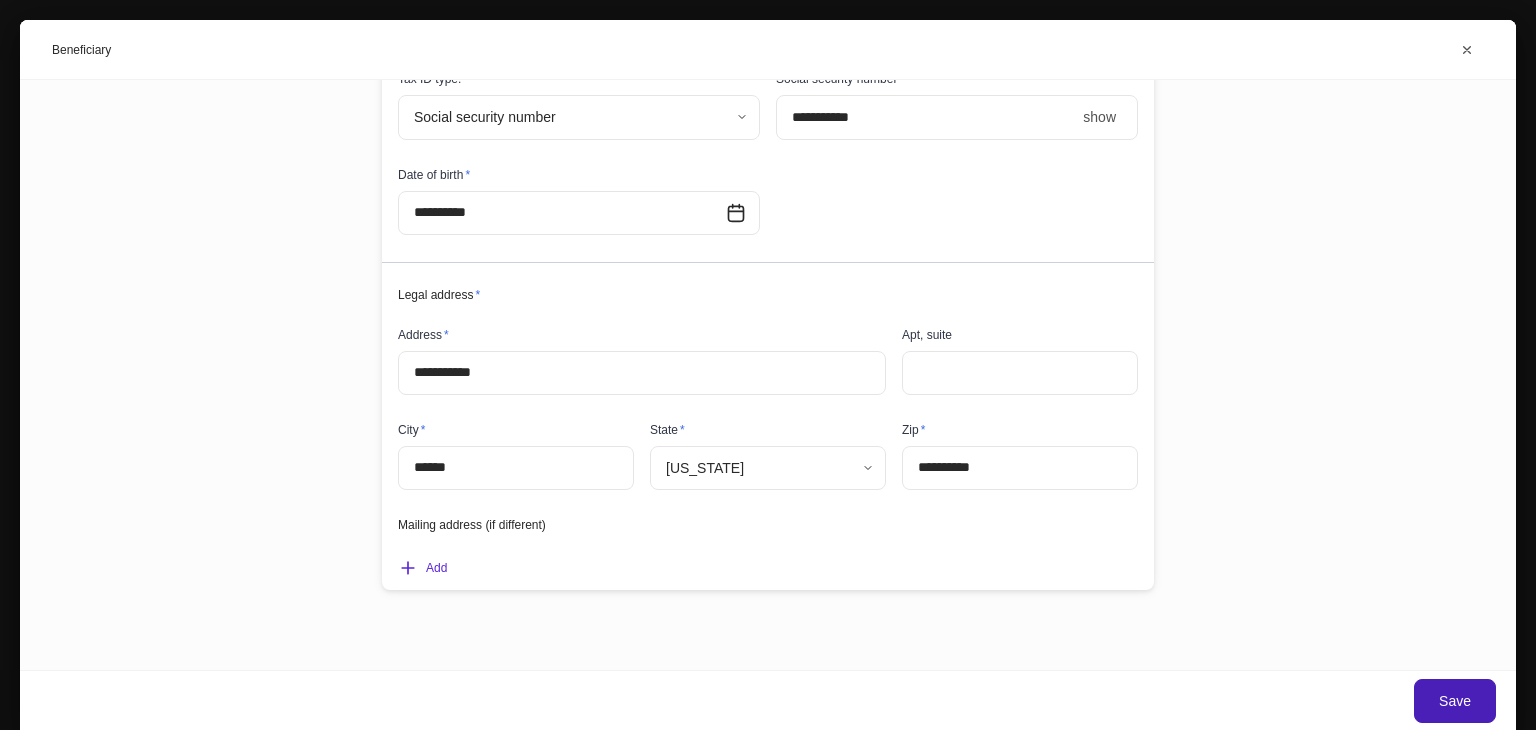 click on "Save" at bounding box center (1455, 701) 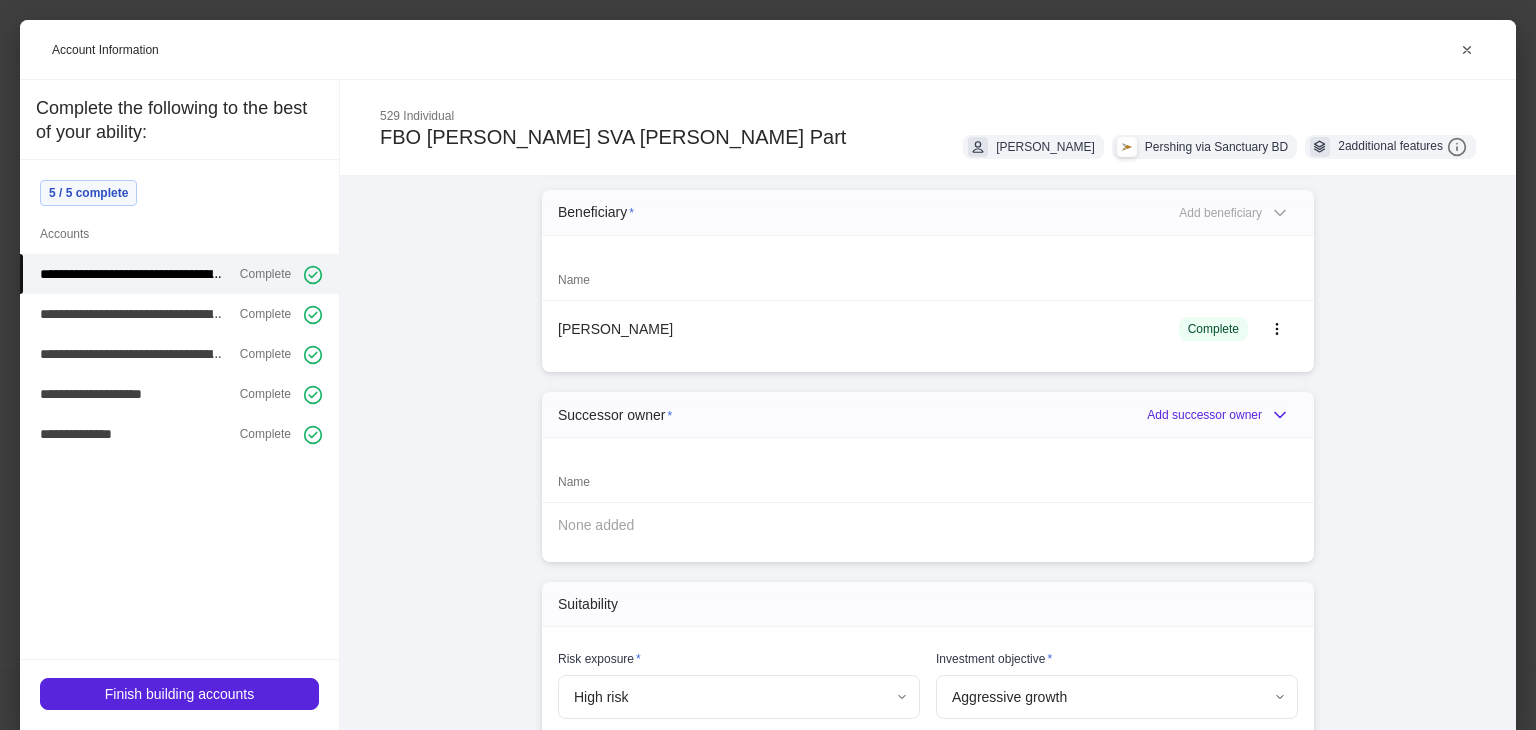 scroll, scrollTop: 400, scrollLeft: 0, axis: vertical 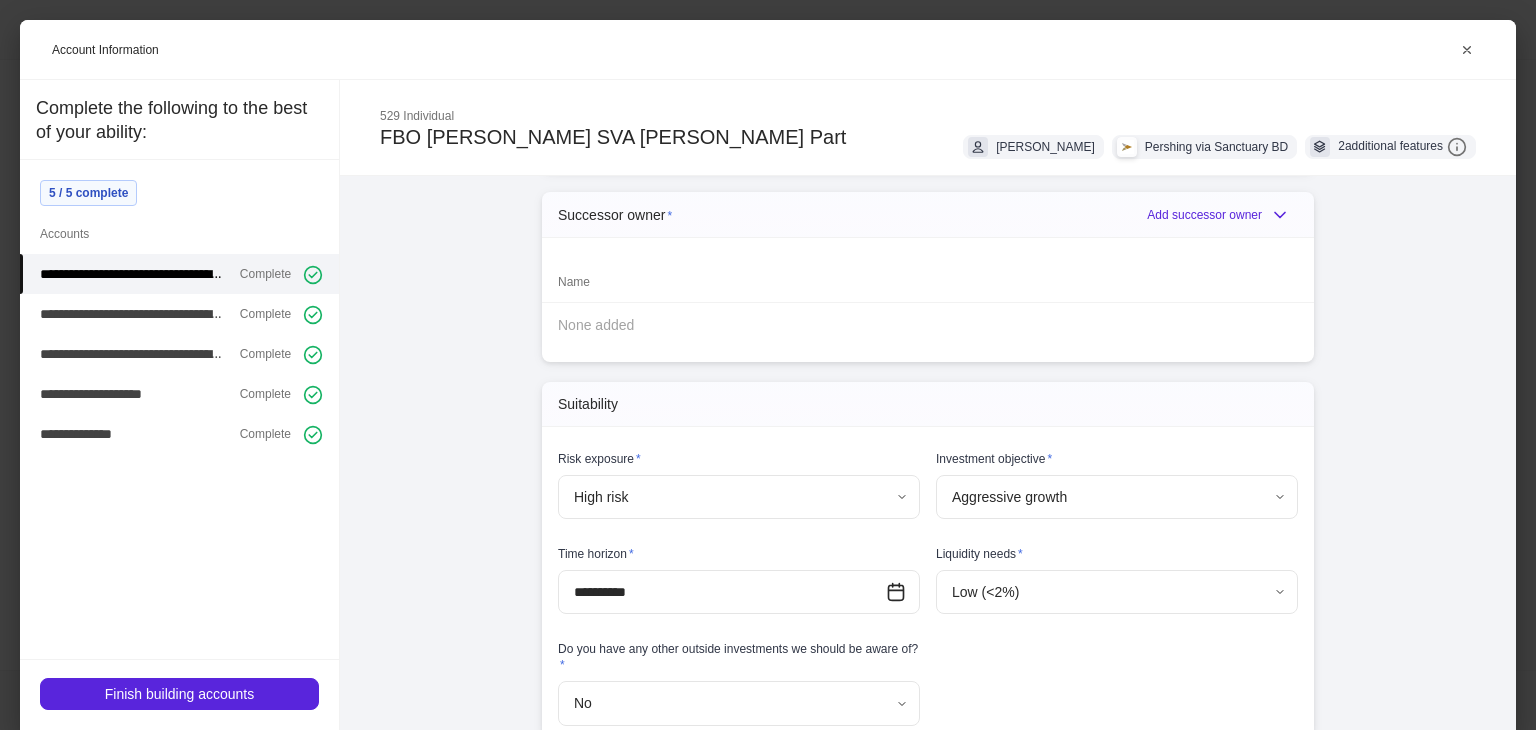 click on "Name" at bounding box center (743, 282) 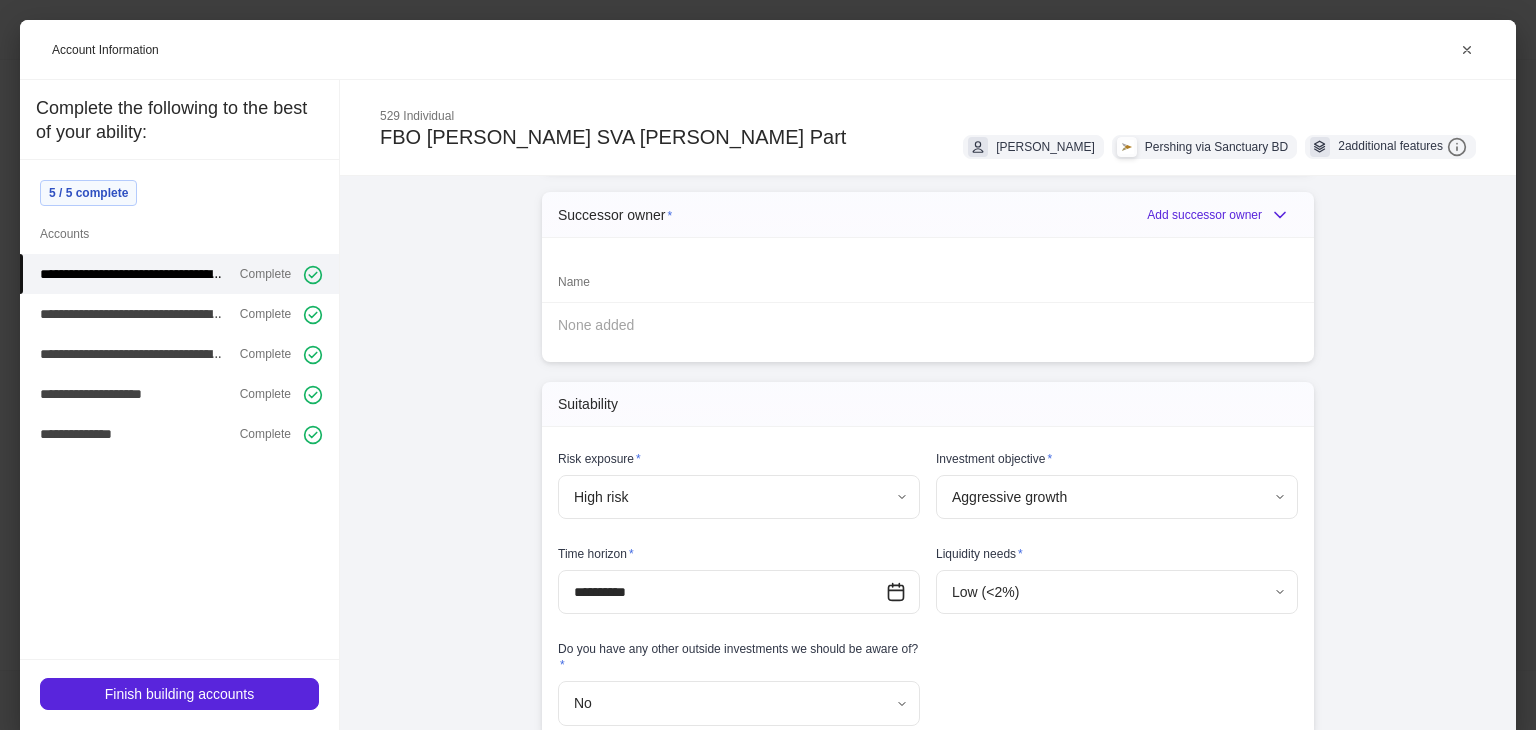 click on "None added" at bounding box center (928, 325) 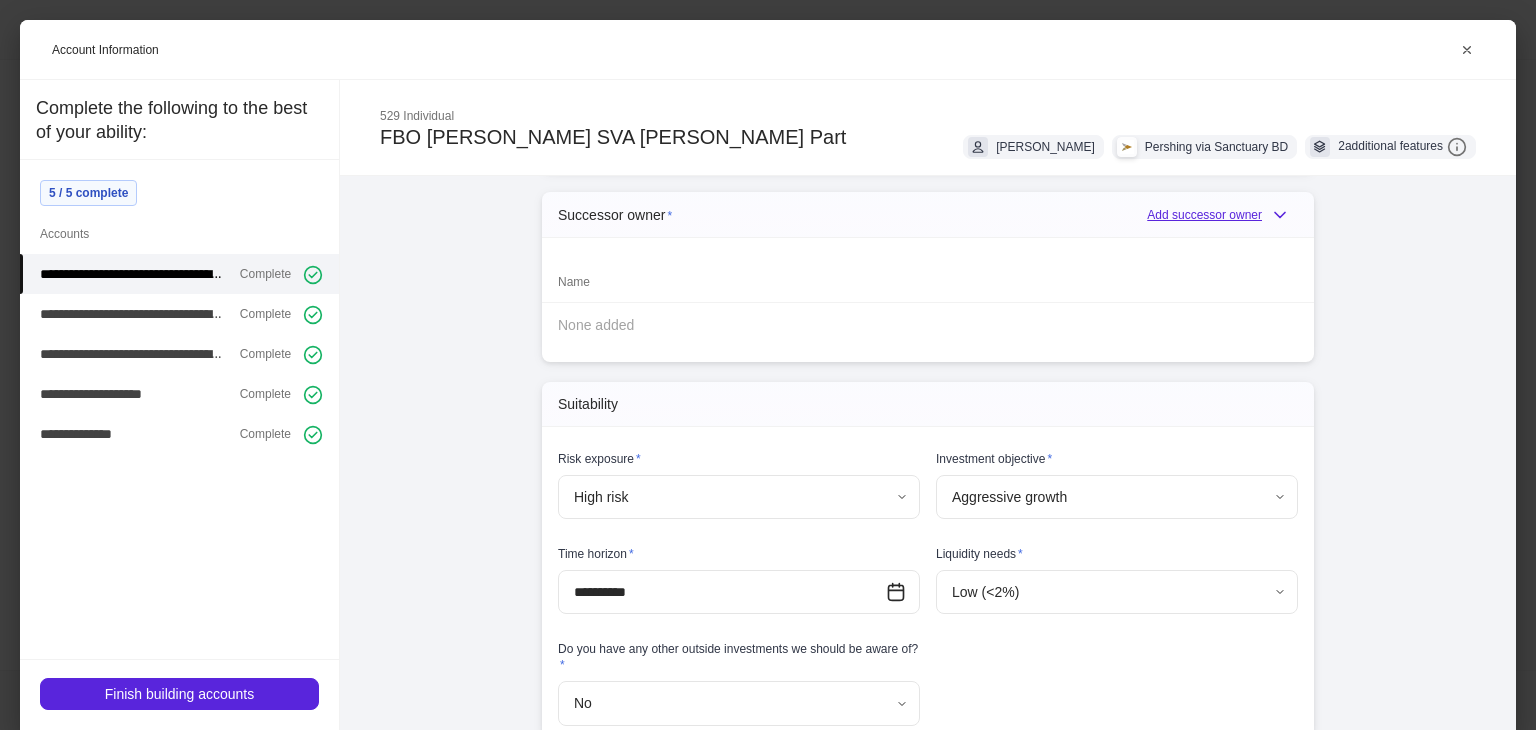 click on "Add successor owner" at bounding box center (1222, 215) 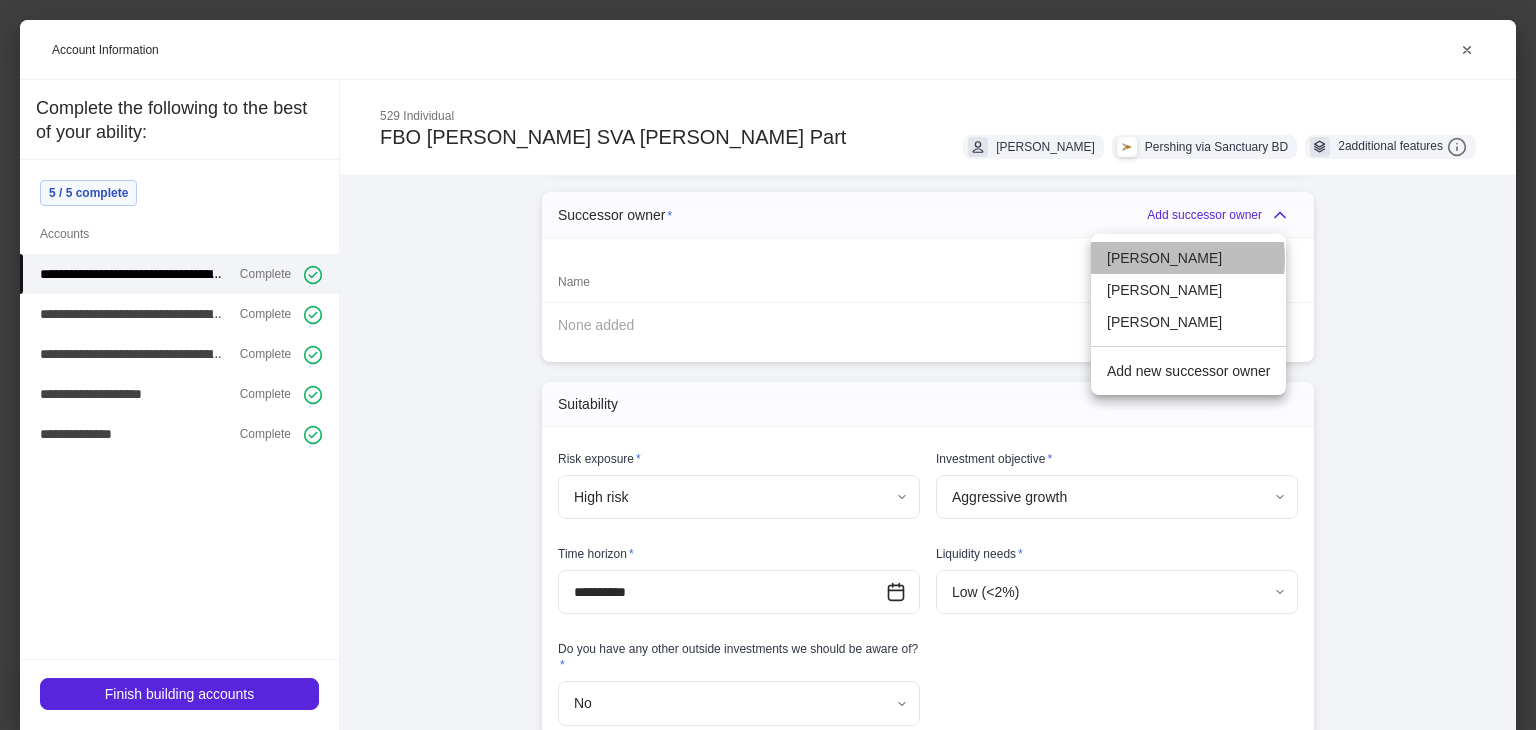click on "Brayden Thomas Velykis" at bounding box center [1188, 258] 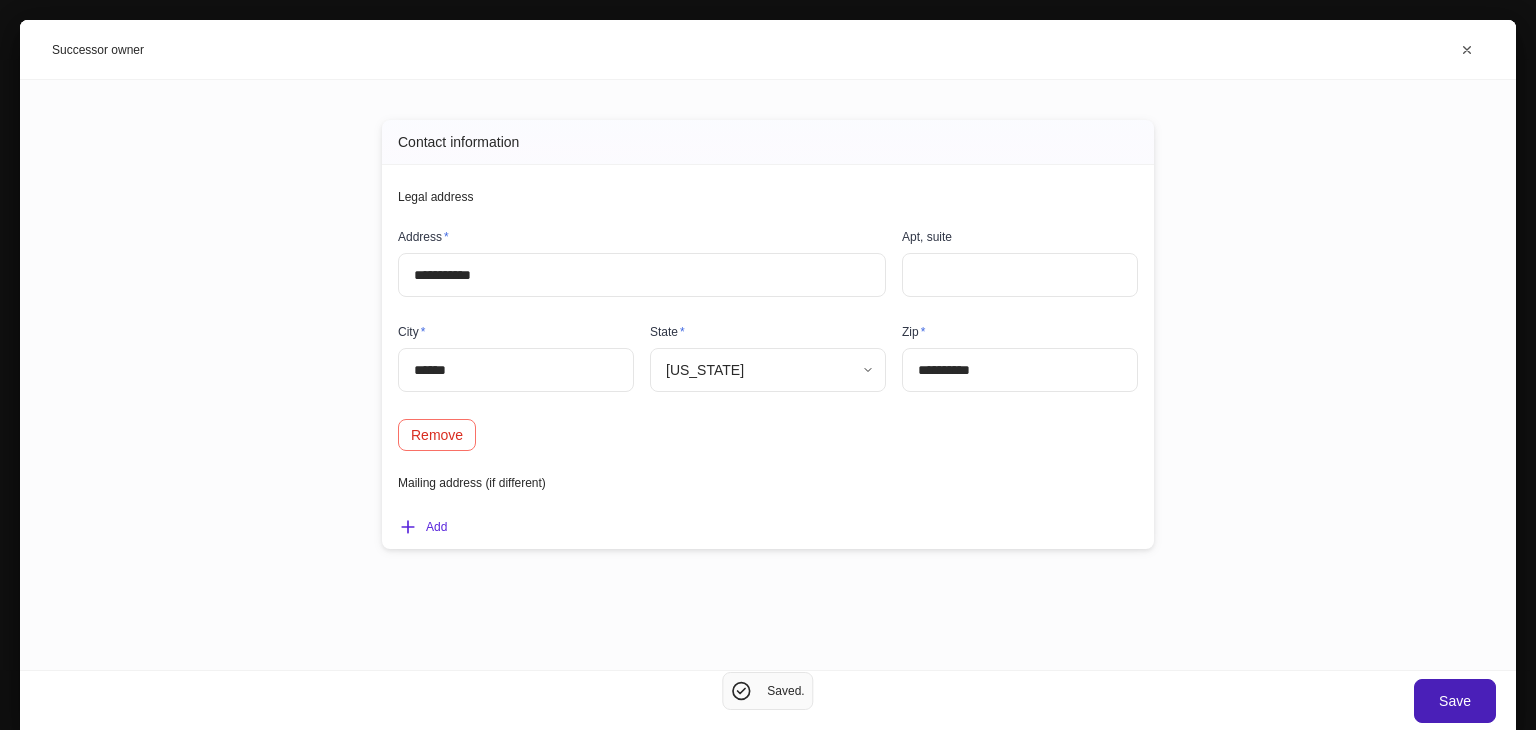 click on "Save" at bounding box center (1455, 701) 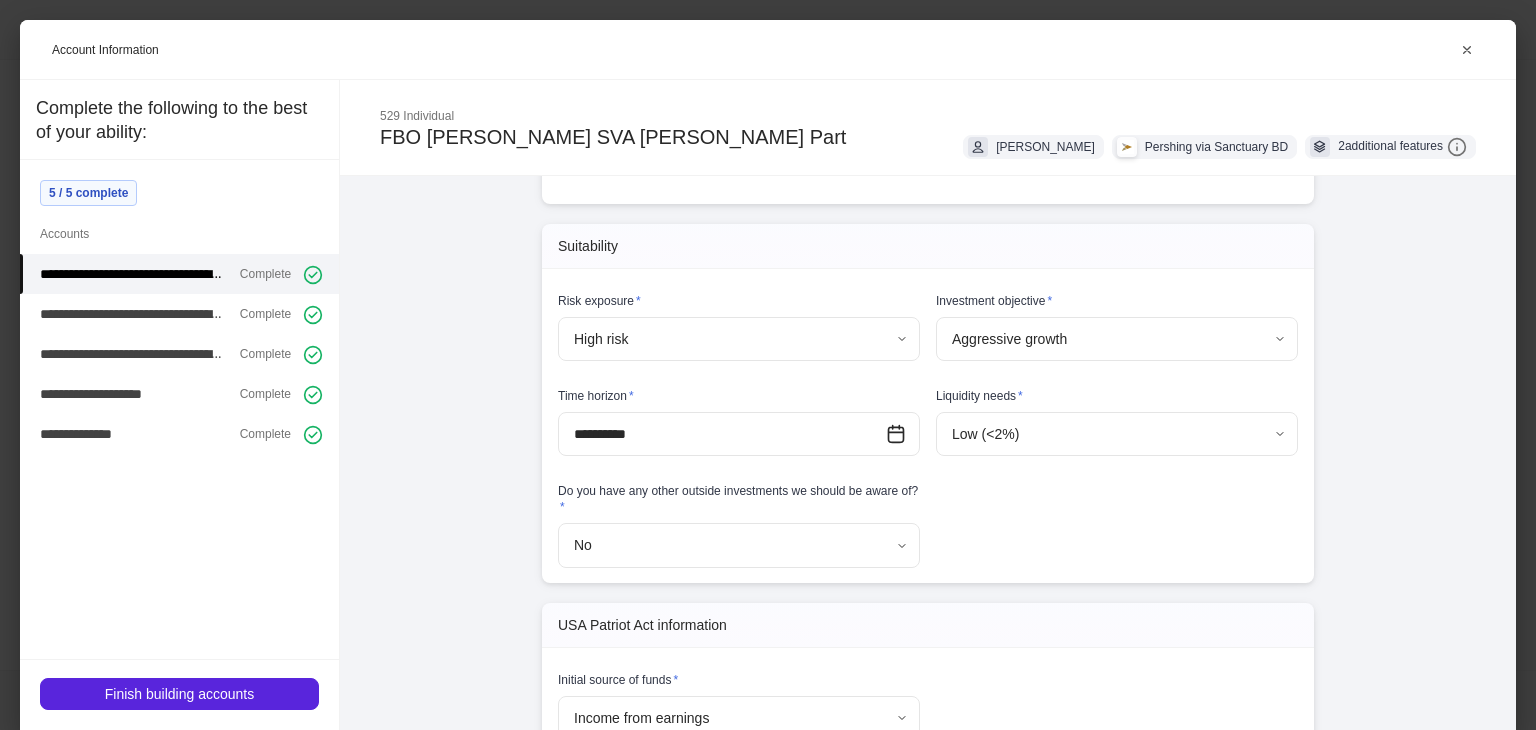 scroll, scrollTop: 700, scrollLeft: 0, axis: vertical 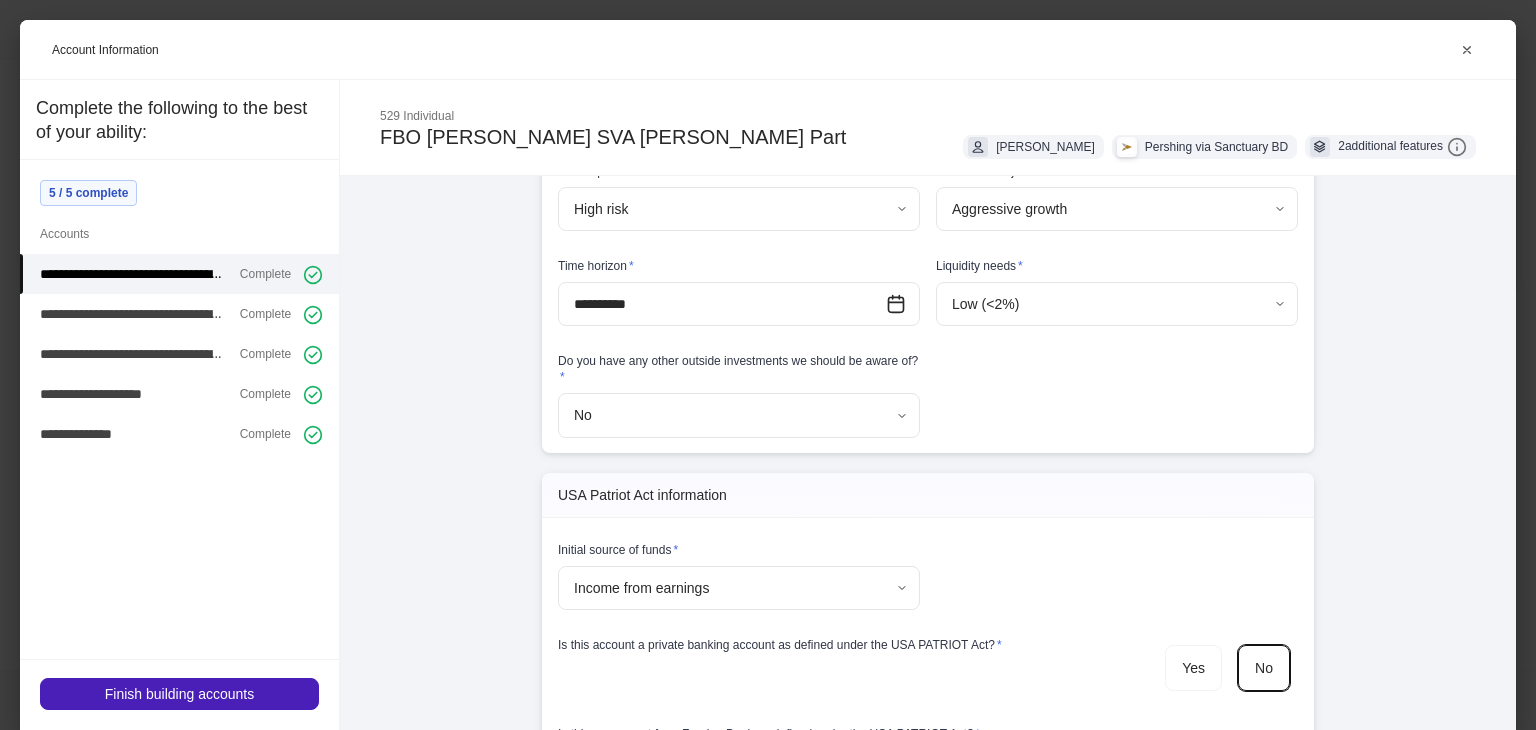 click on "Finish building accounts" at bounding box center [179, 694] 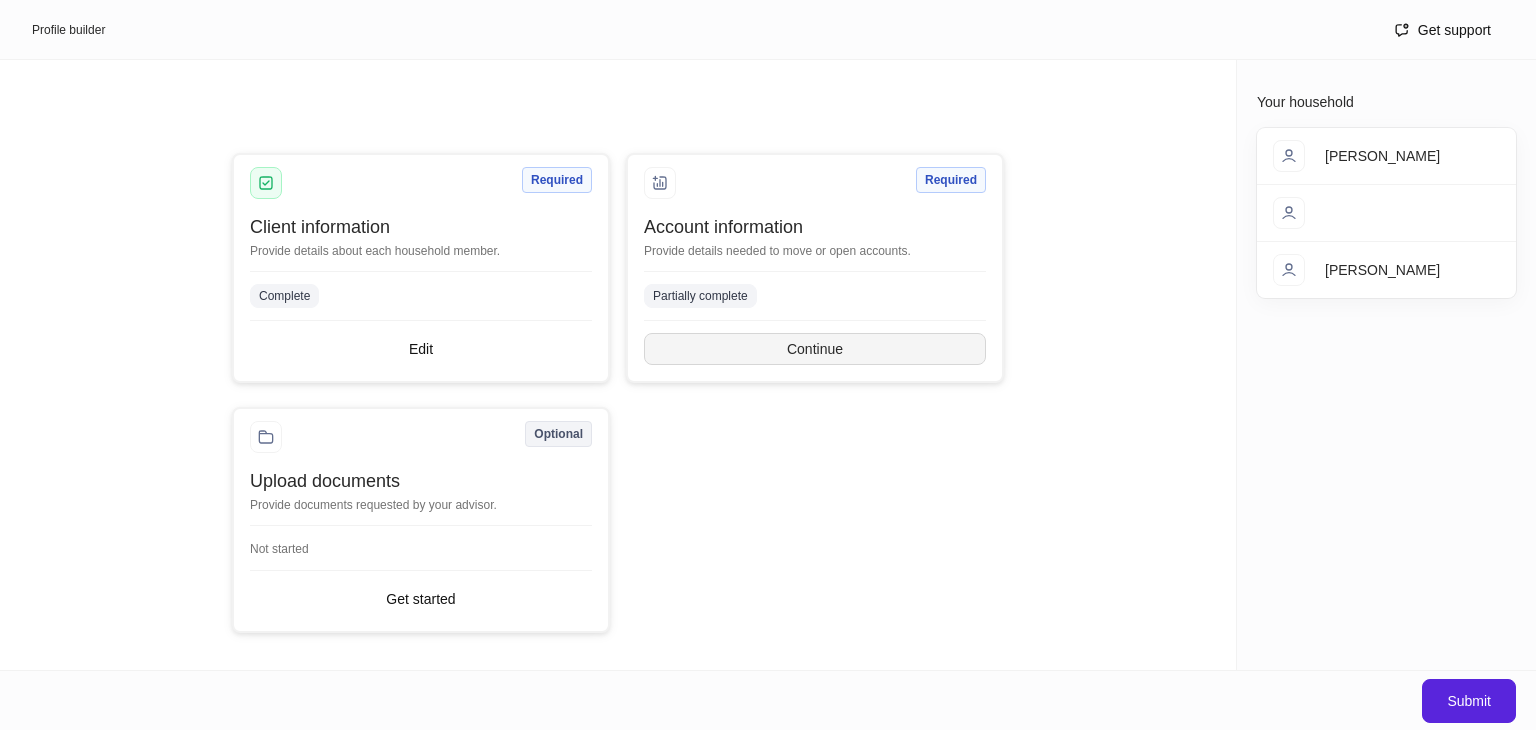 click on "Continue" at bounding box center [815, 349] 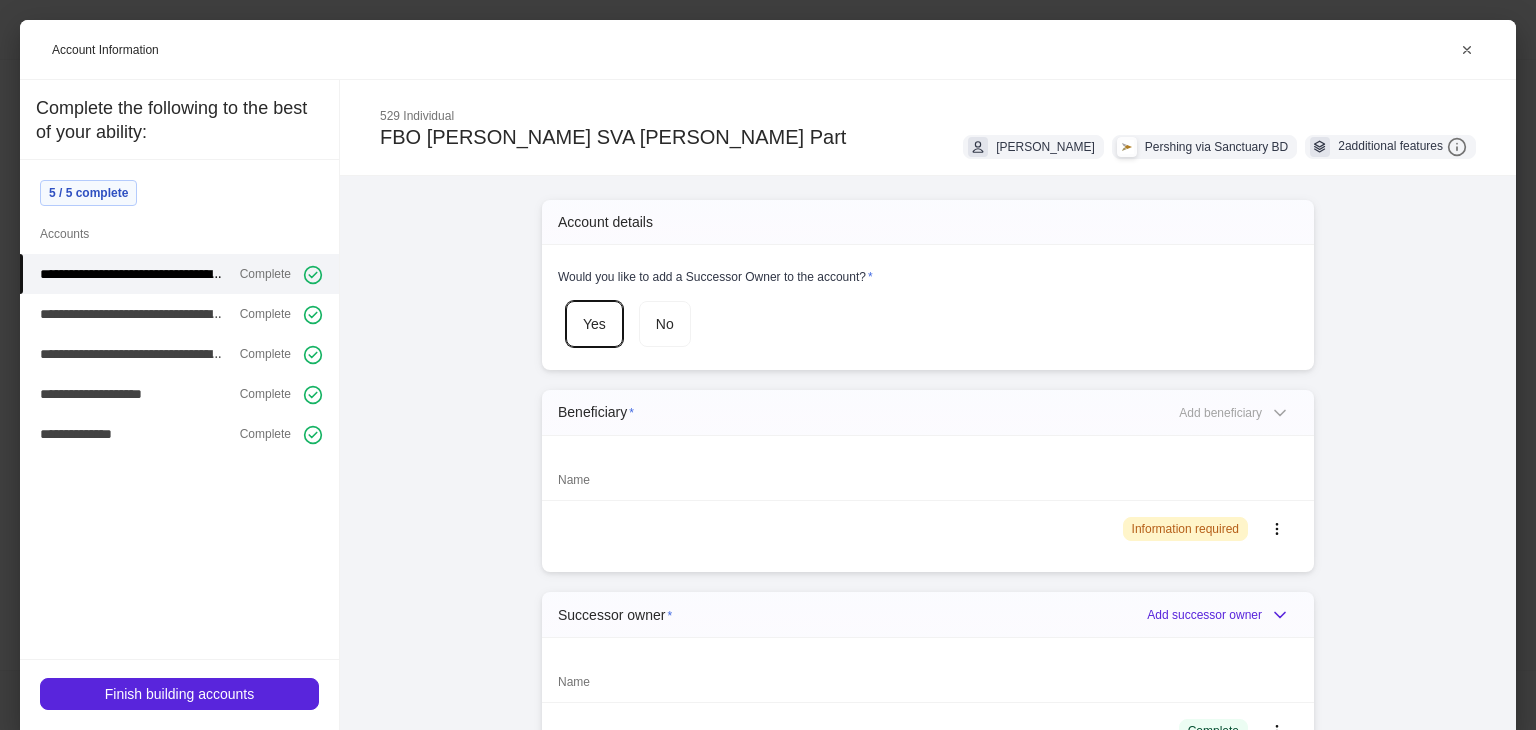 type on "**********" 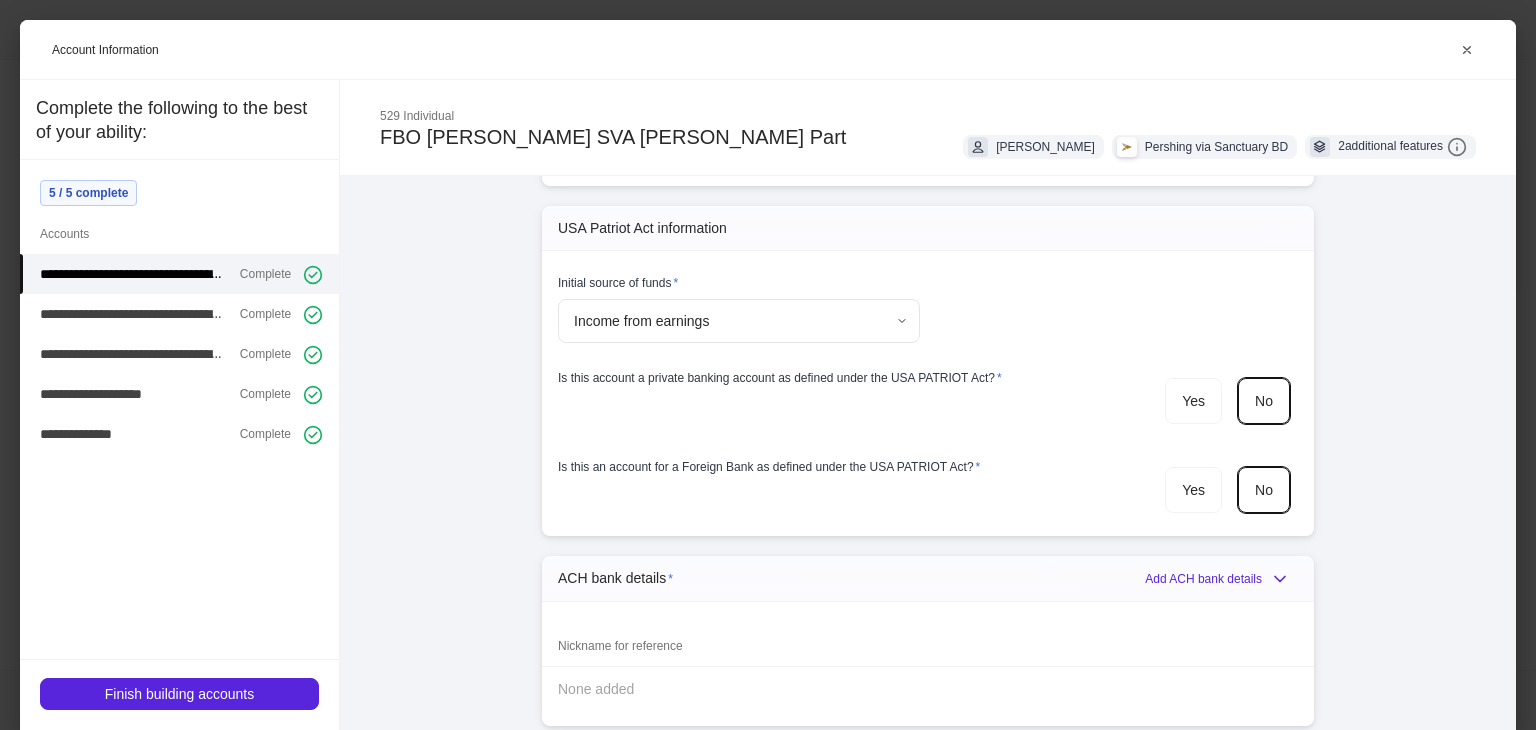 scroll, scrollTop: 968, scrollLeft: 0, axis: vertical 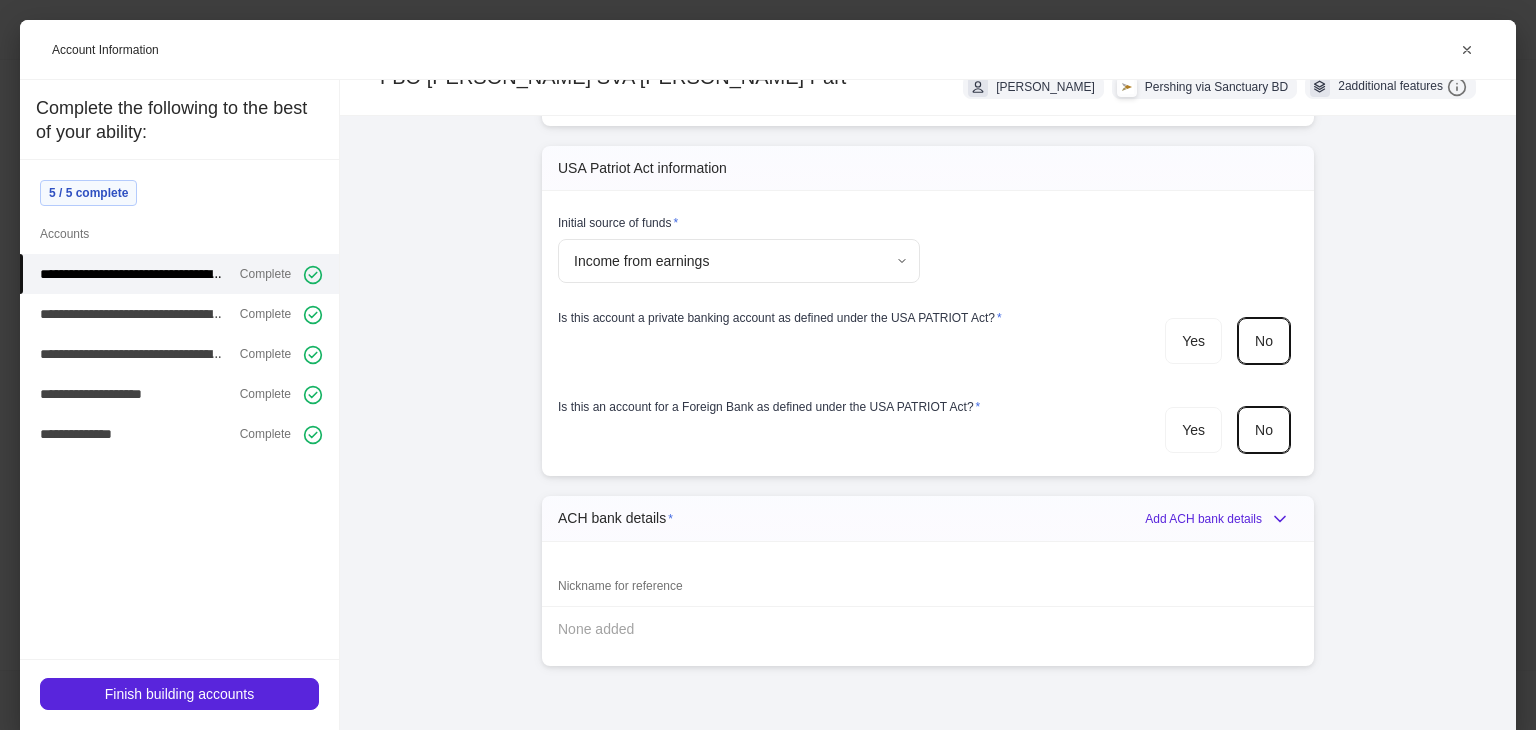 click on "Nickname for reference" at bounding box center [743, 586] 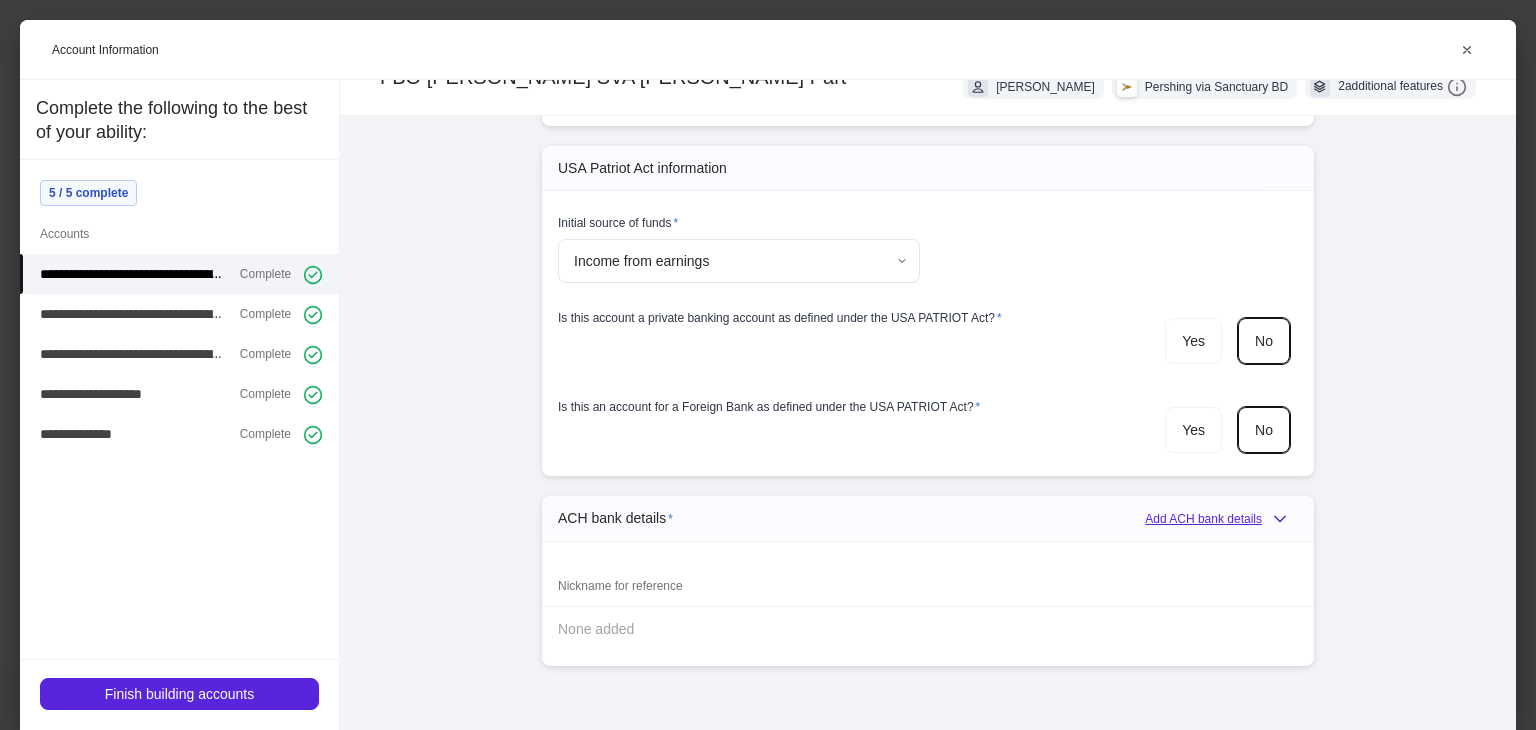 click on "Add ACH bank details" at bounding box center [1221, 519] 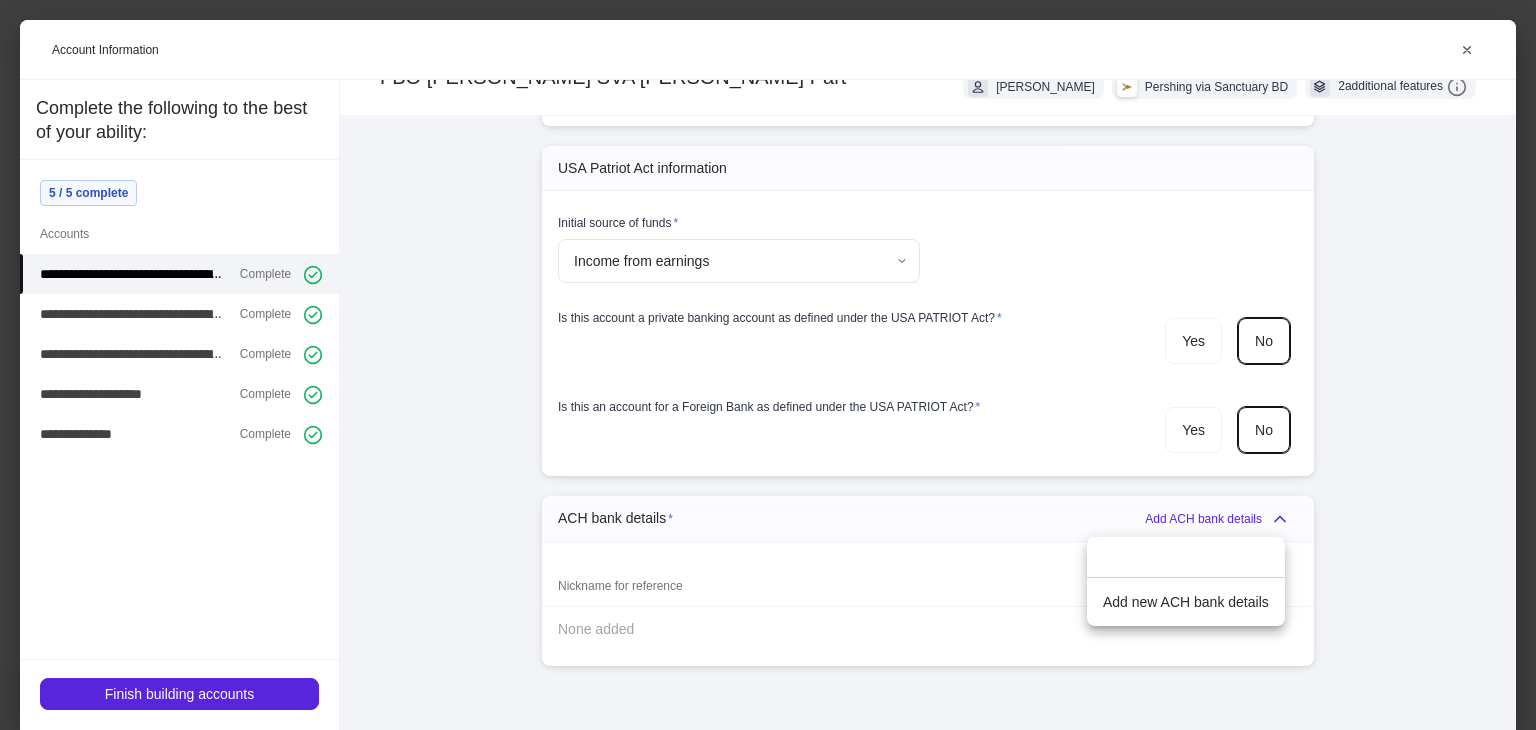 click on "Add new ACH bank details" at bounding box center [1186, 602] 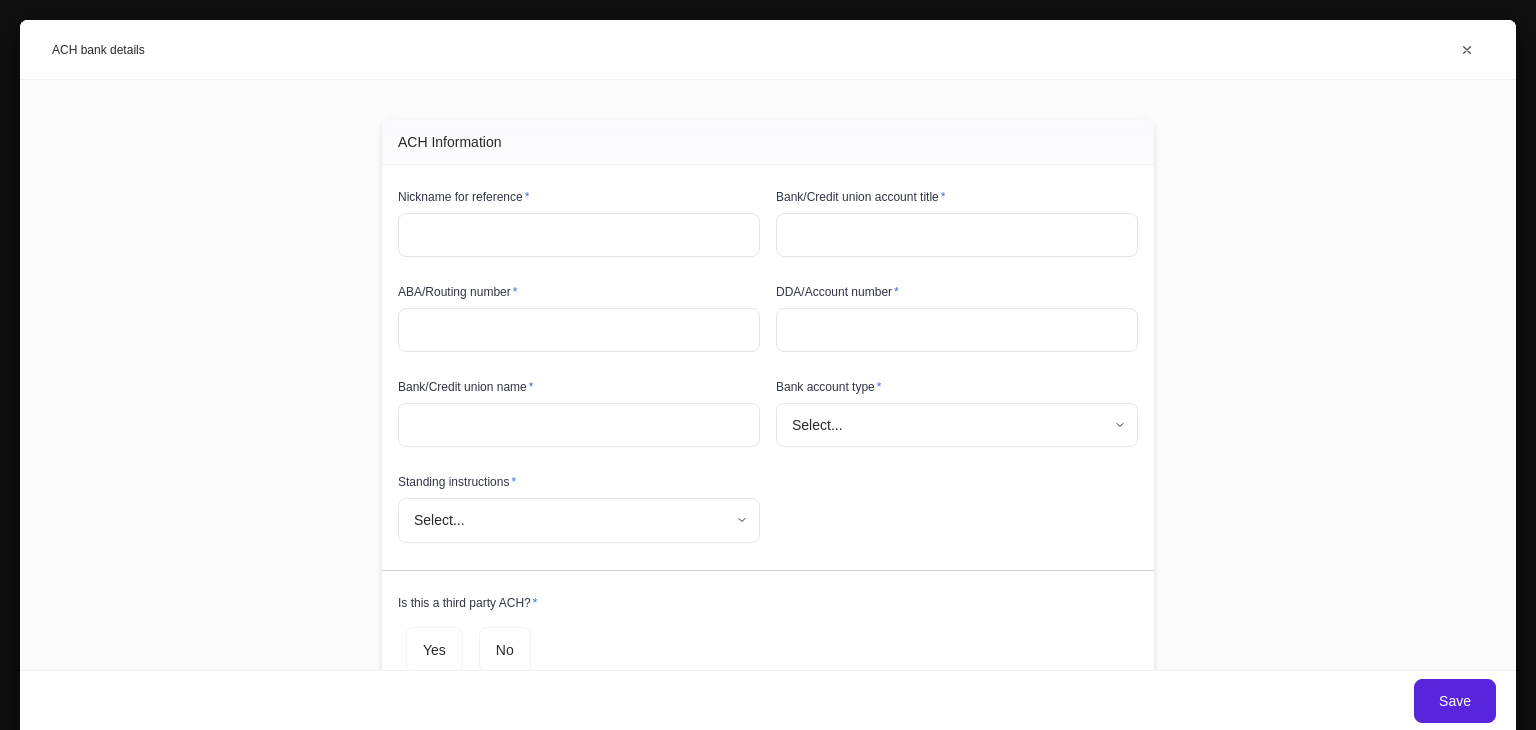 click at bounding box center [579, 235] 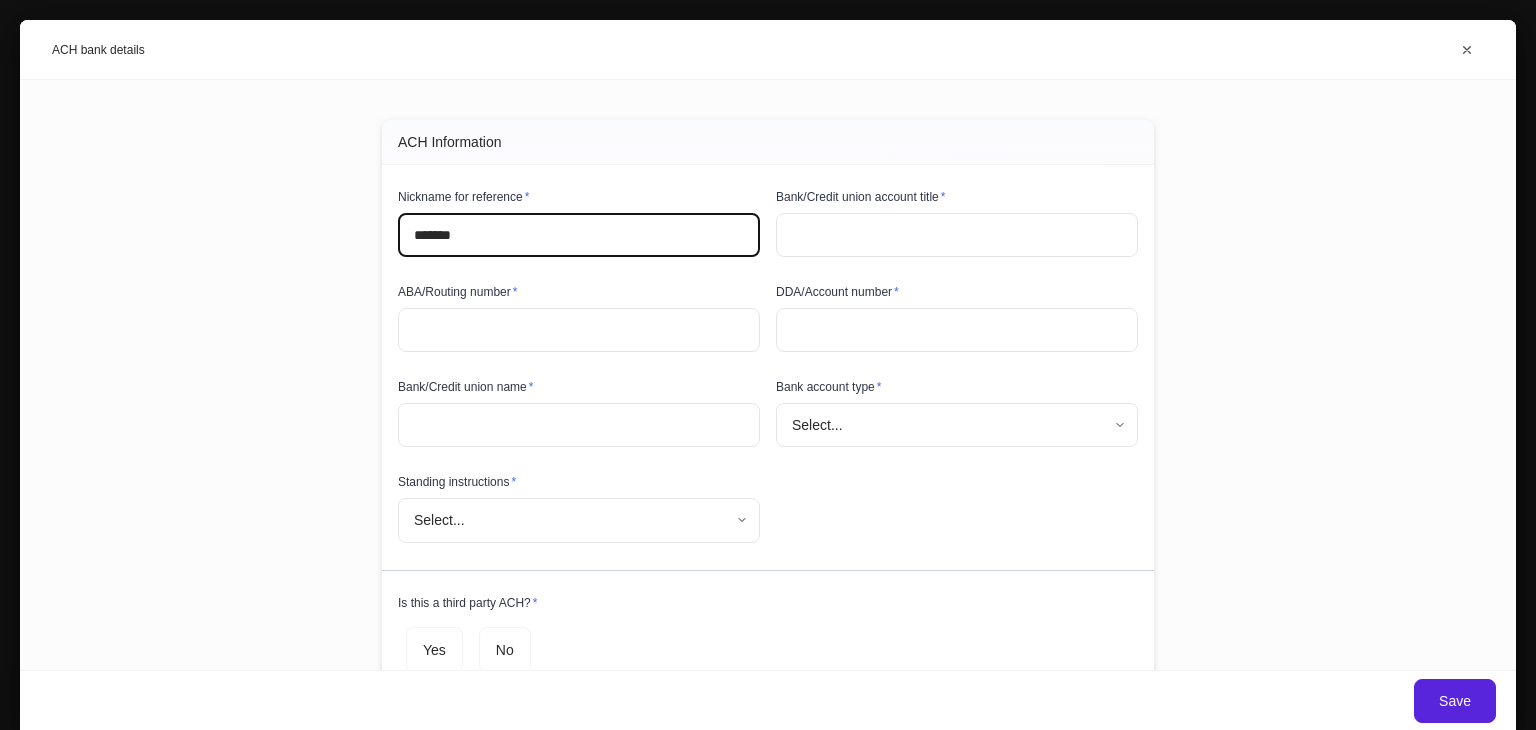 type on "*******" 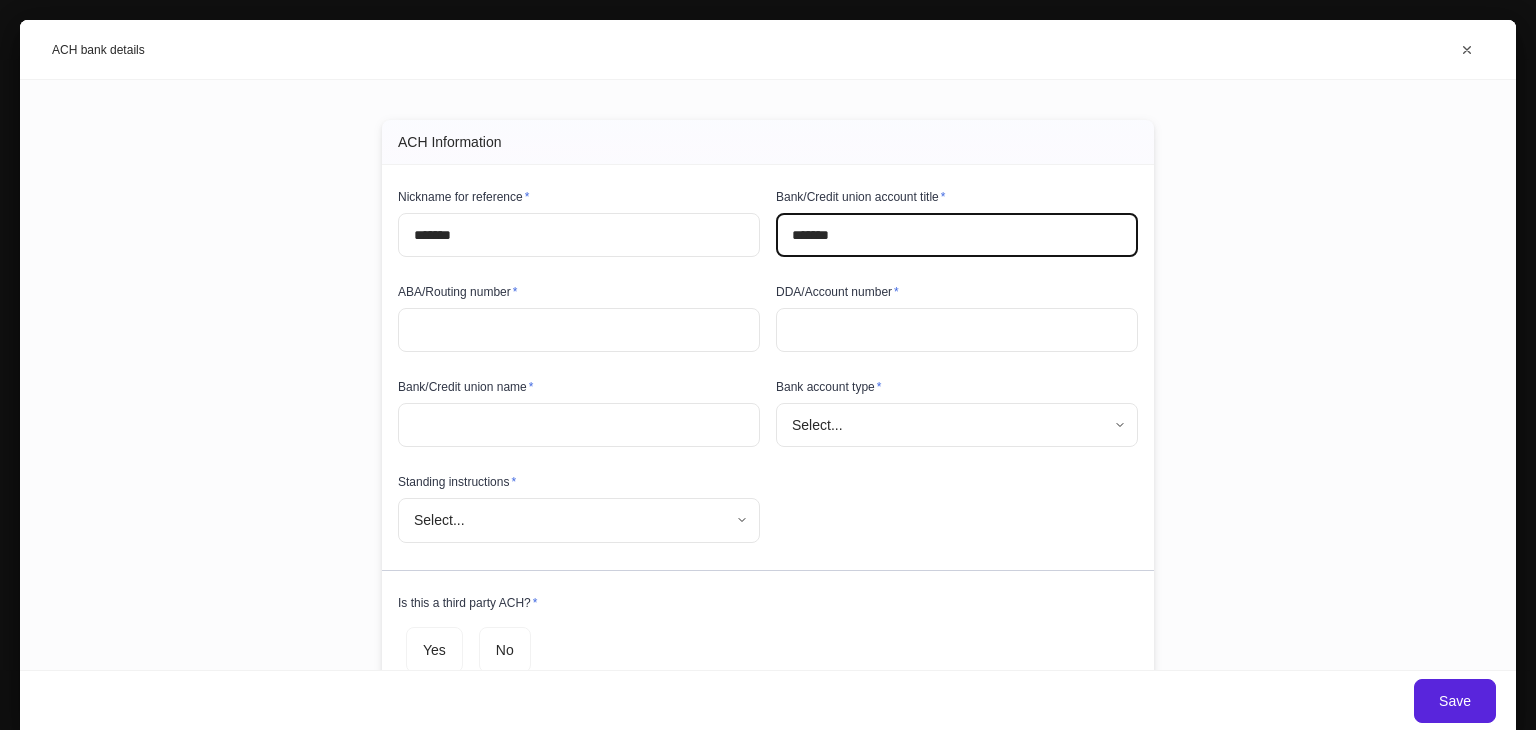 type on "*******" 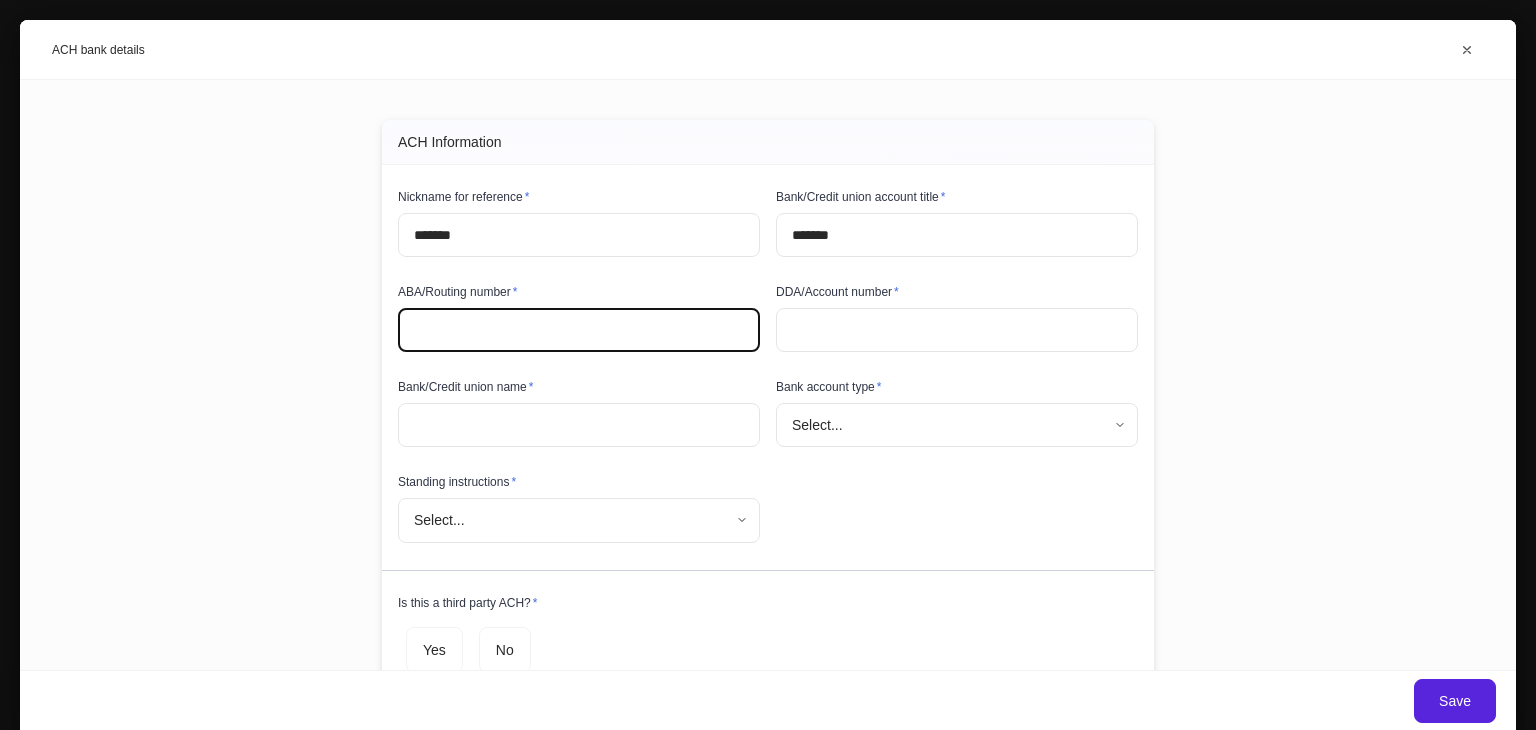 click at bounding box center [579, 330] 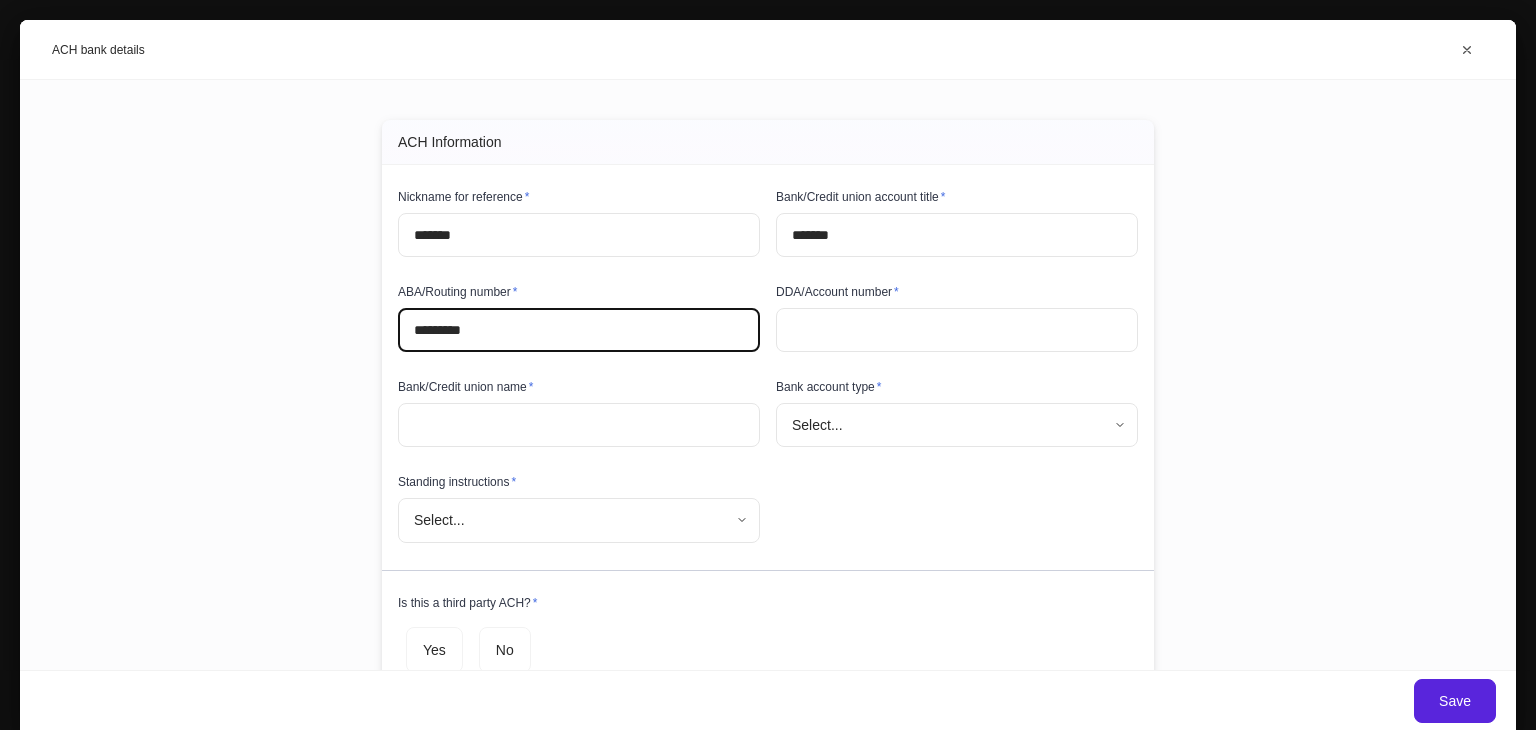 type on "*********" 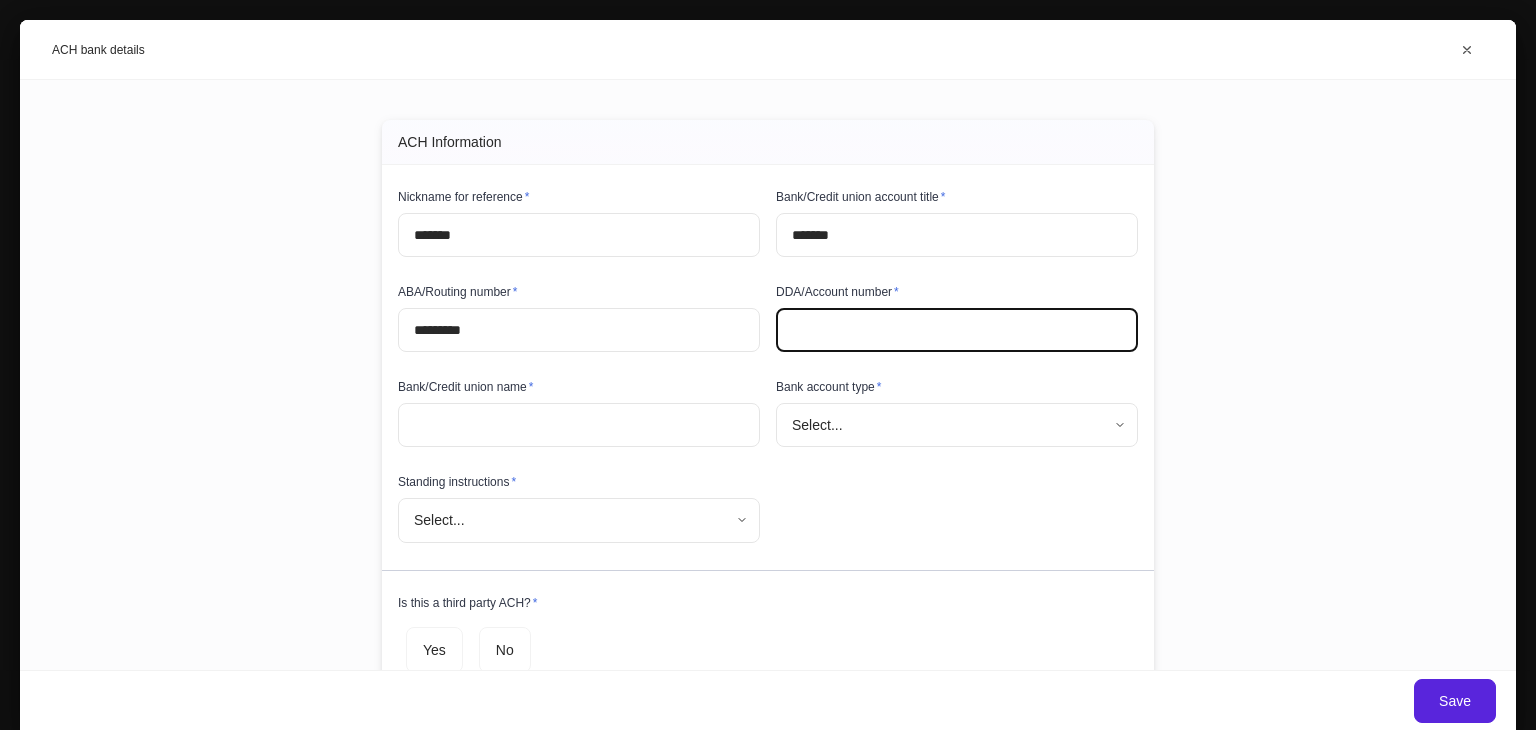 click on "*******" at bounding box center [957, 235] 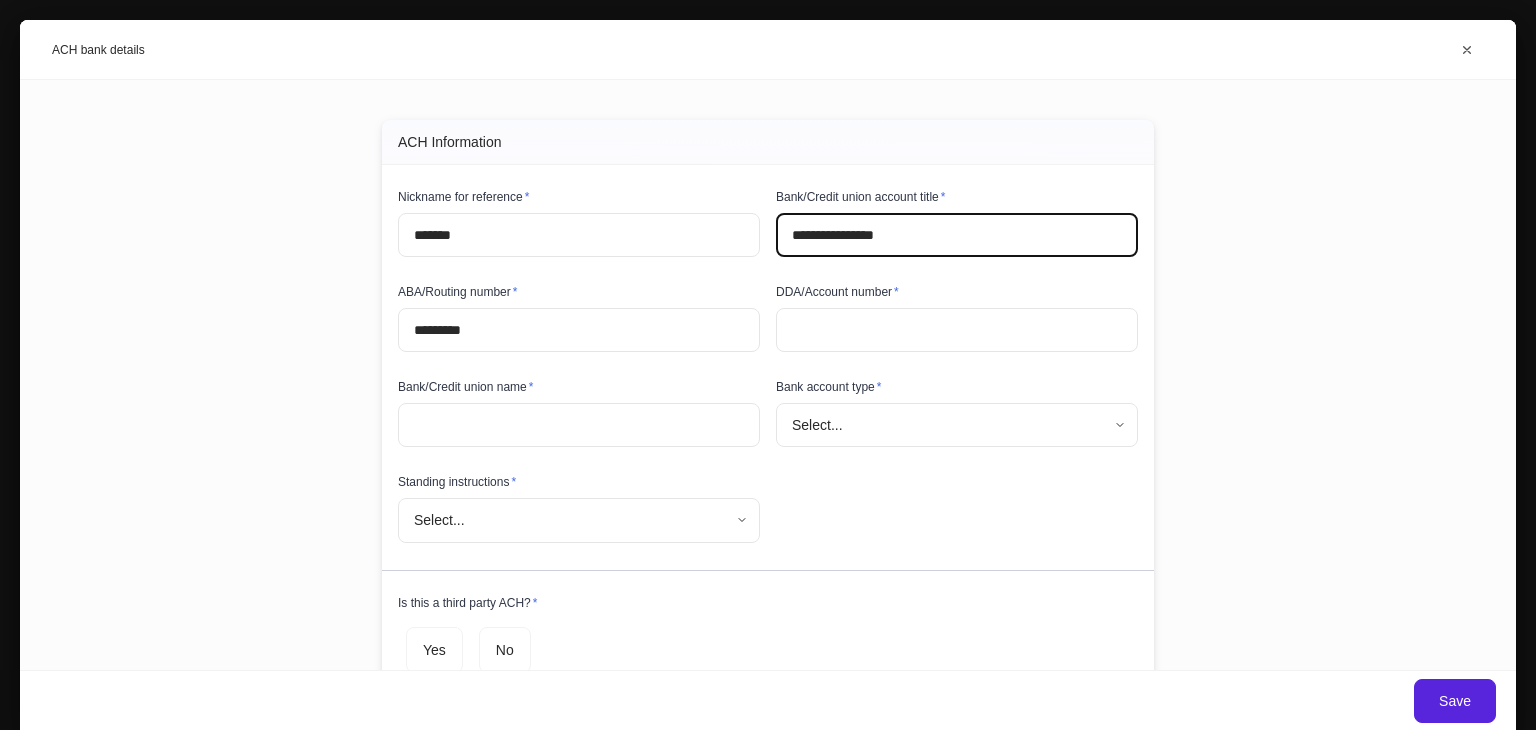 type on "**********" 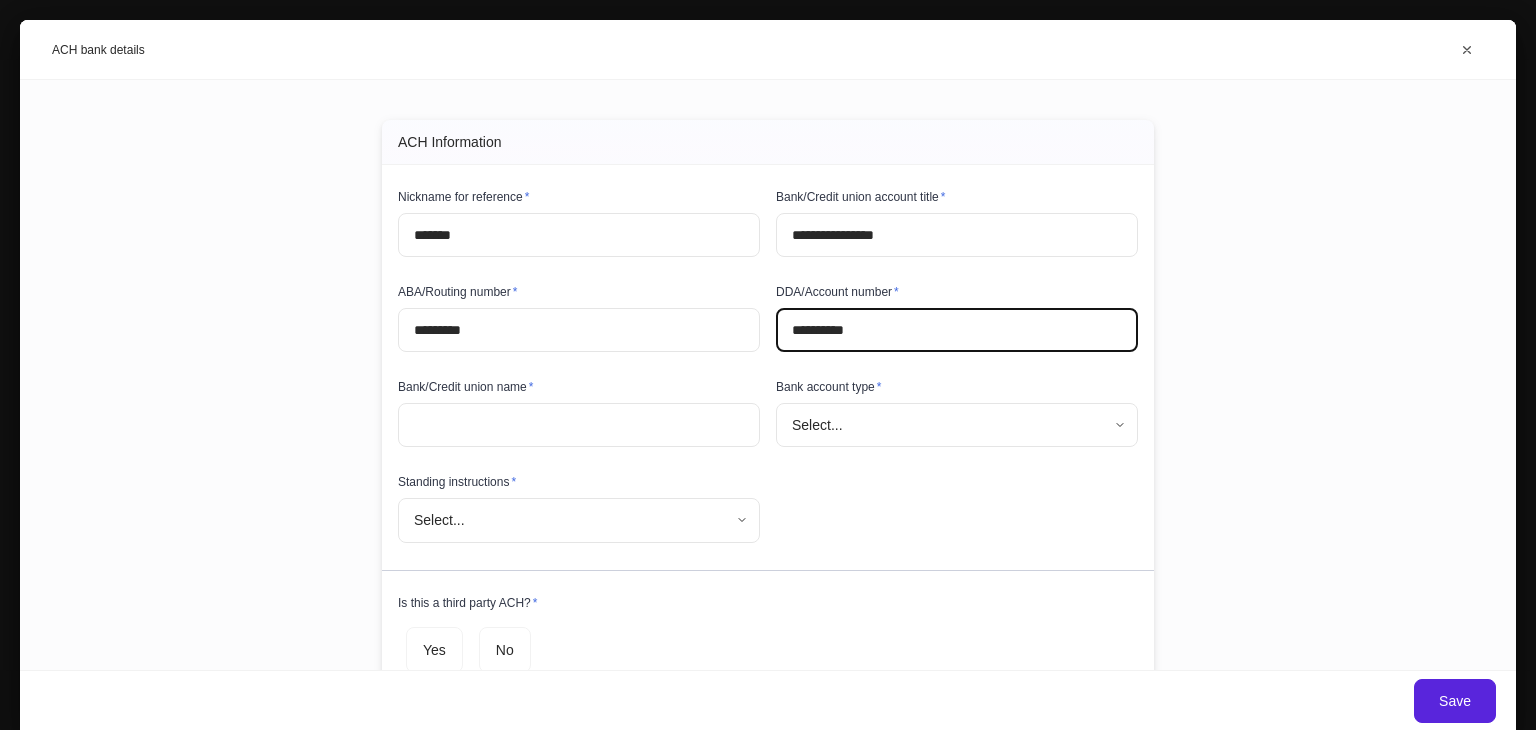 type on "**********" 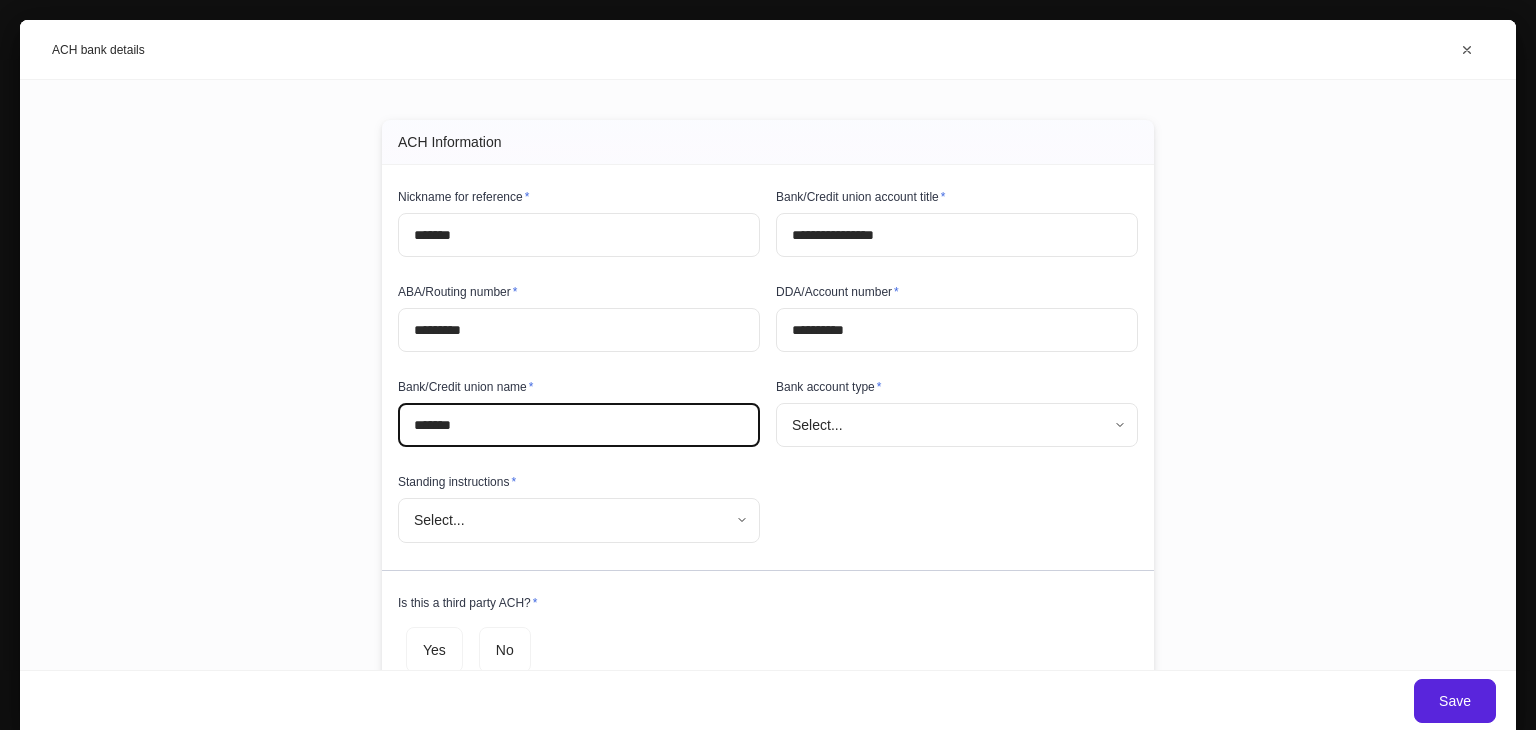 type on "*******" 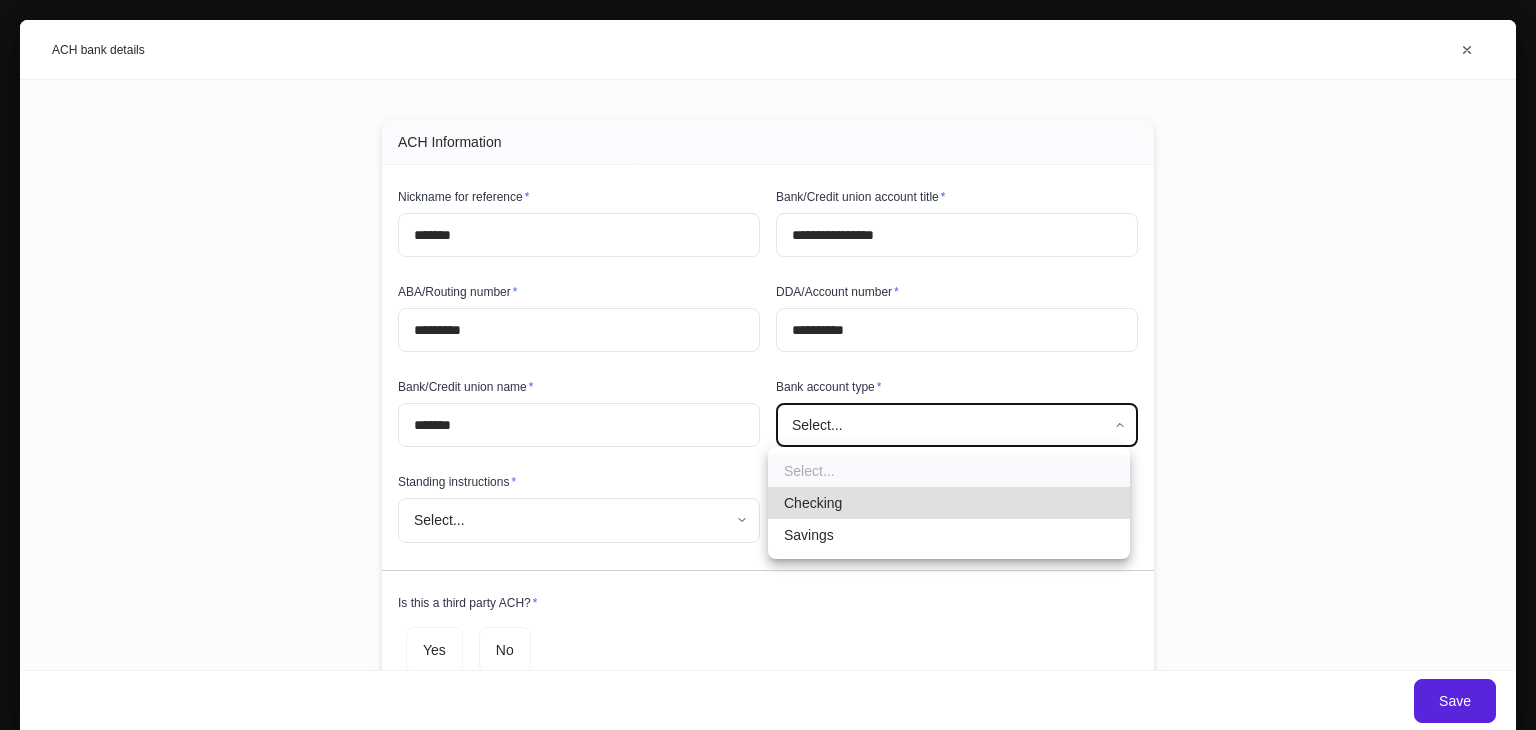 click on "Checking" at bounding box center [949, 503] 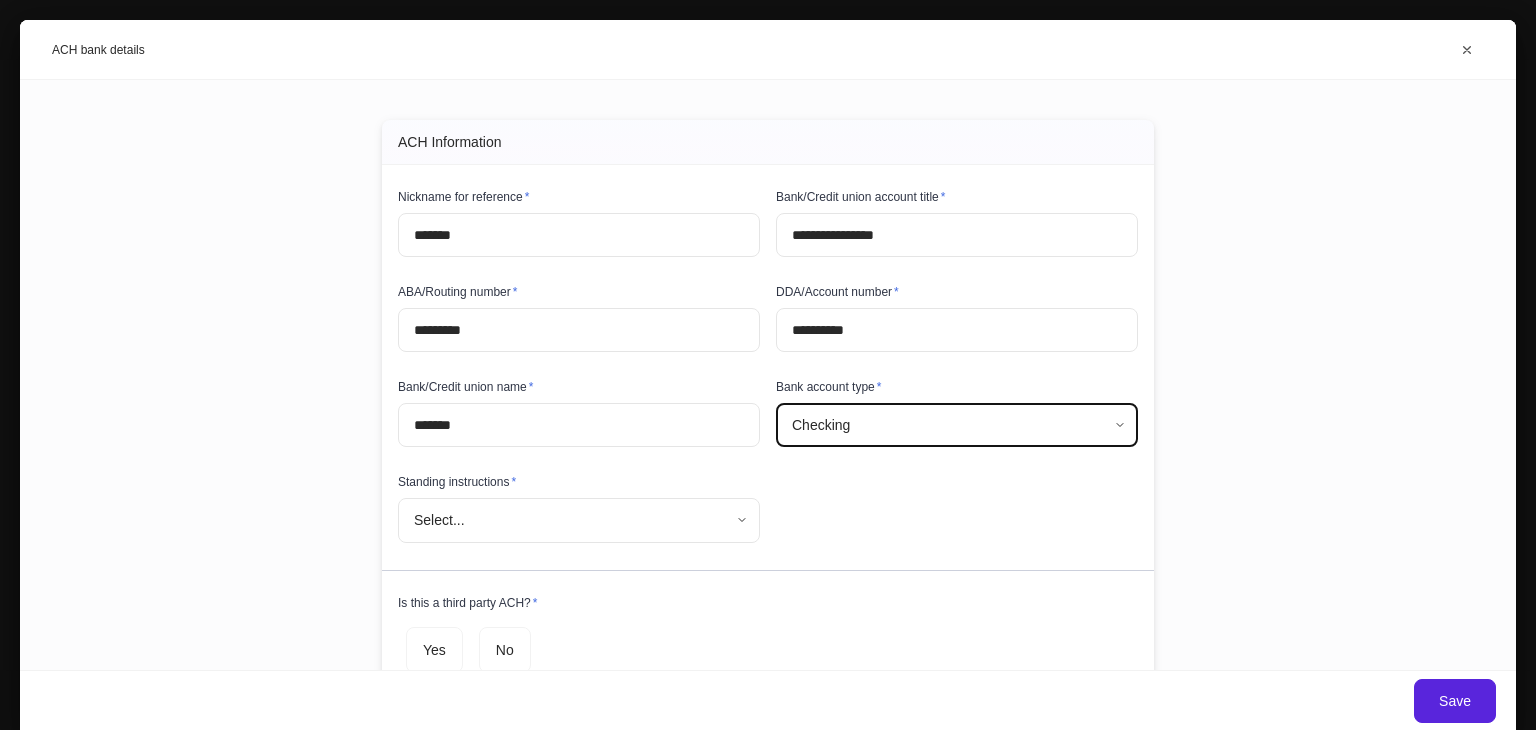 click on "**********" at bounding box center [768, 379] 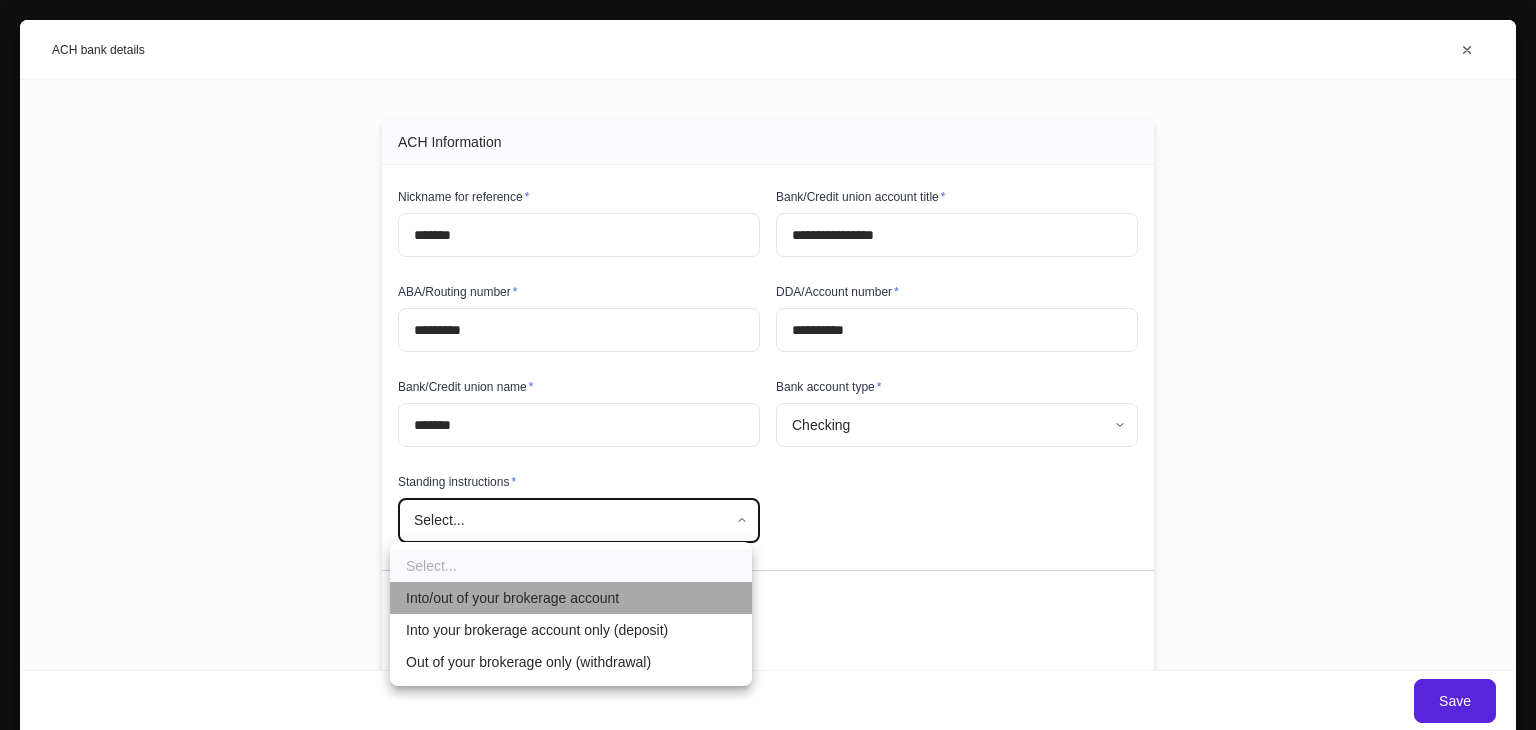 click on "Into/out of your brokerage account" at bounding box center [571, 598] 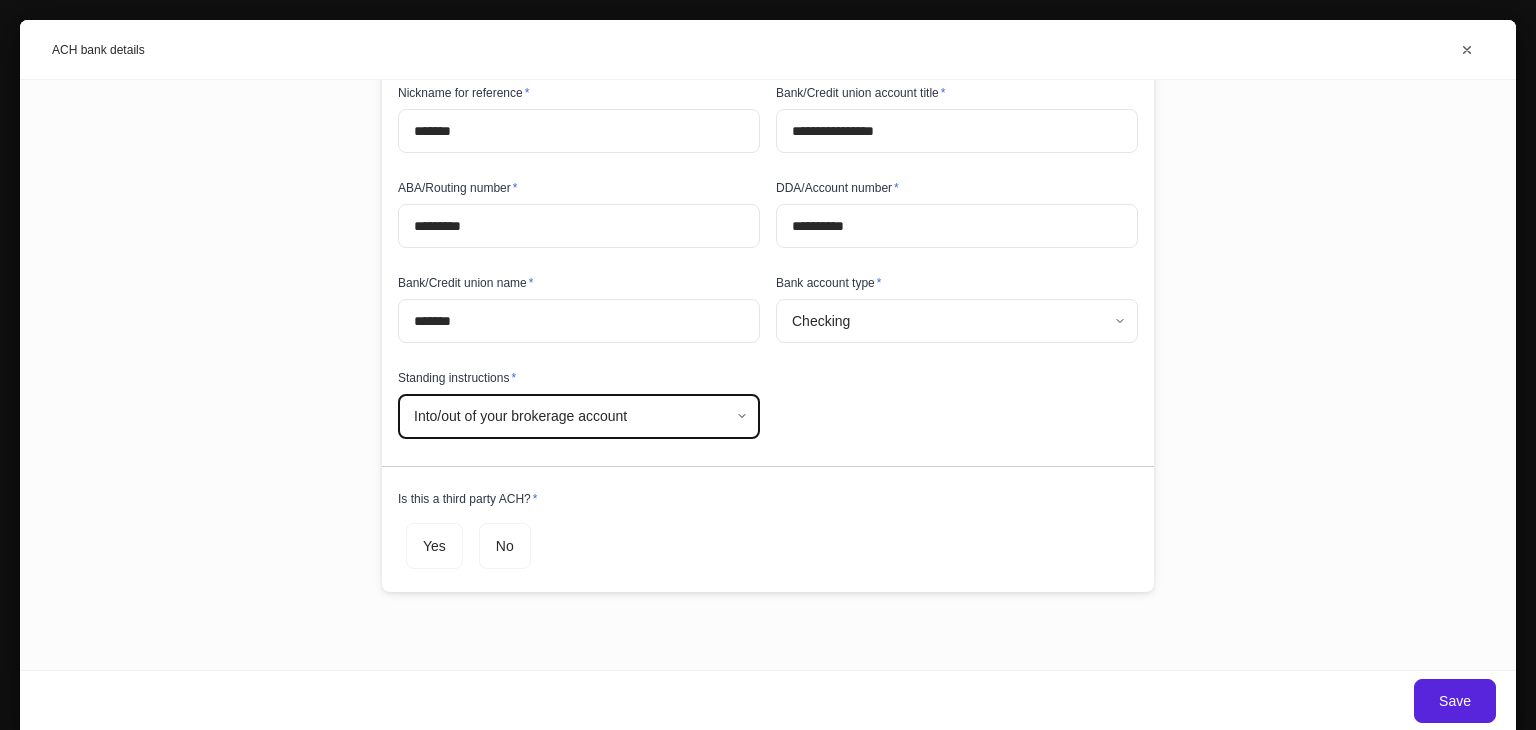scroll, scrollTop: 104, scrollLeft: 0, axis: vertical 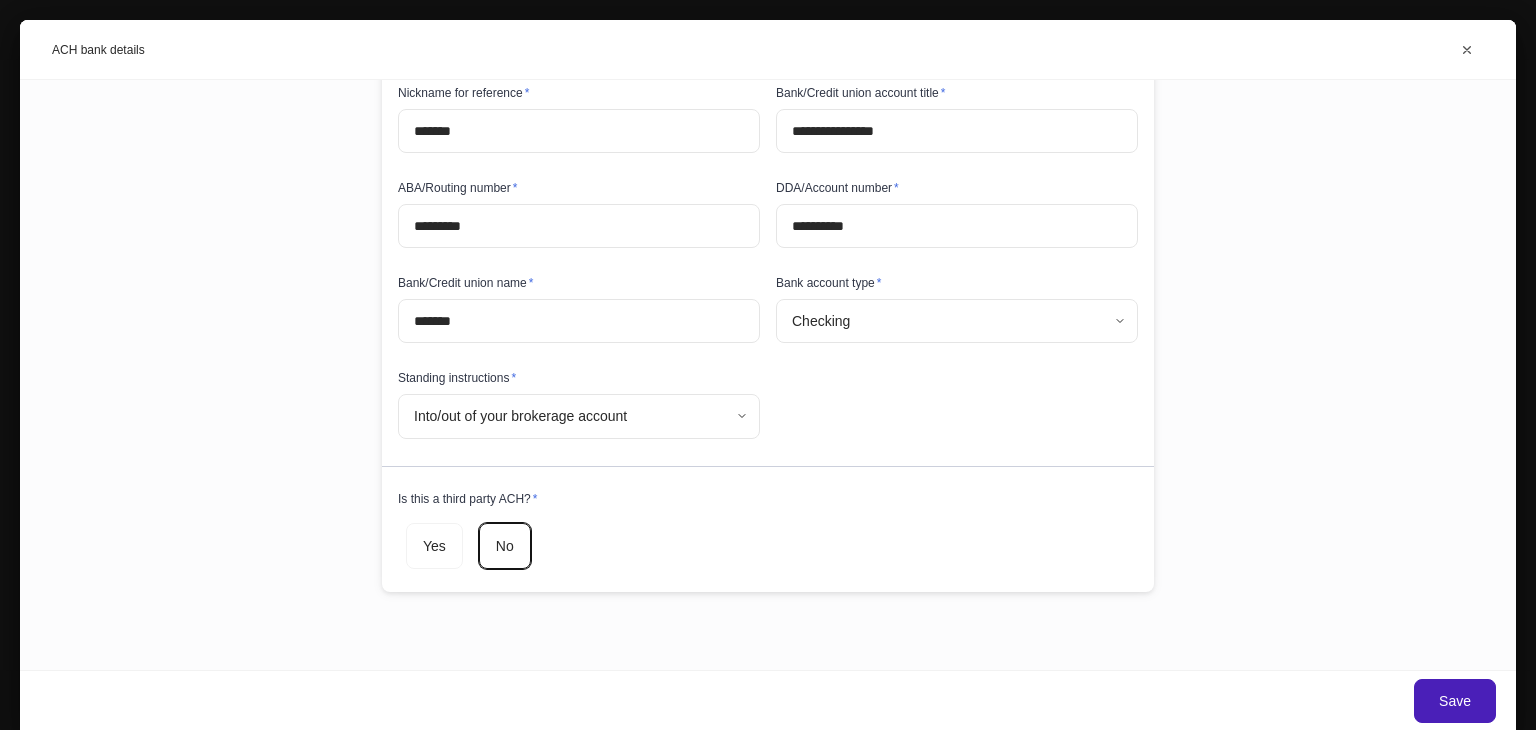 click on "Save" at bounding box center (1455, 701) 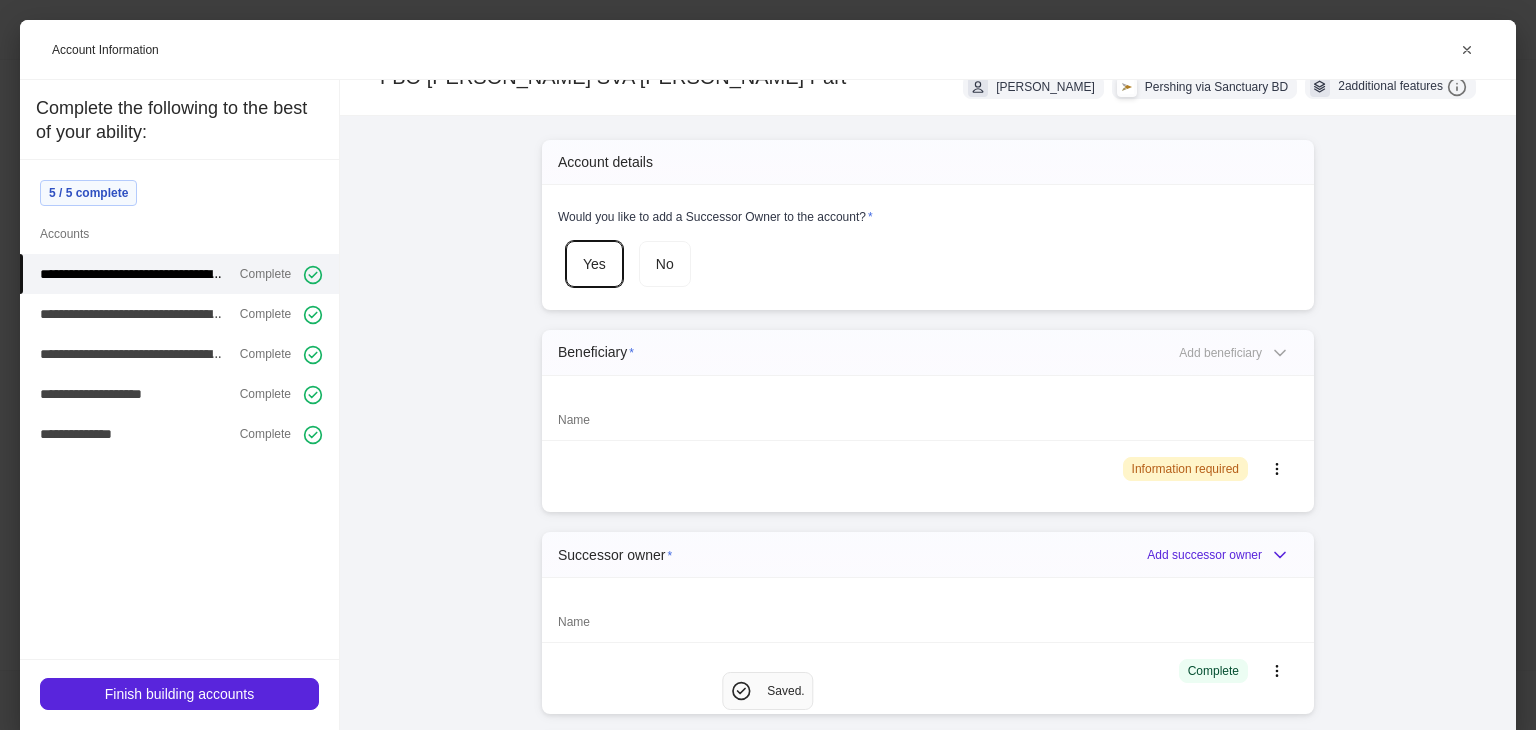 scroll, scrollTop: 400, scrollLeft: 0, axis: vertical 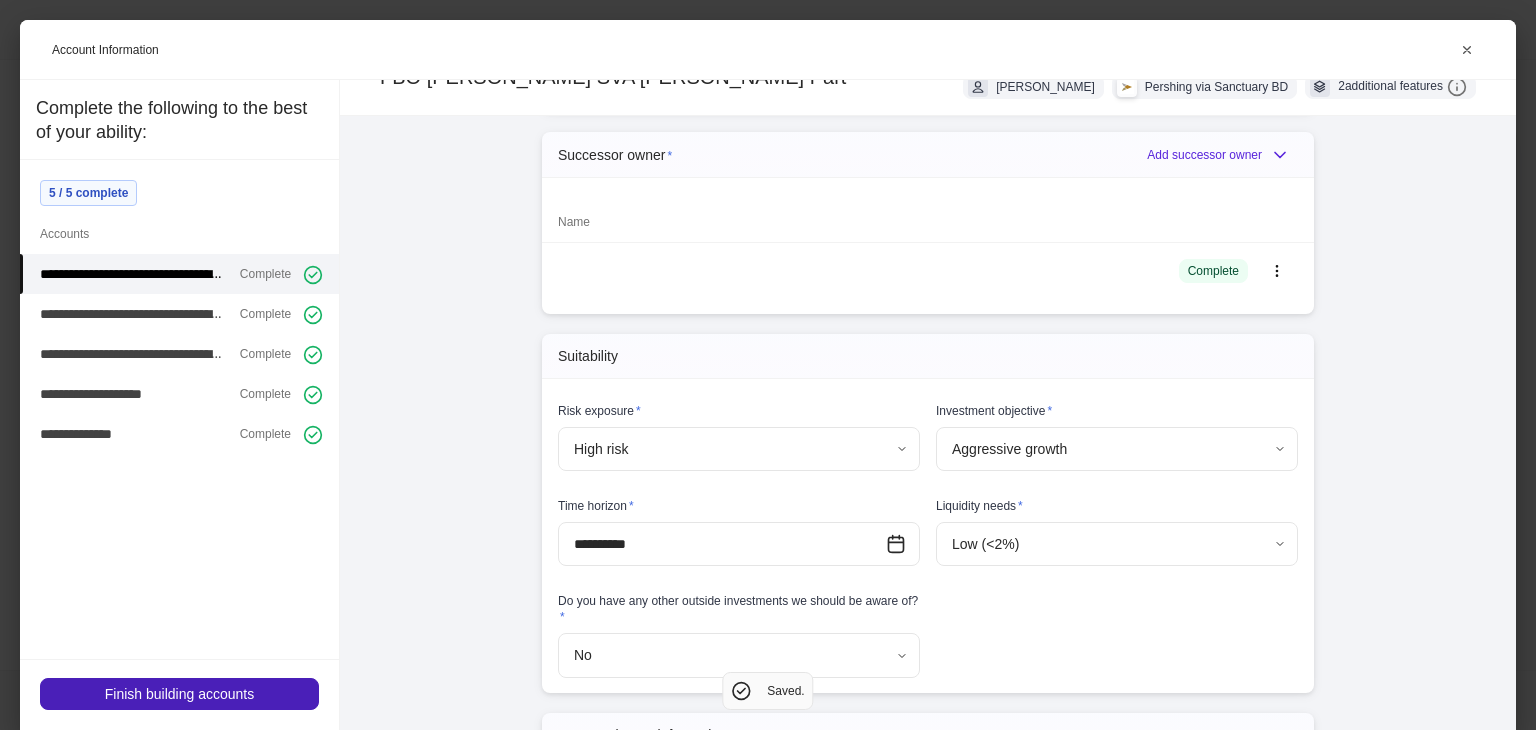 click on "Finish building accounts" at bounding box center [179, 694] 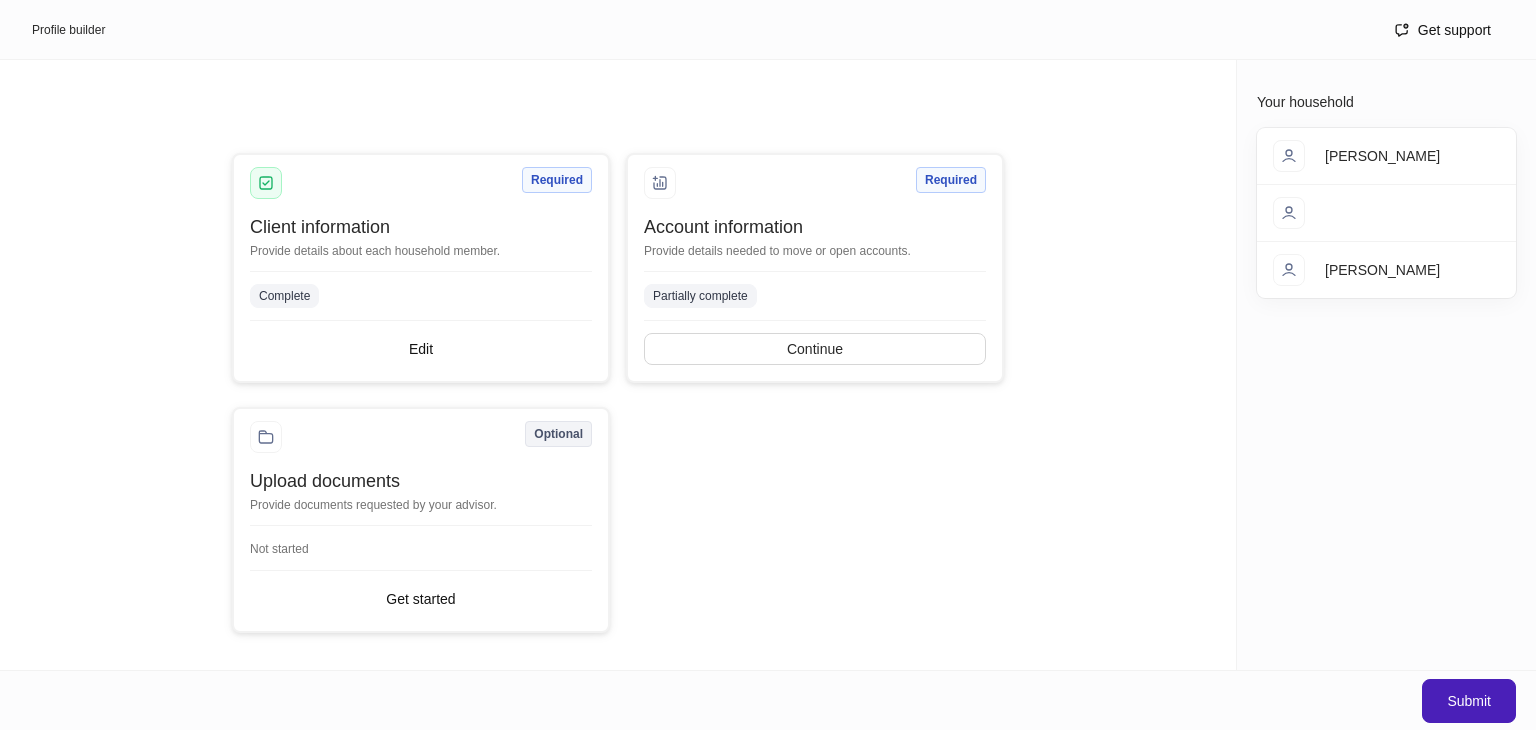 click on "Submit" at bounding box center (1469, 701) 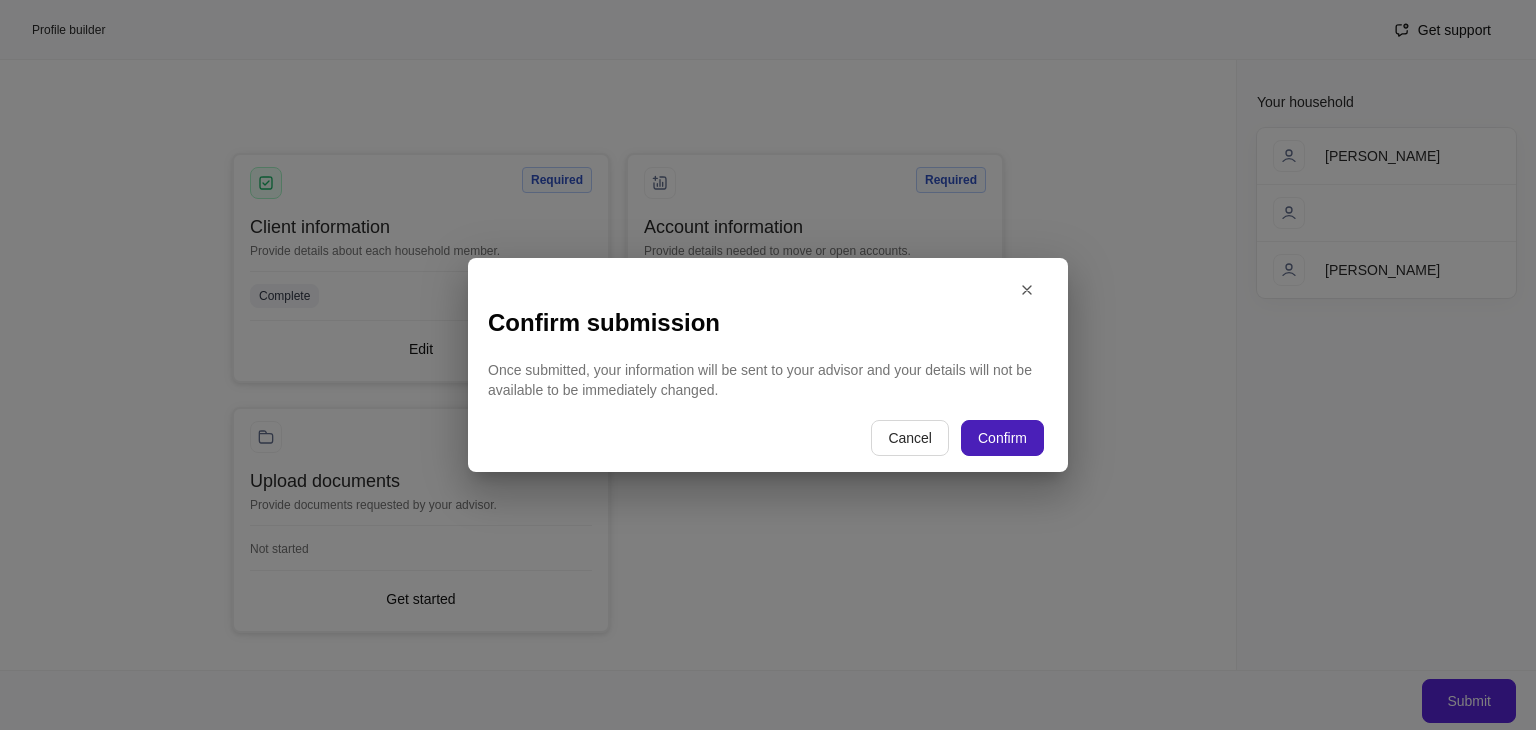 click on "Confirm" at bounding box center (1002, 438) 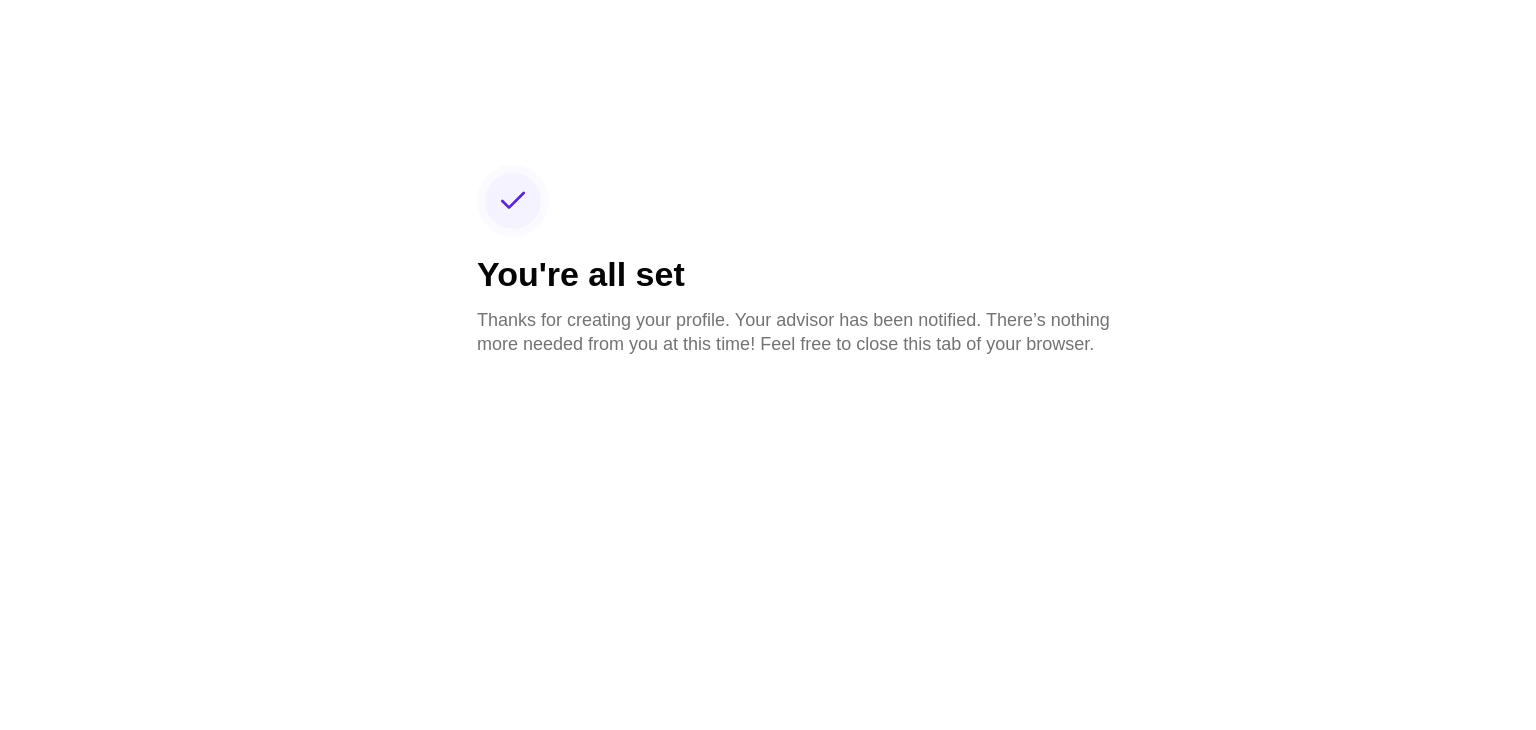 scroll, scrollTop: 0, scrollLeft: 0, axis: both 